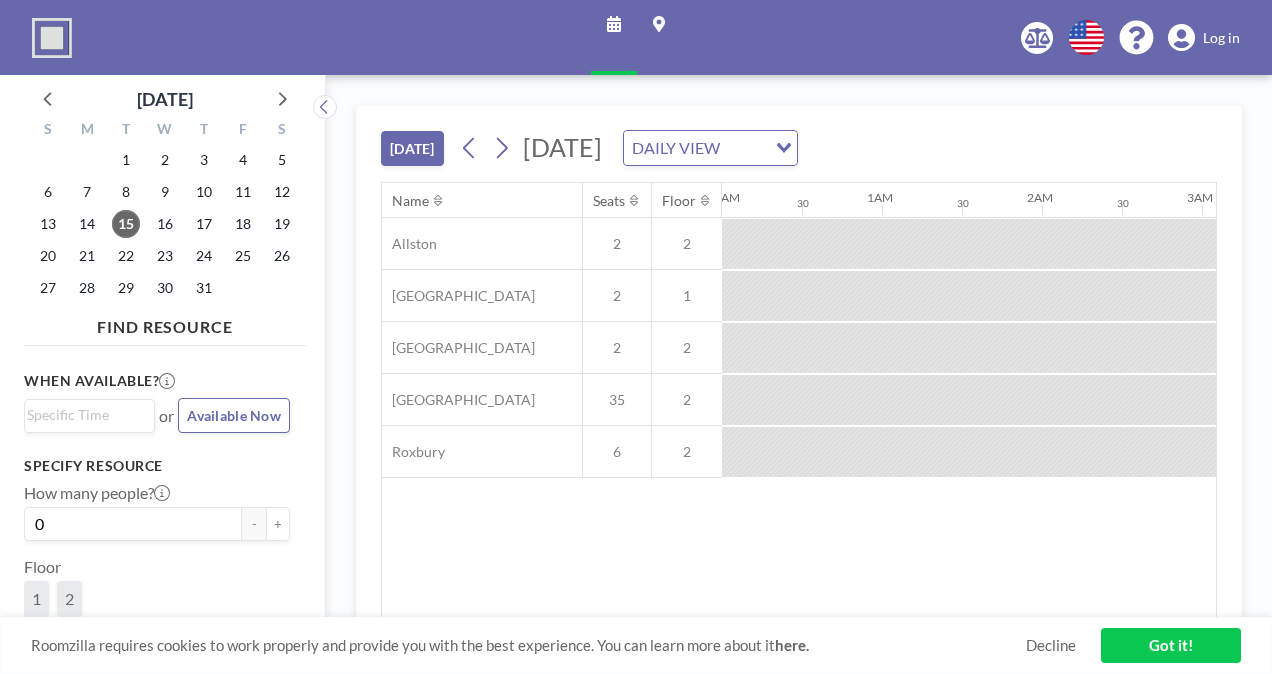 scroll, scrollTop: 0, scrollLeft: 0, axis: both 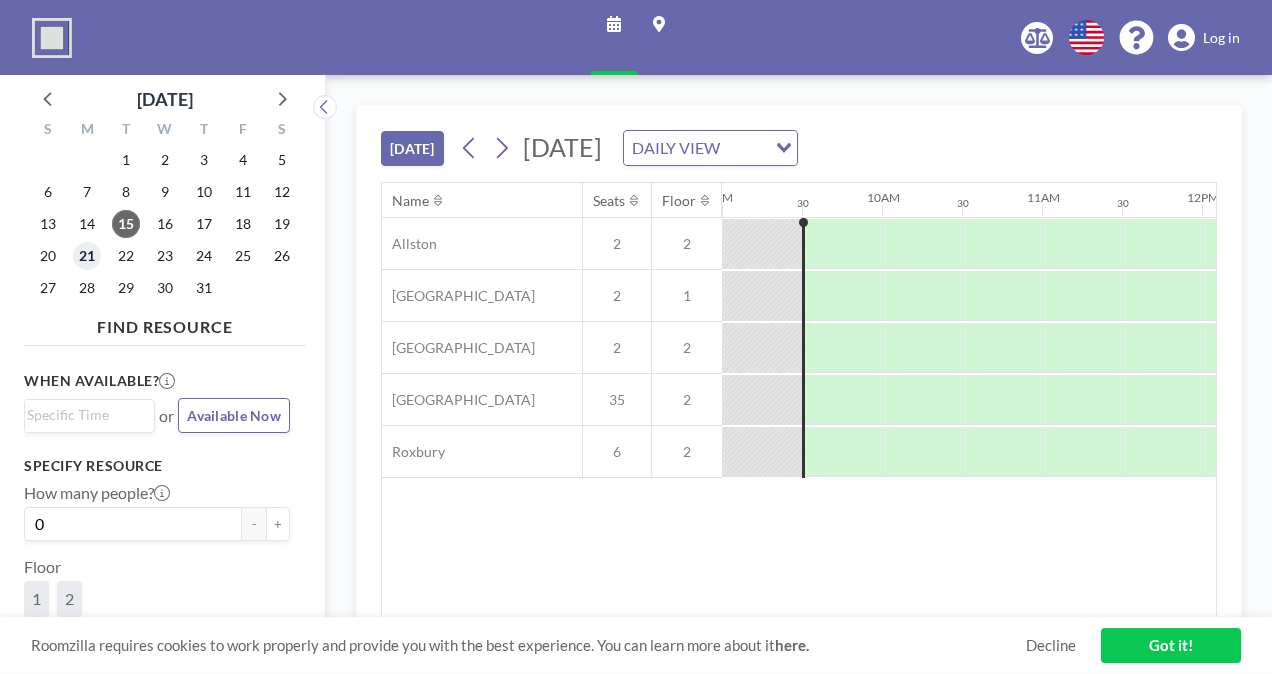 click on "21" at bounding box center [87, 256] 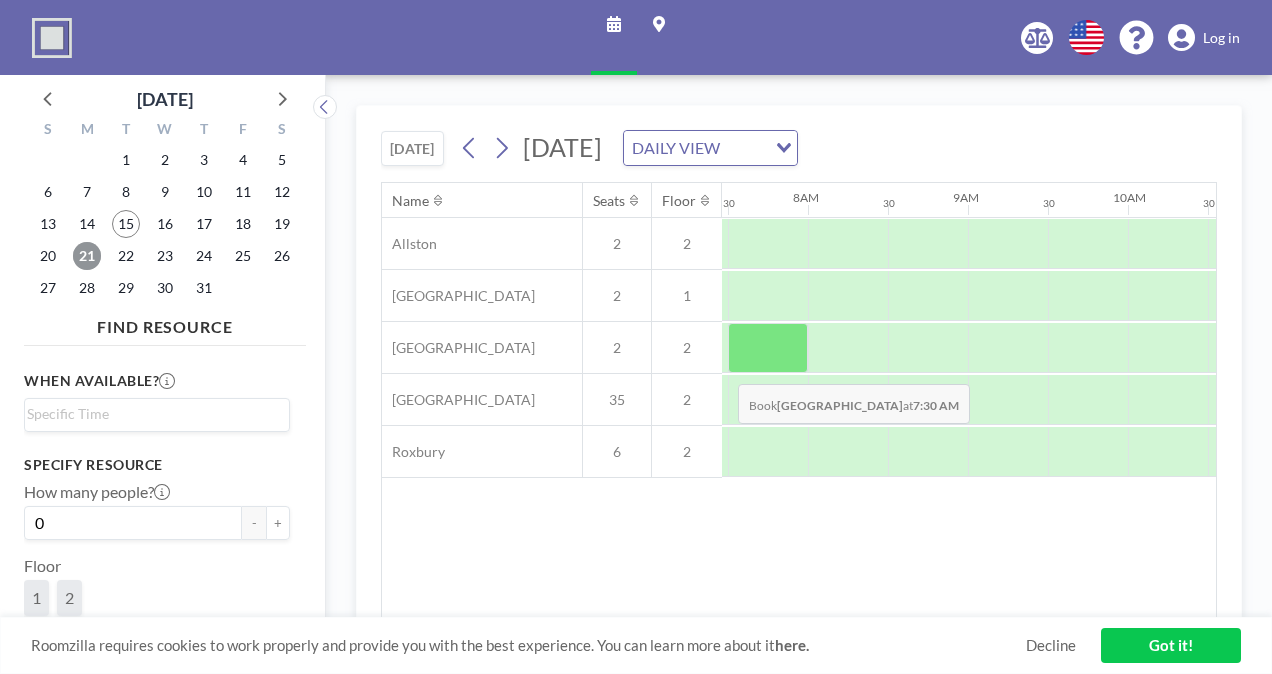 scroll, scrollTop: 0, scrollLeft: 1200, axis: horizontal 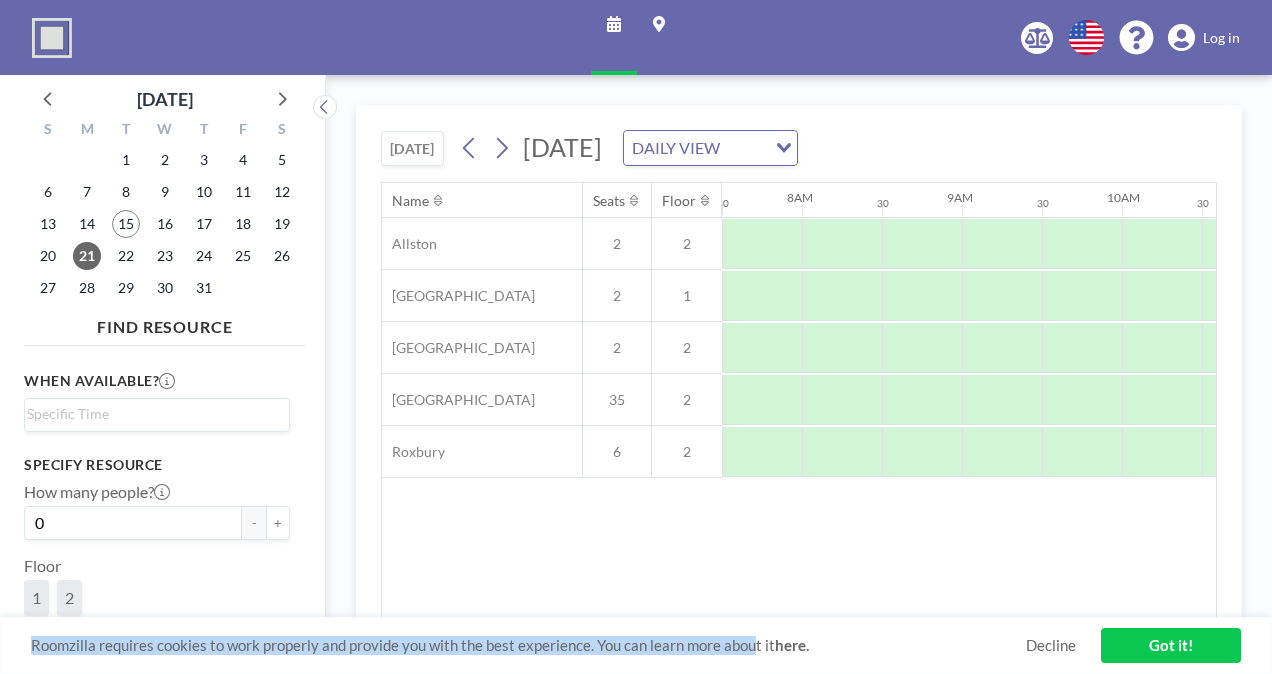 click on "[DATE]  [DATE]
DAILY VIEW
Loading...     Name Seats Floor  12AM   30   1AM   30   2AM   30   3AM   30   4AM   30   5AM   30   6AM   30   7AM   30   8AM   30   9AM   30   10AM   30   11AM   30   12PM   30   1PM   30   2PM   30   3PM   30   4PM   30   5PM   30   6PM   30   7PM   30   8PM   30   9PM   30   10PM   30   11PM   30  [GEOGRAPHIC_DATA]  2   2  [GEOGRAPHIC_DATA]  [GEOGRAPHIC_DATA]  6   2  Roomzilla requires cookies to work properly and provide you with the best experience. You can learn more about it  here. Decline Got it!" at bounding box center (799, 374) 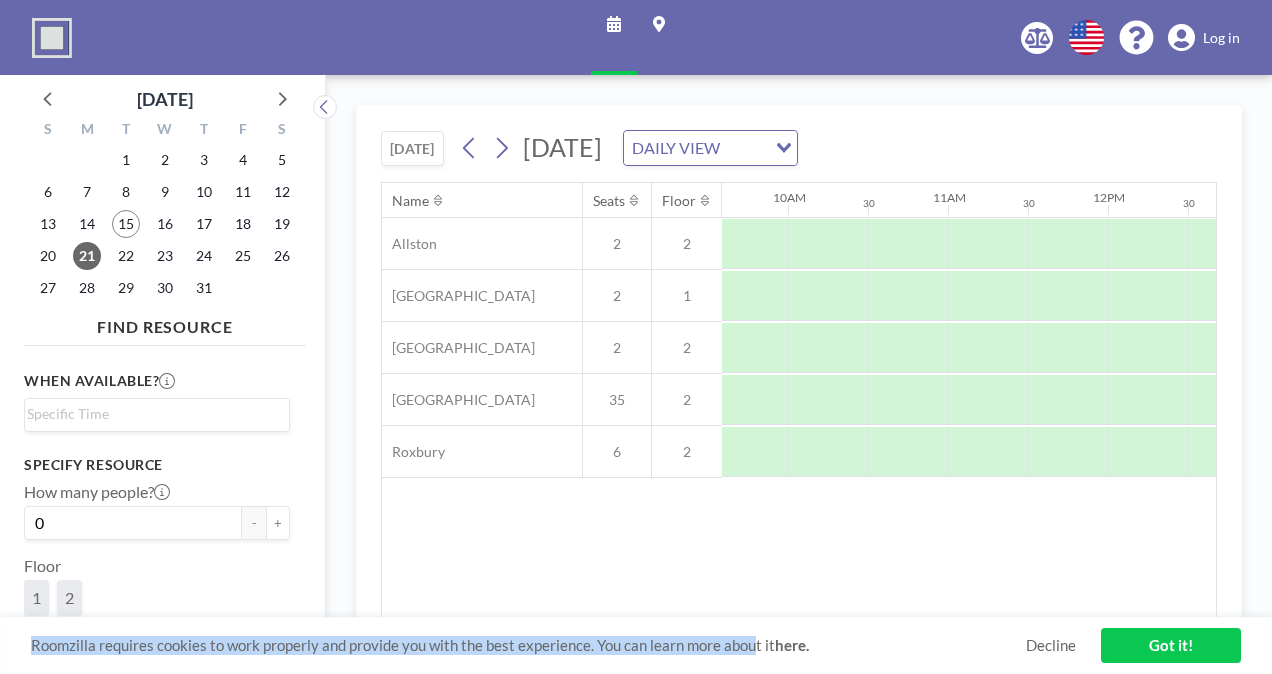 scroll, scrollTop: 0, scrollLeft: 1570, axis: horizontal 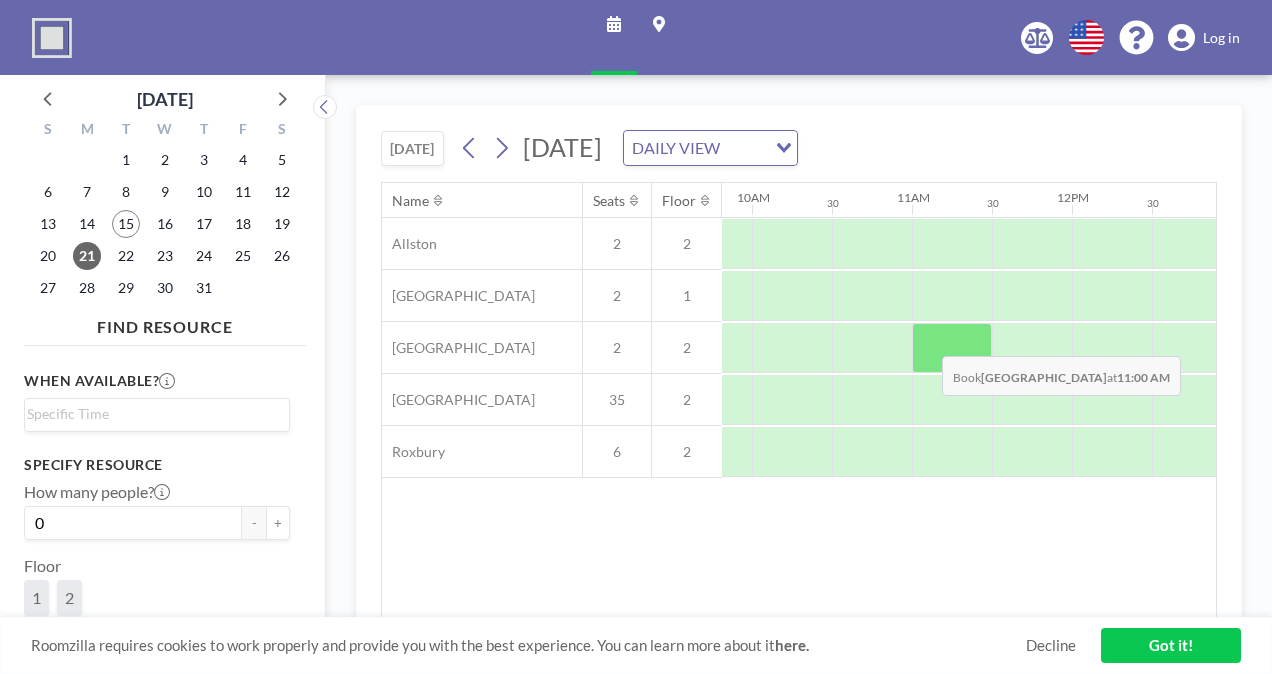 click at bounding box center [952, 348] 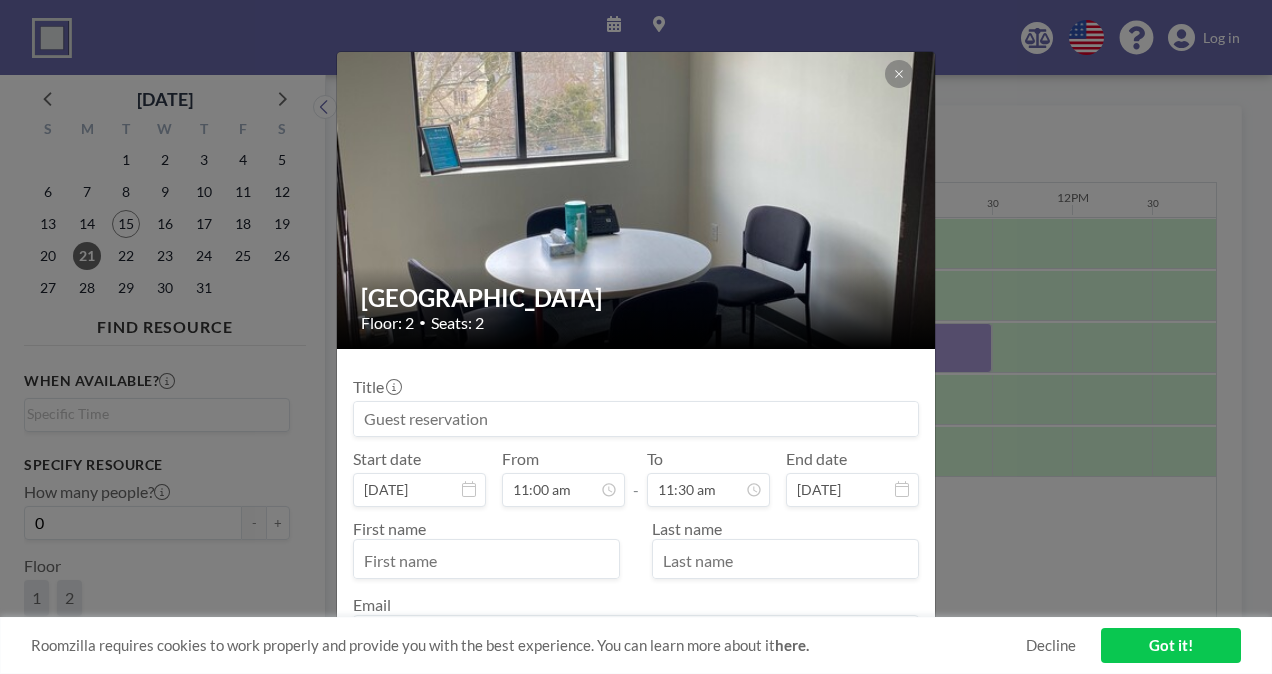 scroll, scrollTop: 819, scrollLeft: 0, axis: vertical 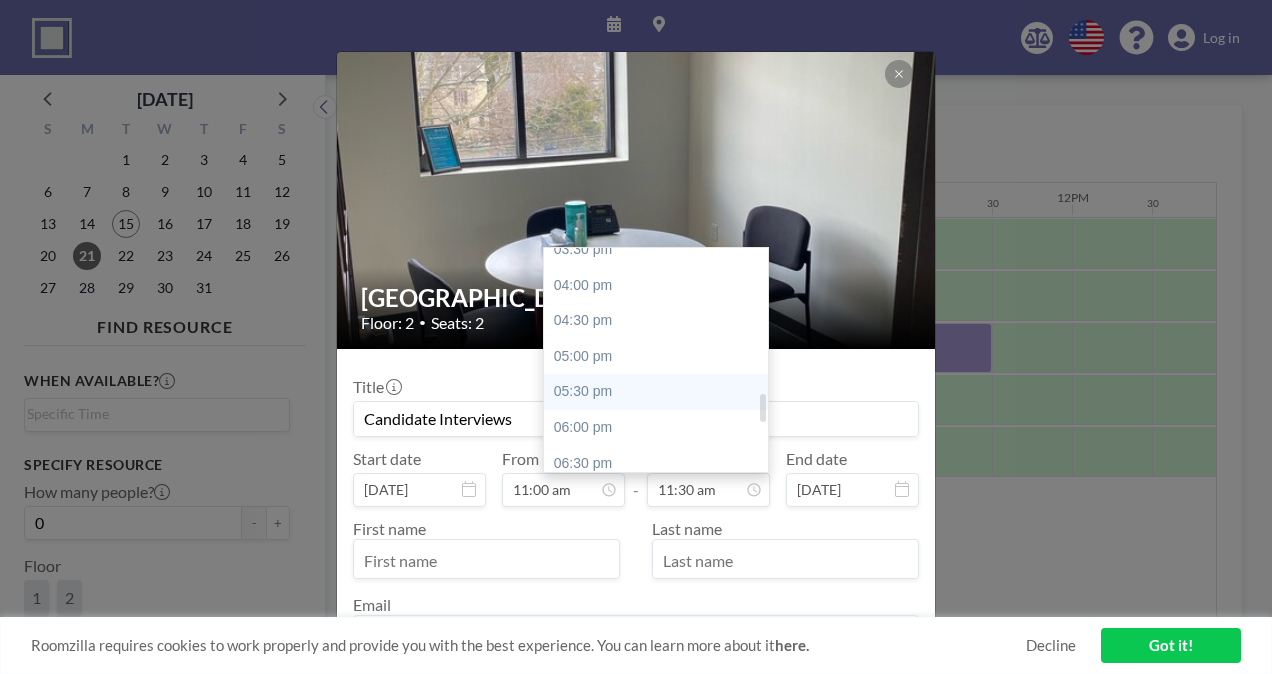 type on "Candidate Interviews" 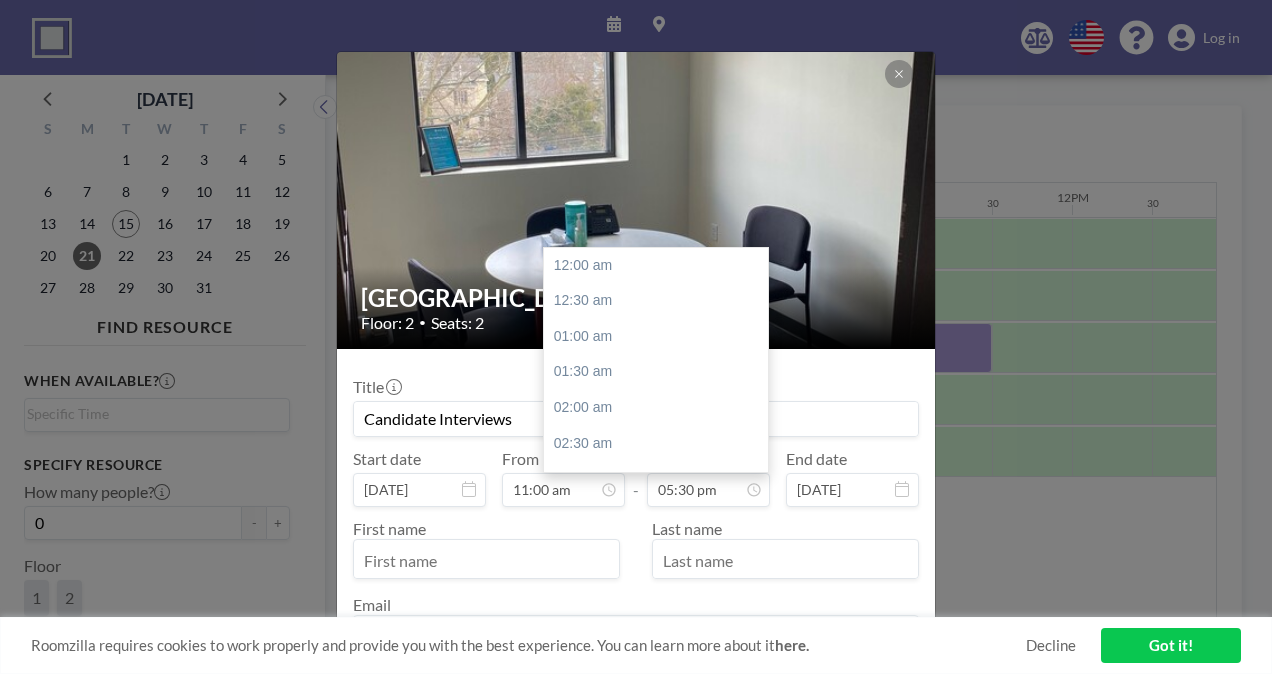 scroll, scrollTop: 1246, scrollLeft: 0, axis: vertical 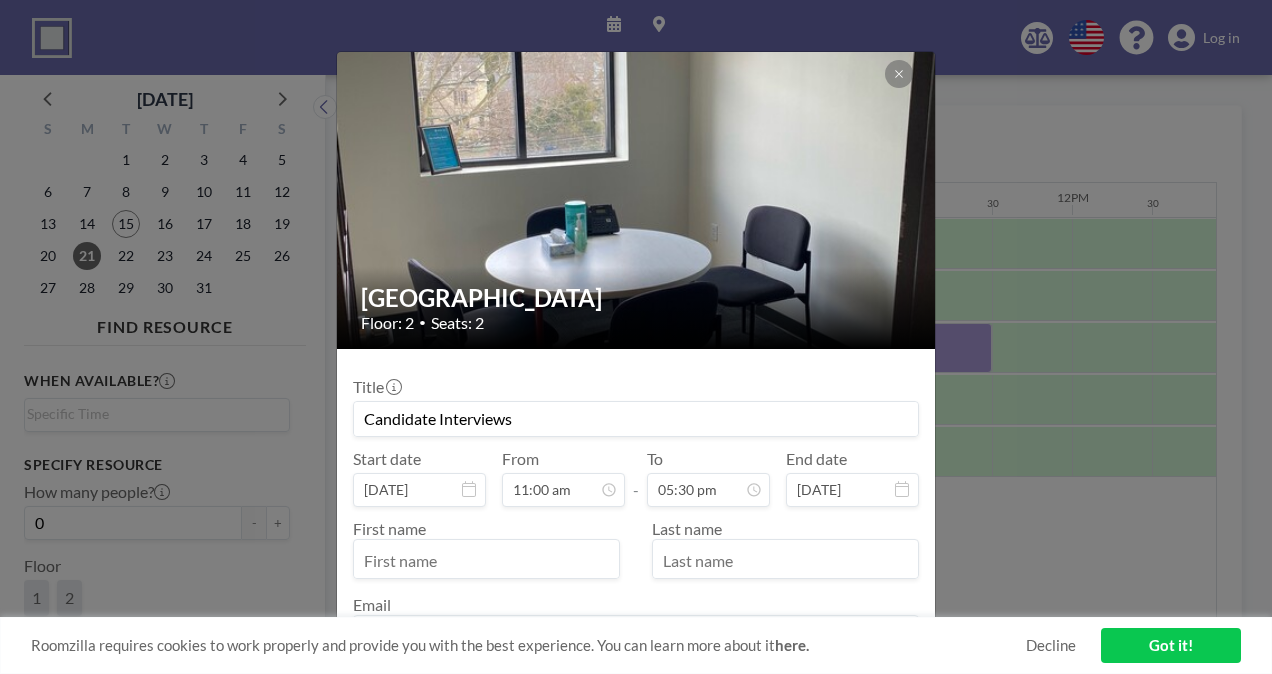 drag, startPoint x: 545, startPoint y: 567, endPoint x: 553, endPoint y: 577, distance: 12.806249 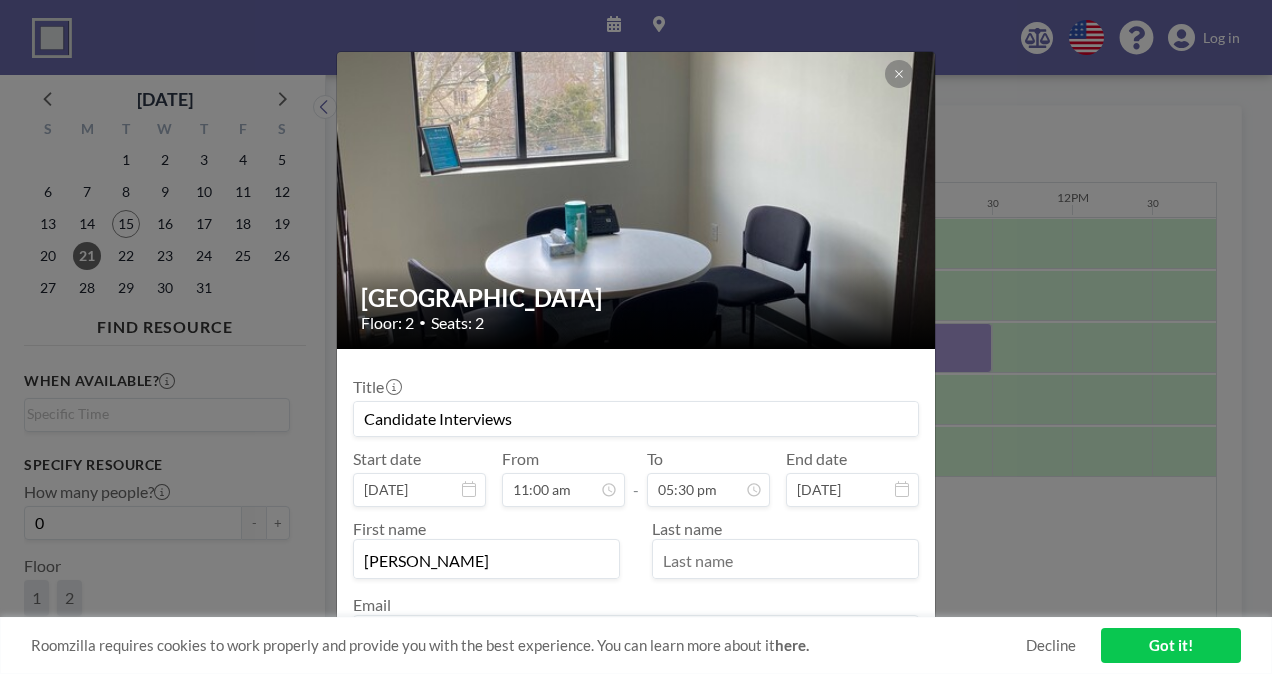 type on "[PERSON_NAME]" 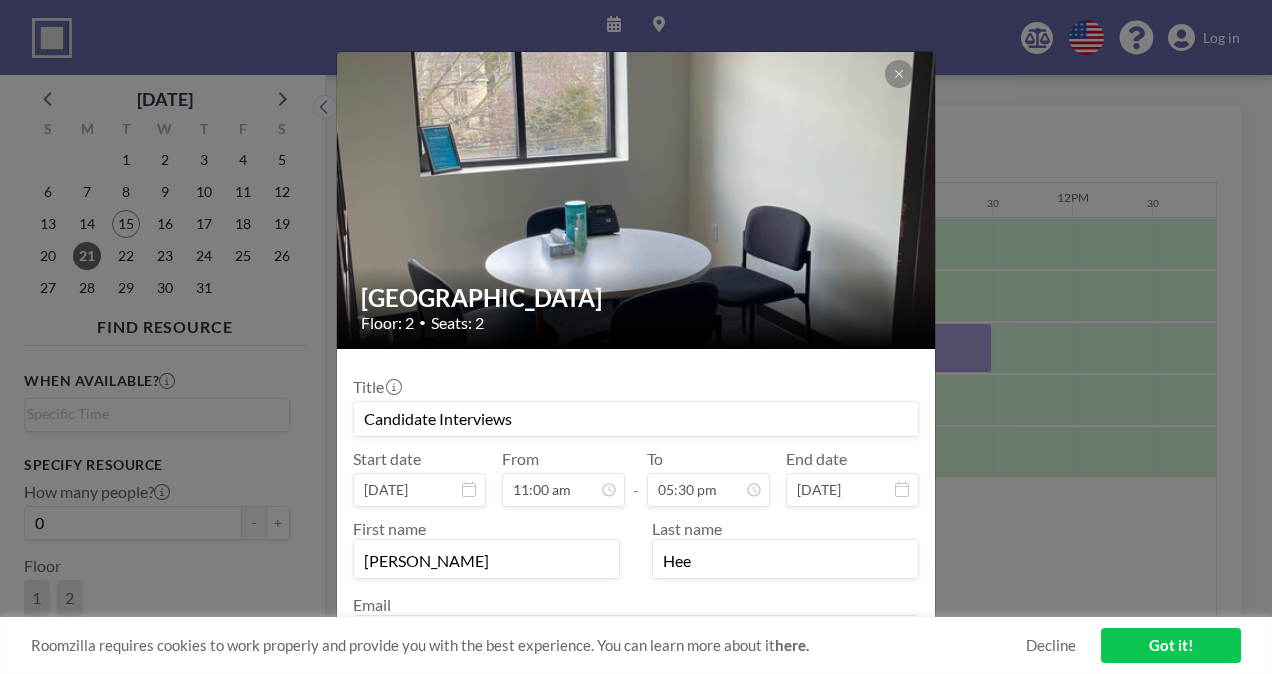 type on "[PERSON_NAME]" 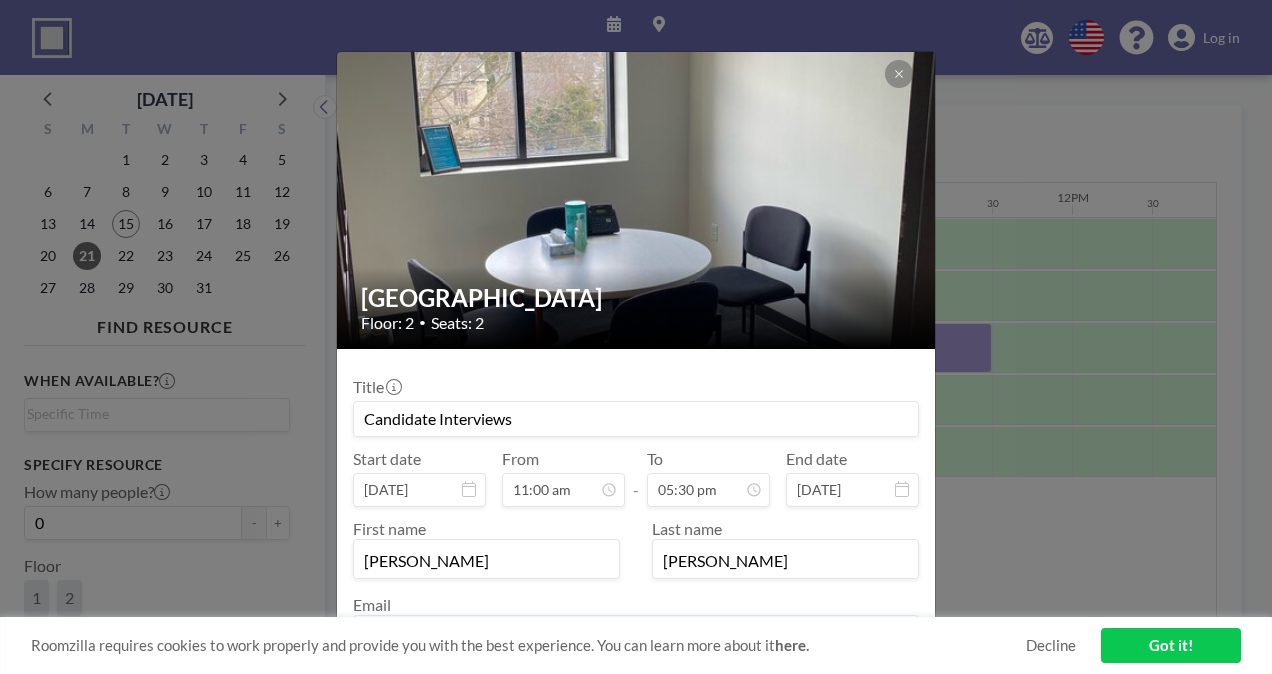 type on "[EMAIL_ADDRESS][DOMAIN_NAME]" 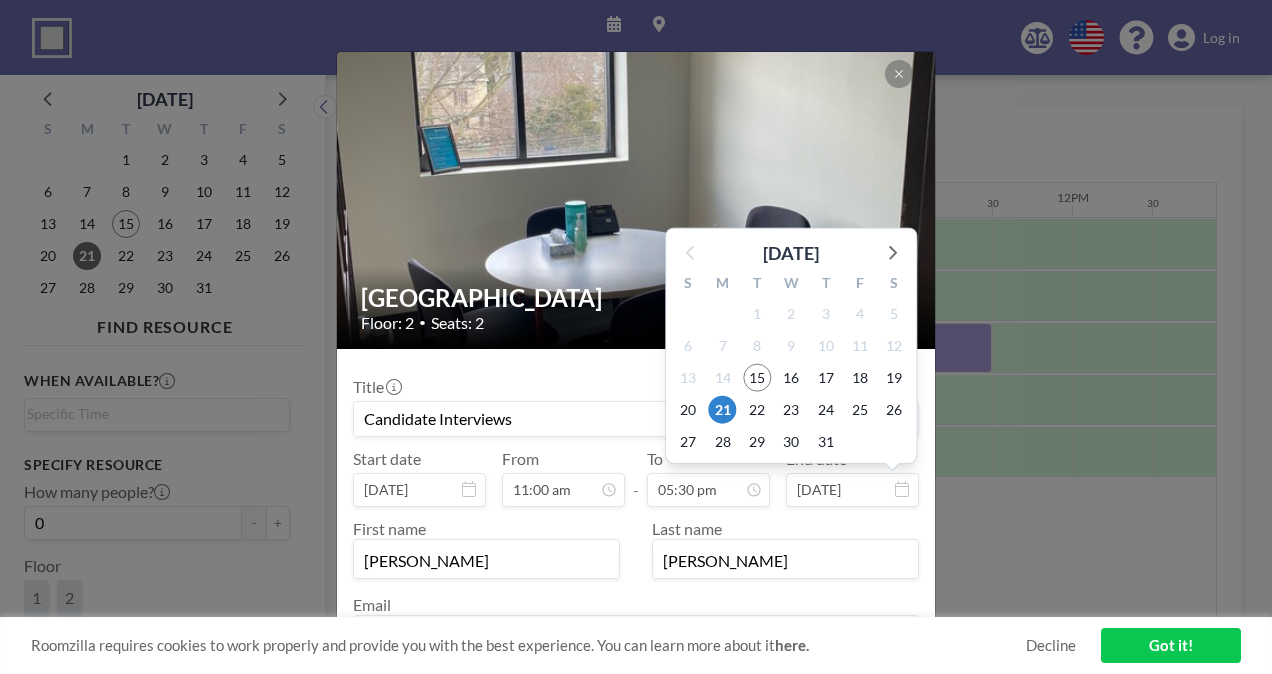 scroll, scrollTop: 1246, scrollLeft: 0, axis: vertical 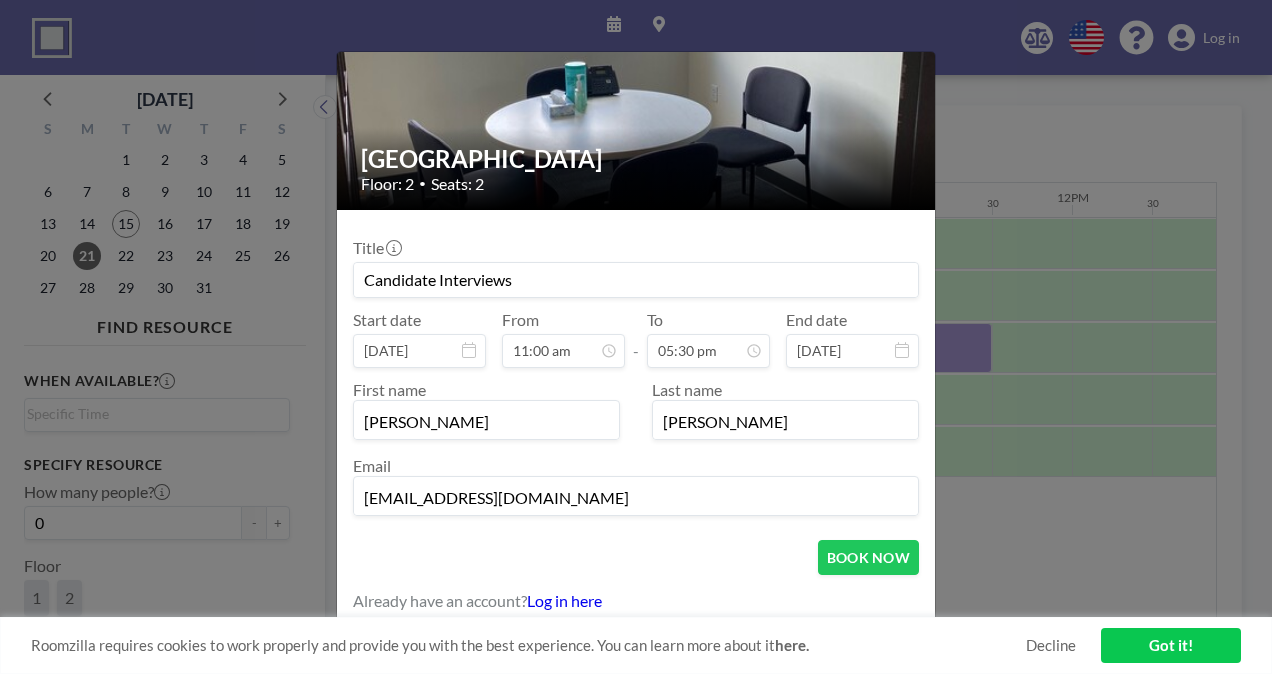 click on "Candidate Interviews" at bounding box center (636, 280) 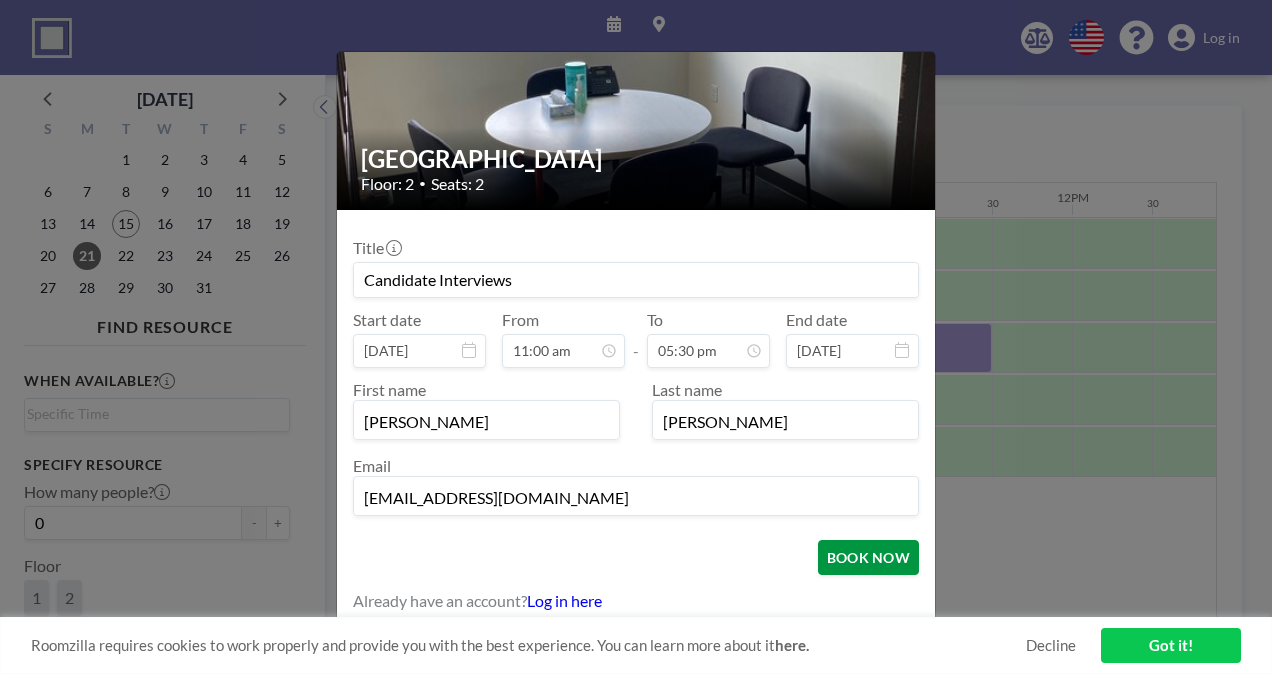 click on "BOOK NOW" at bounding box center (868, 557) 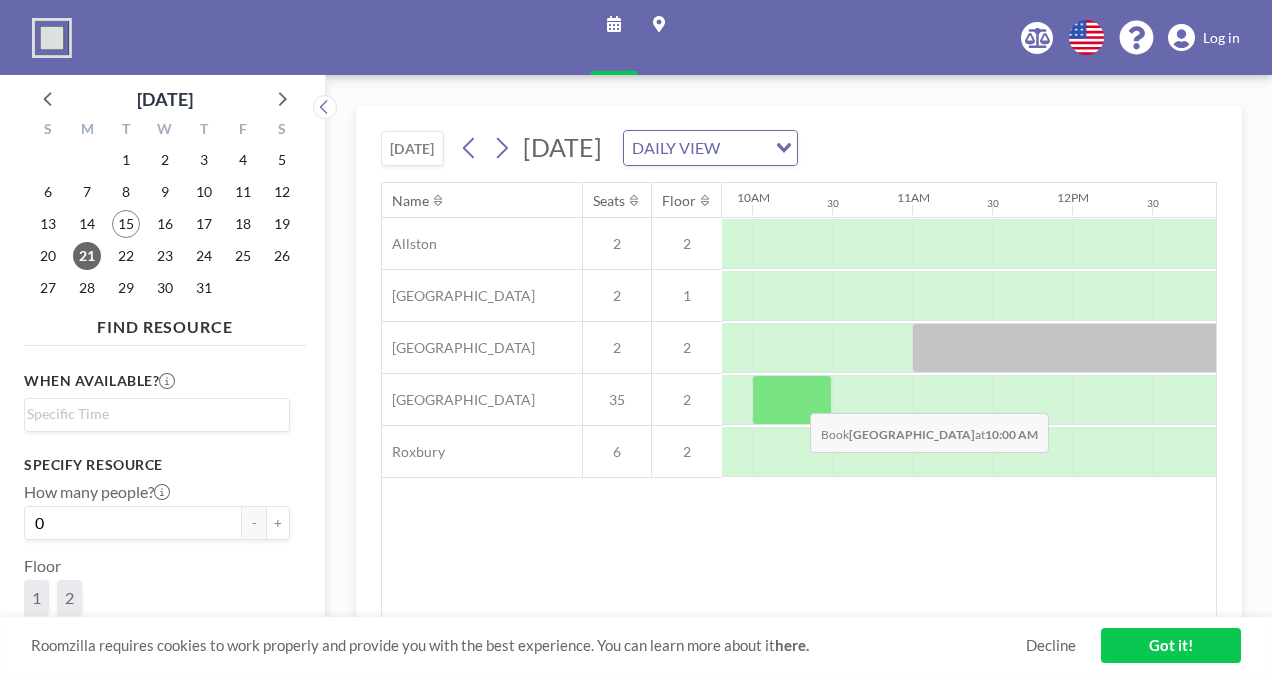click at bounding box center [792, 400] 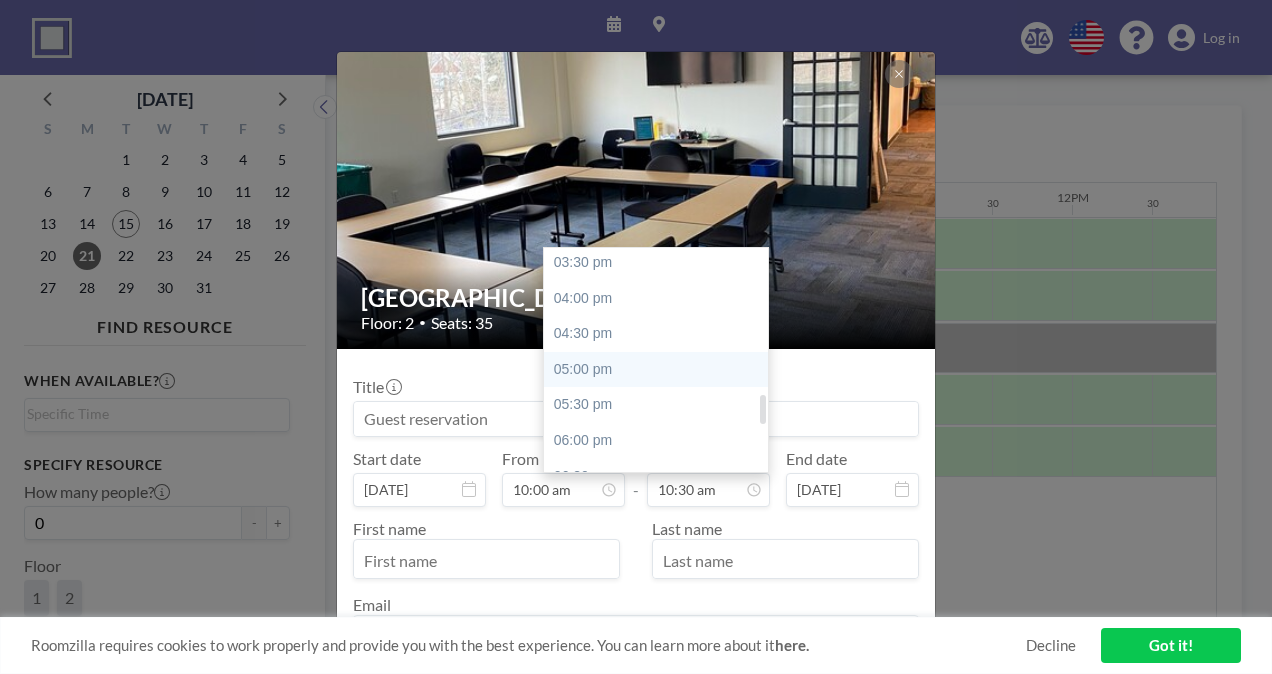 scroll, scrollTop: 1147, scrollLeft: 0, axis: vertical 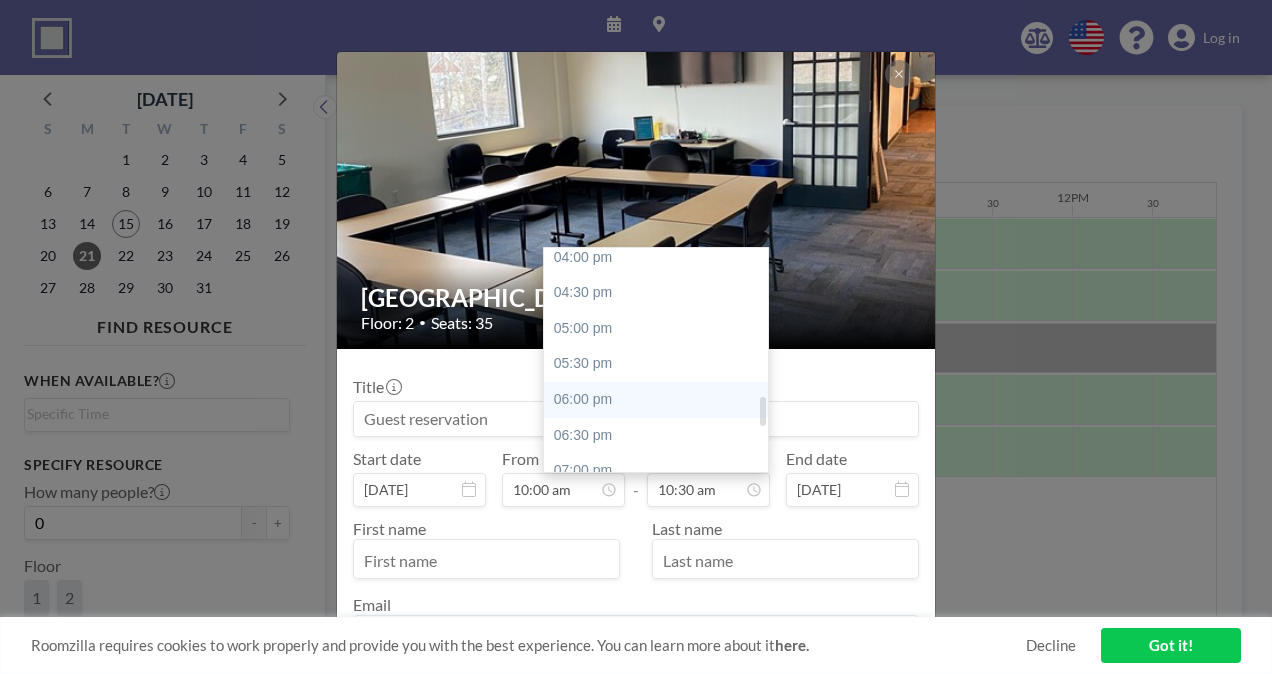 click on "06:00 pm" at bounding box center (661, 400) 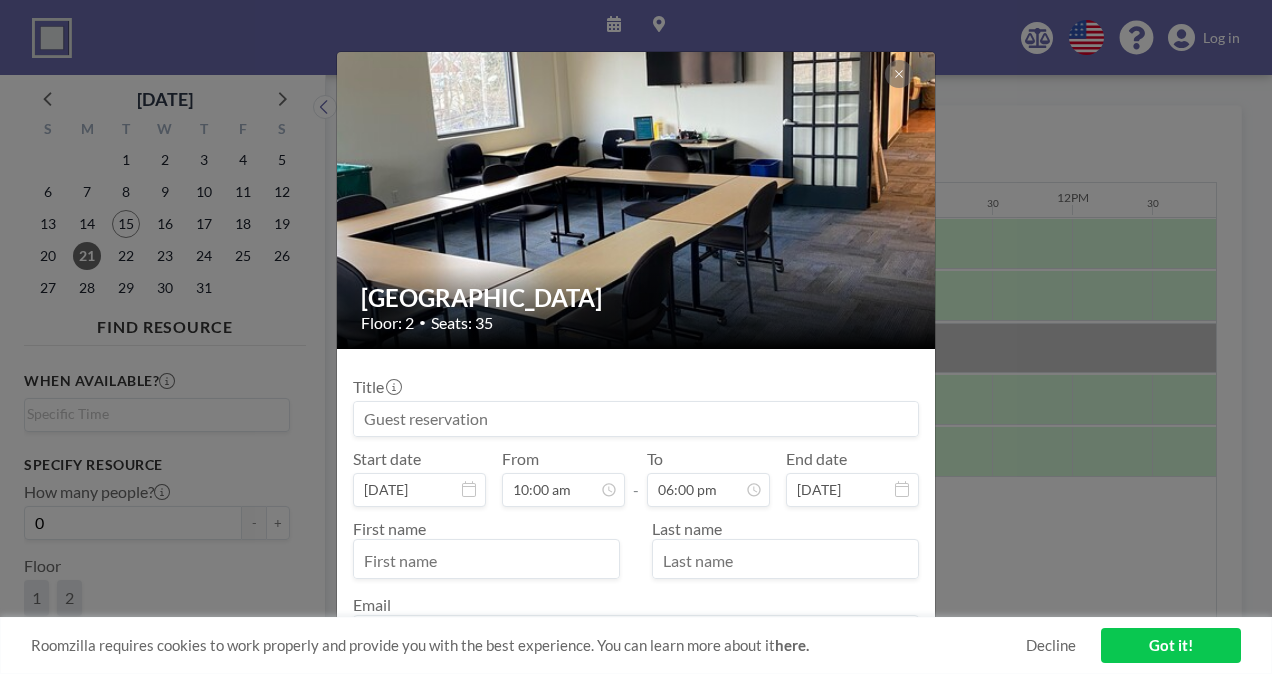 click at bounding box center [636, 419] 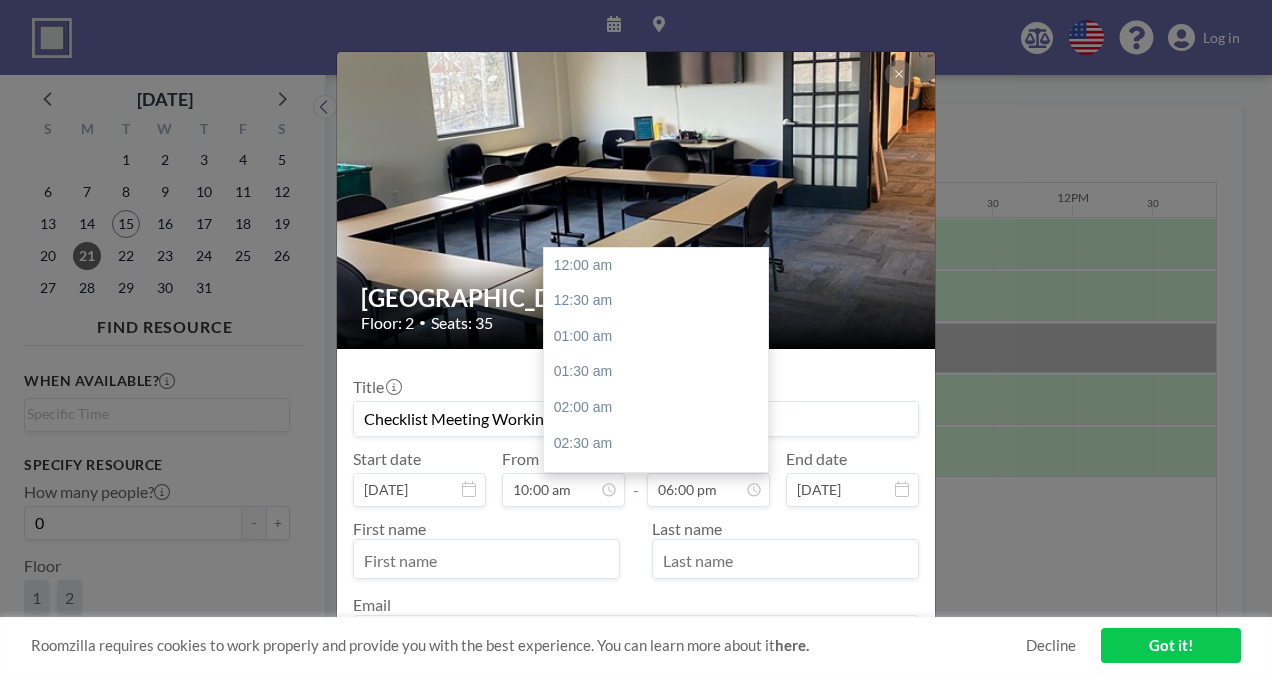 scroll, scrollTop: 1281, scrollLeft: 0, axis: vertical 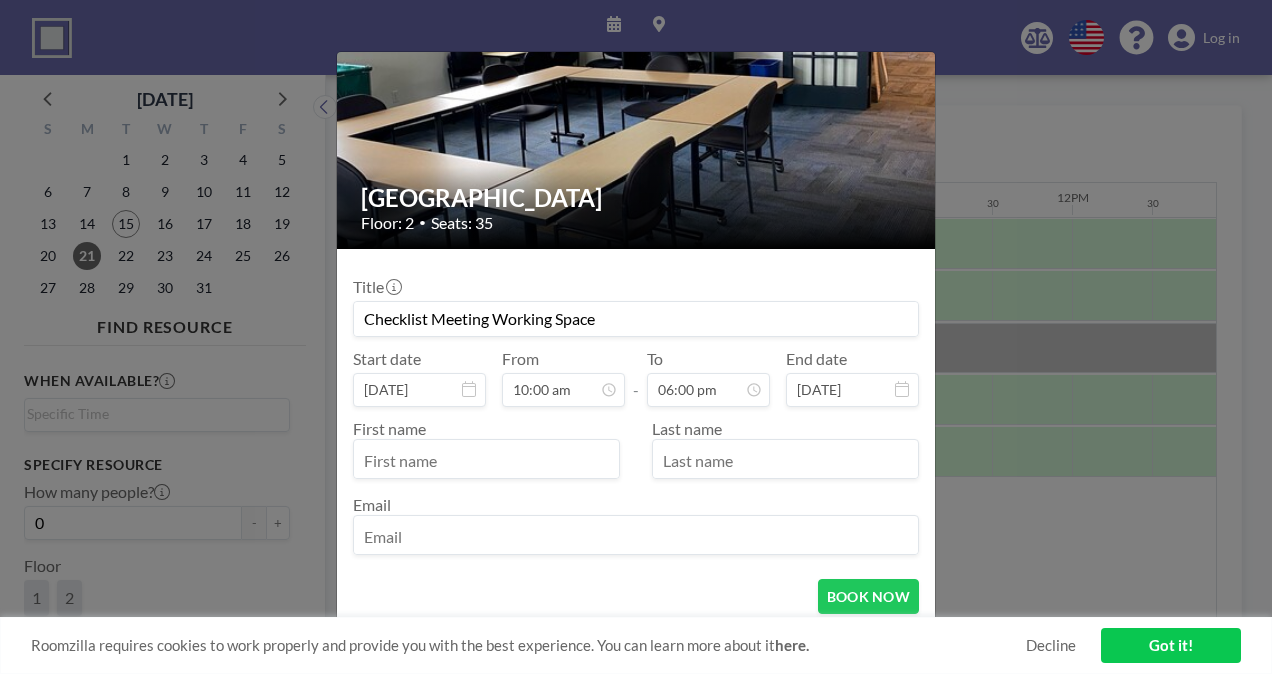 type on "Checklist Meeting Working Space" 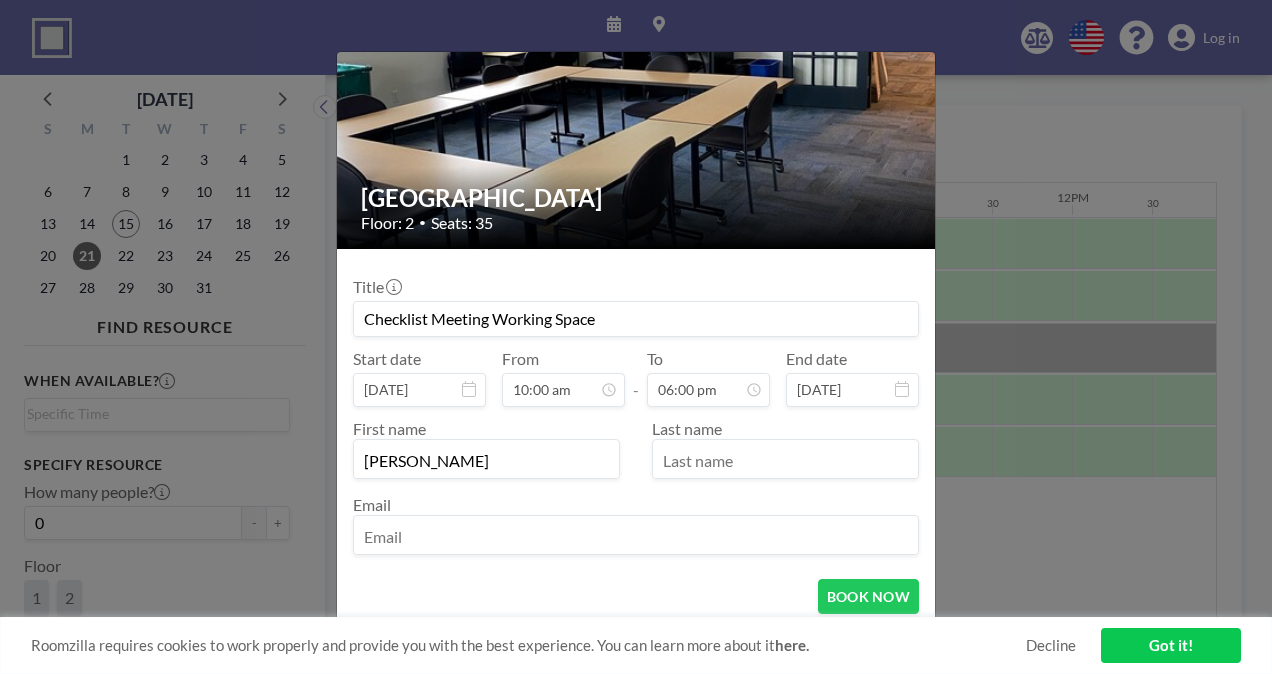 type on "[PERSON_NAME]" 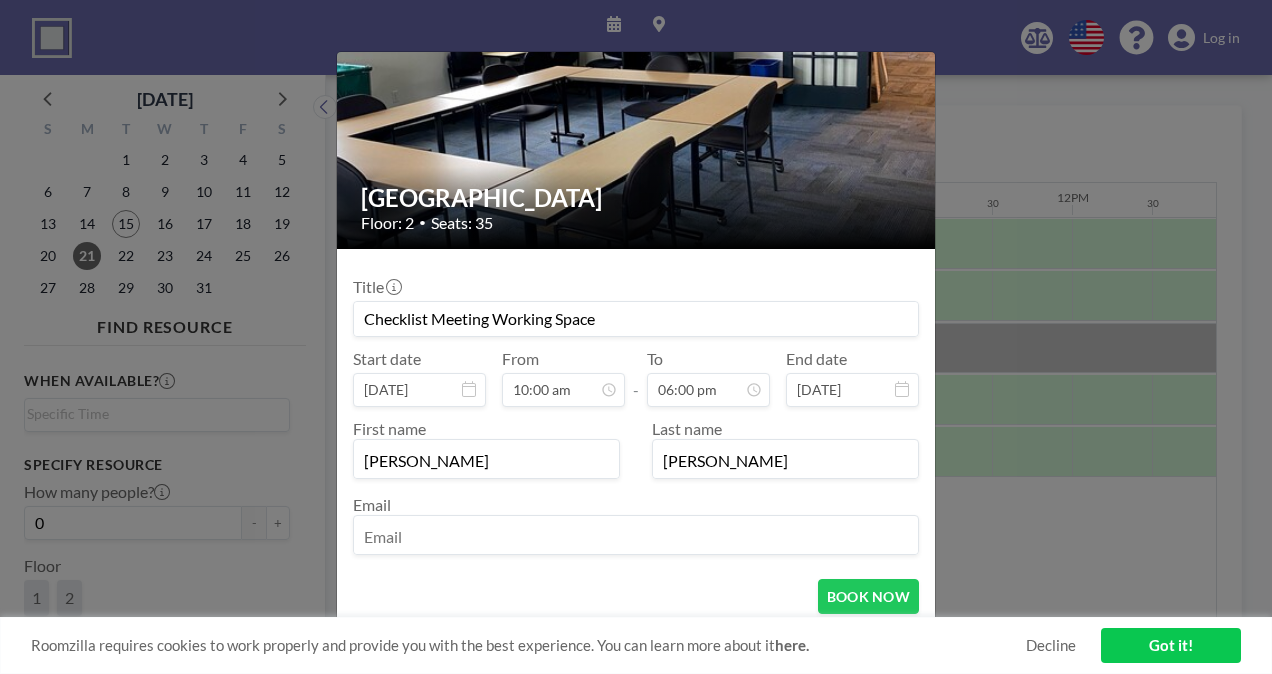 type on "[EMAIL_ADDRESS][DOMAIN_NAME]" 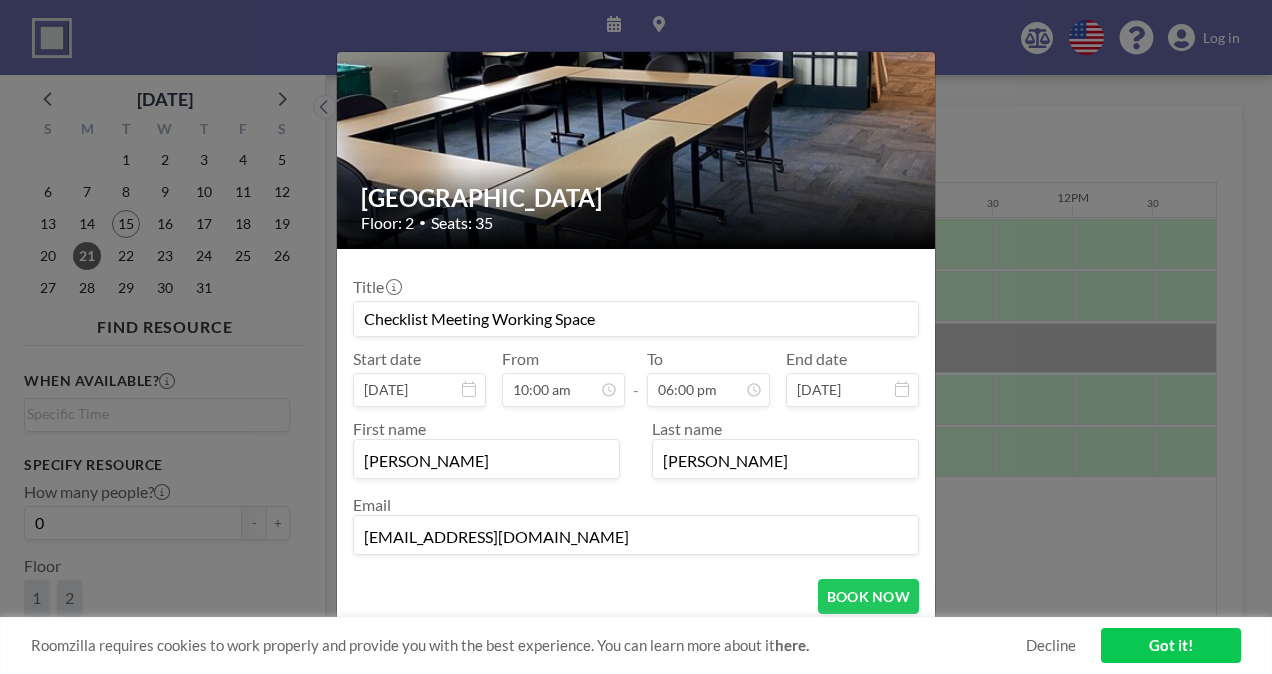 scroll, scrollTop: 139, scrollLeft: 0, axis: vertical 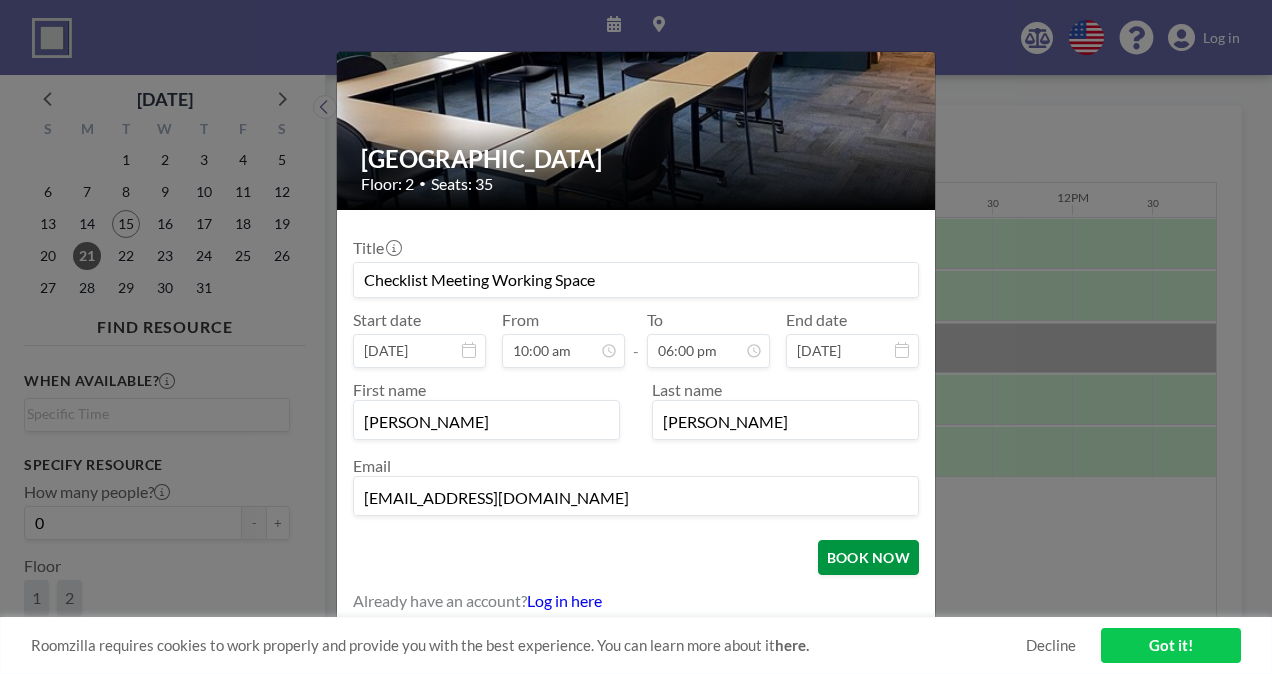 click on "BOOK NOW" at bounding box center (868, 557) 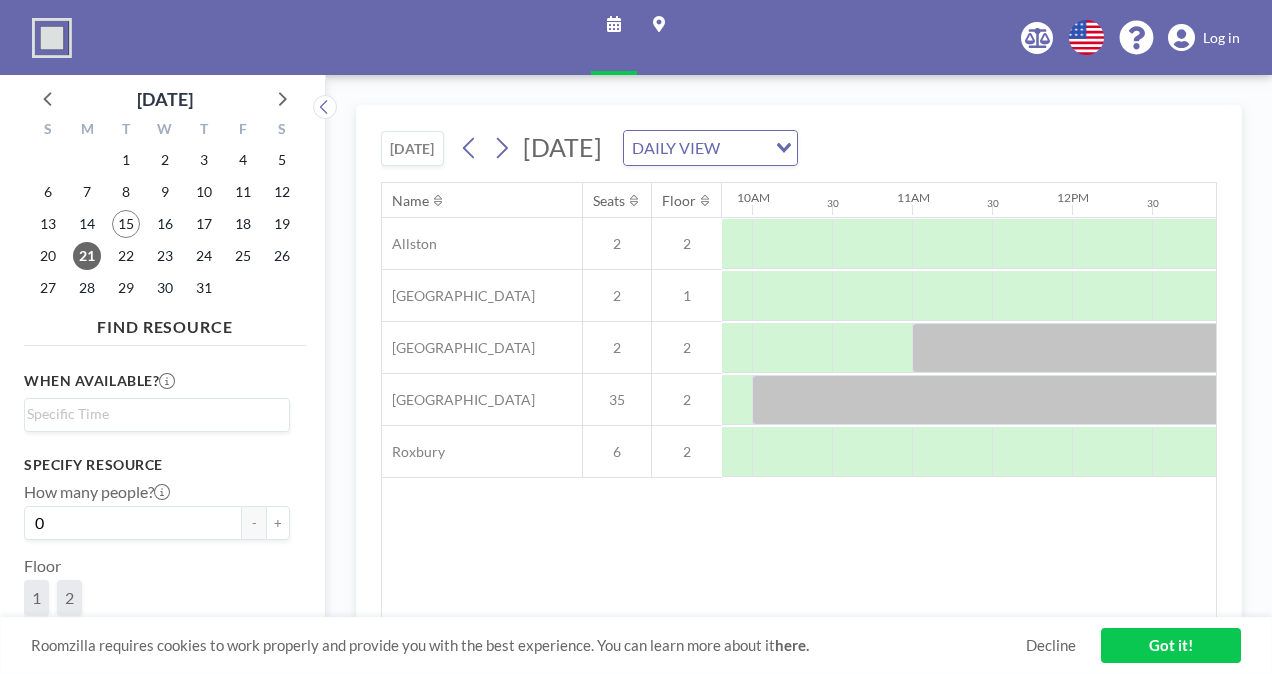 click on "[DATE]
DAILY VIEW
Loading..." at bounding box center (626, 148) 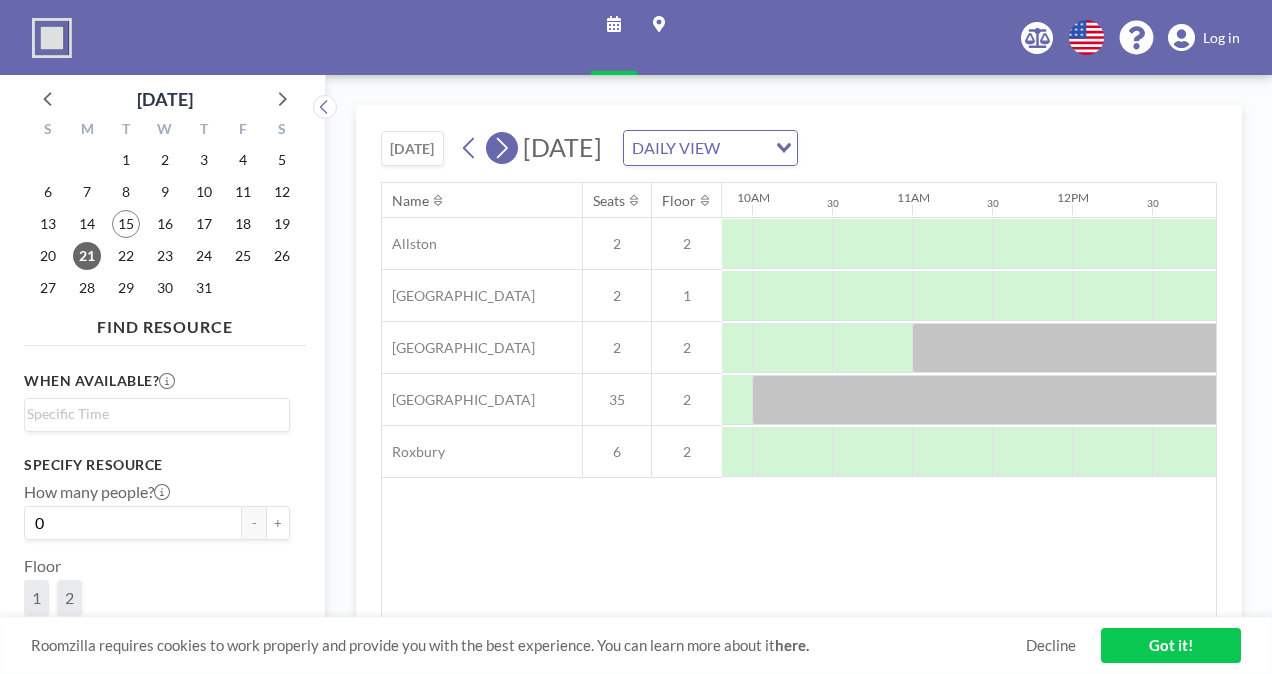 click 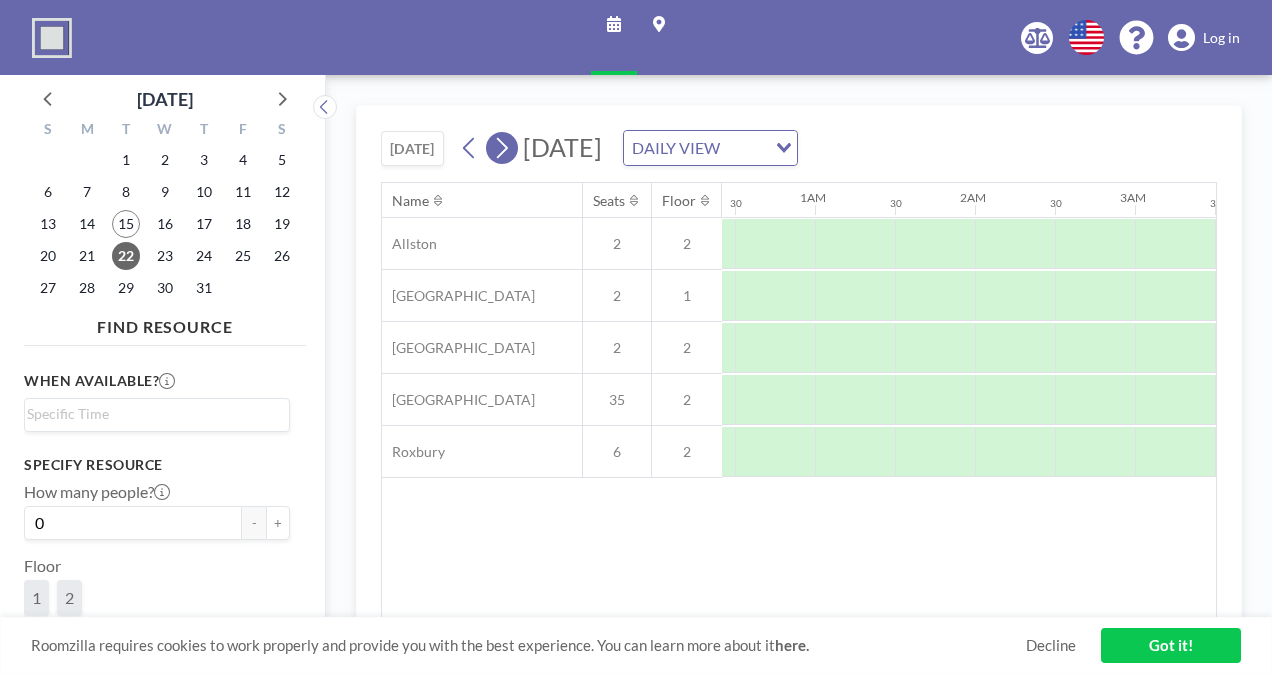 click 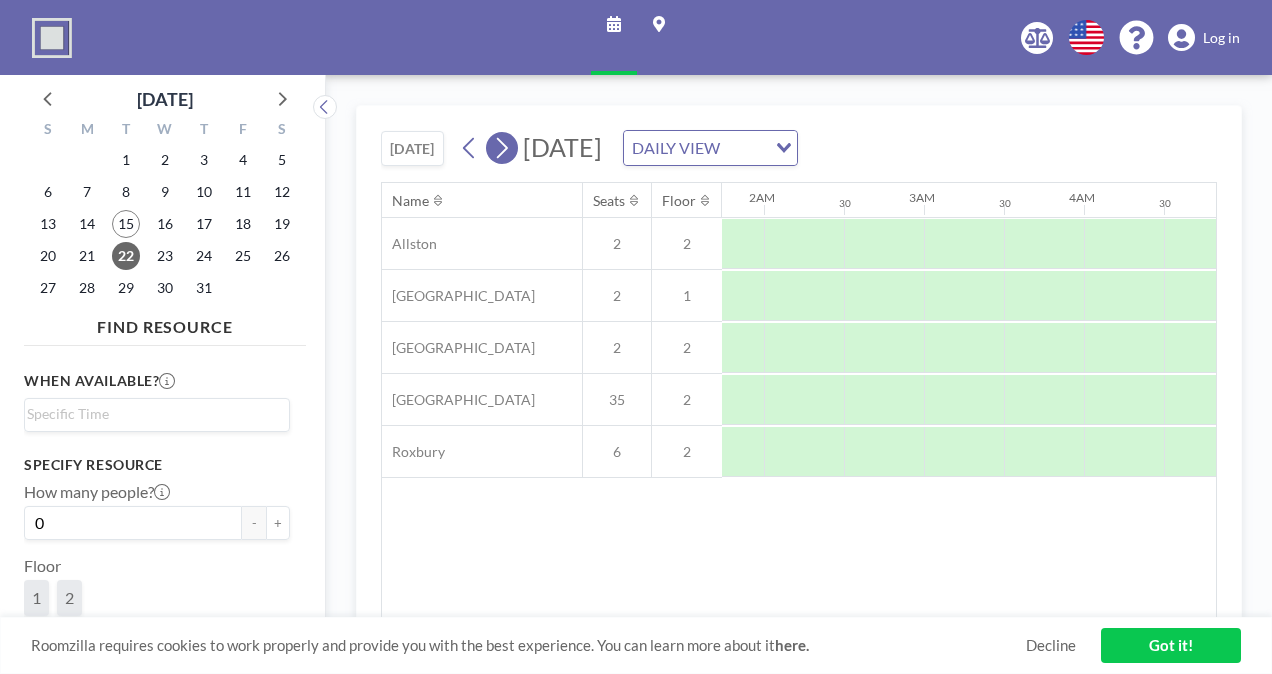 scroll, scrollTop: 0, scrollLeft: 0, axis: both 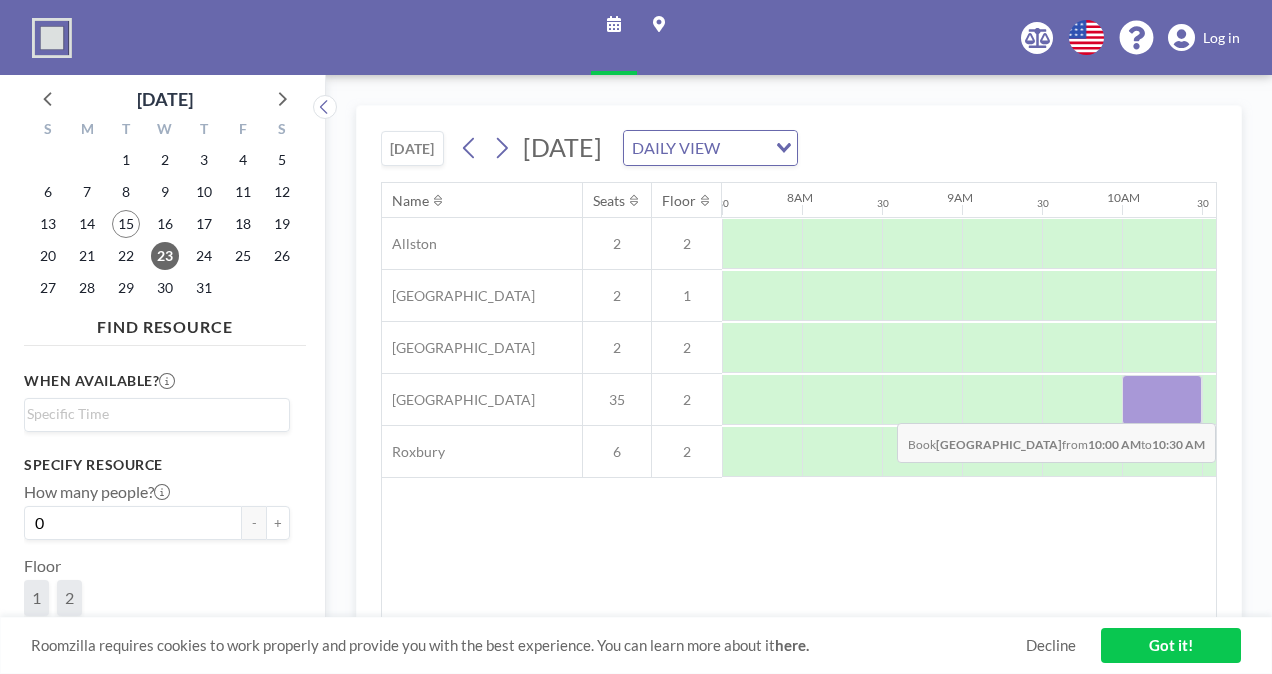 click at bounding box center (1162, 400) 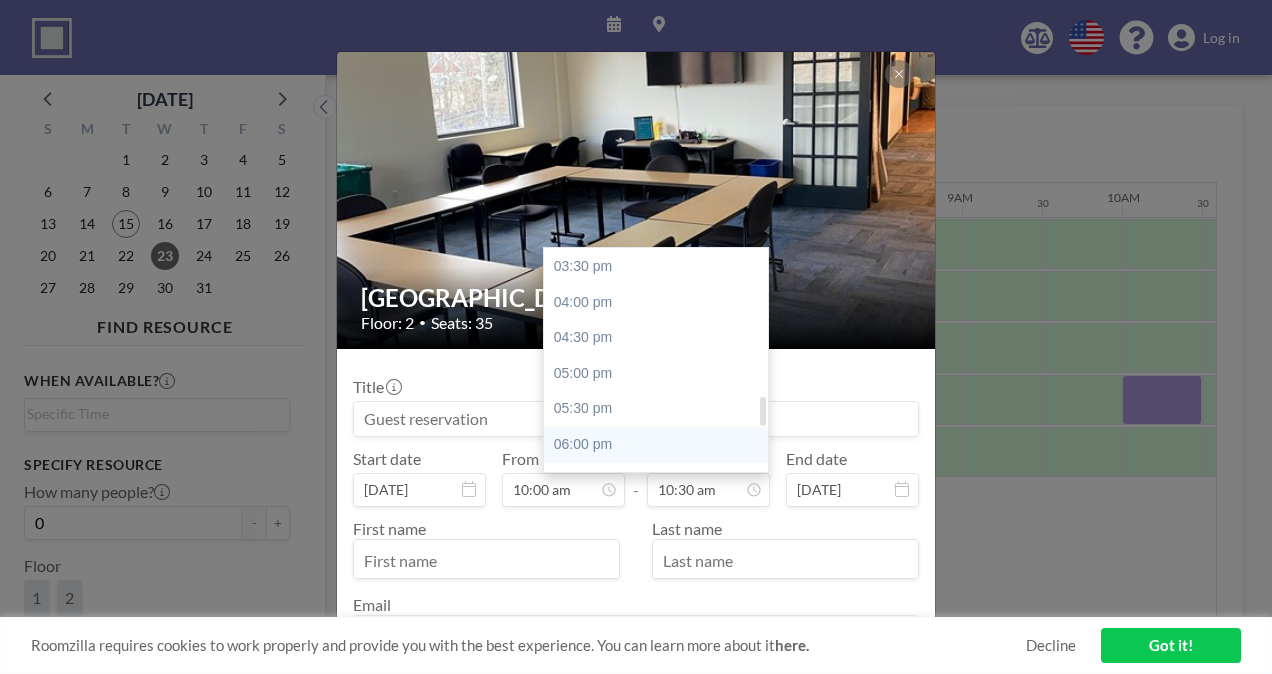 scroll, scrollTop: 1147, scrollLeft: 0, axis: vertical 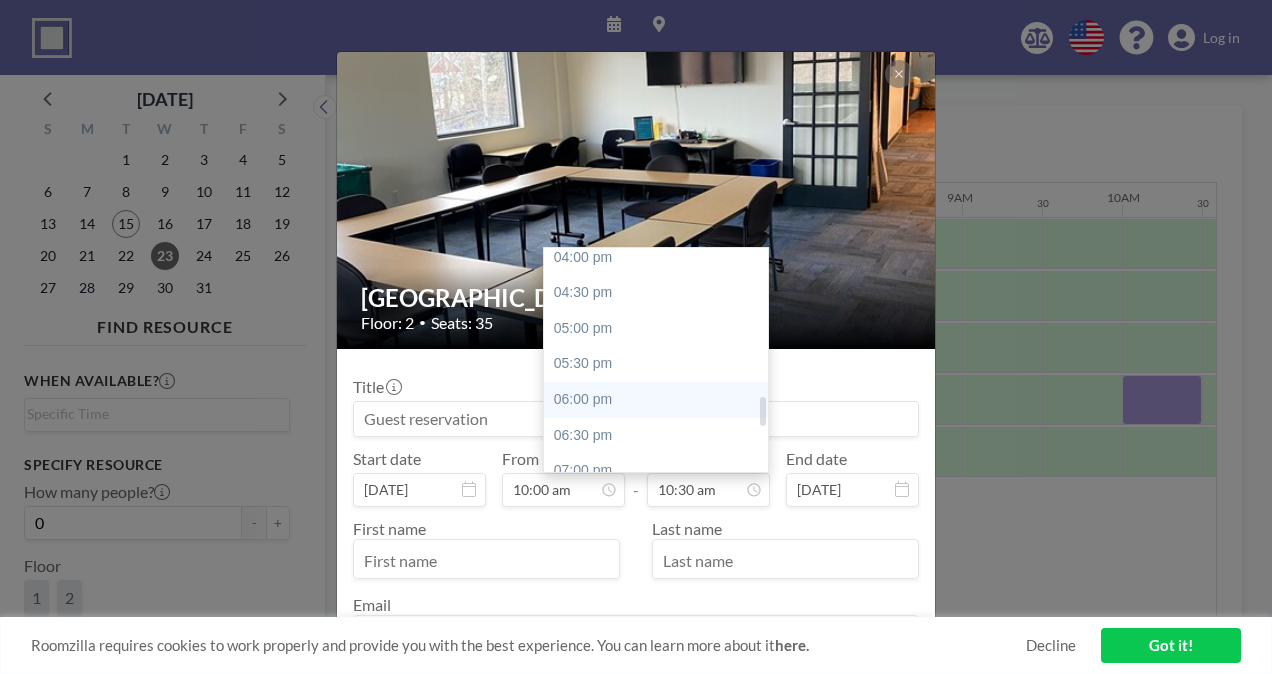 click on "06:00 pm" at bounding box center (661, 400) 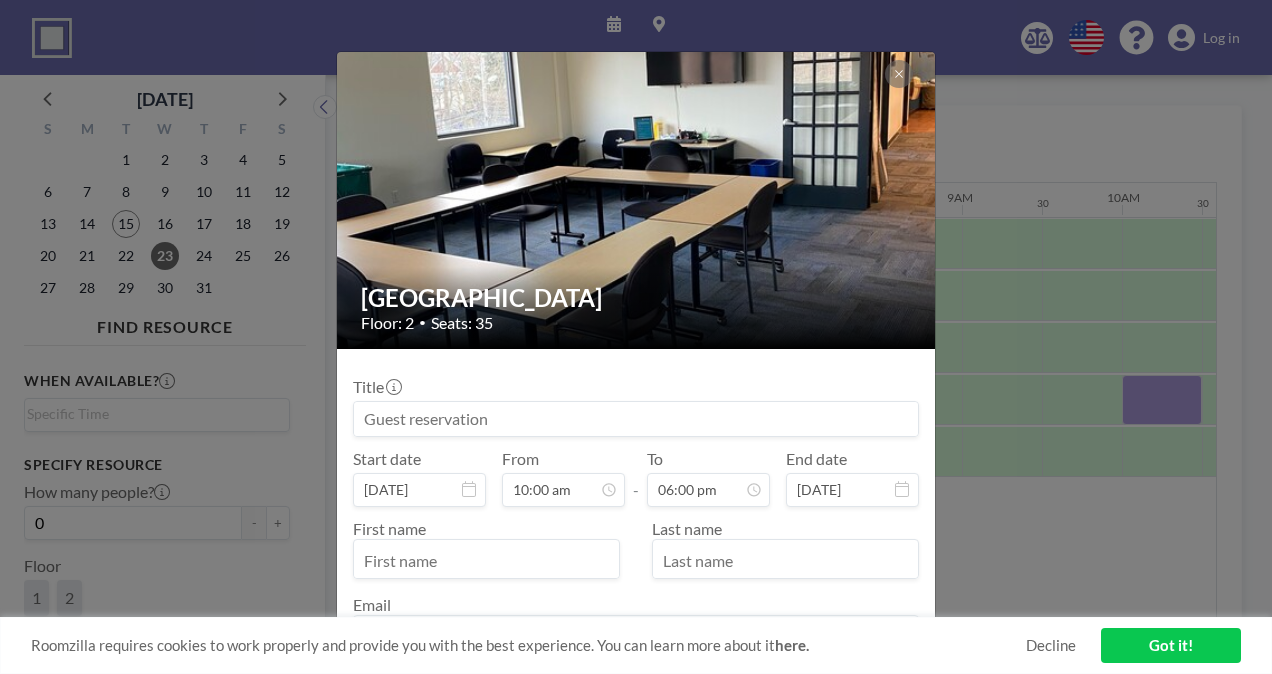 click at bounding box center [636, 419] 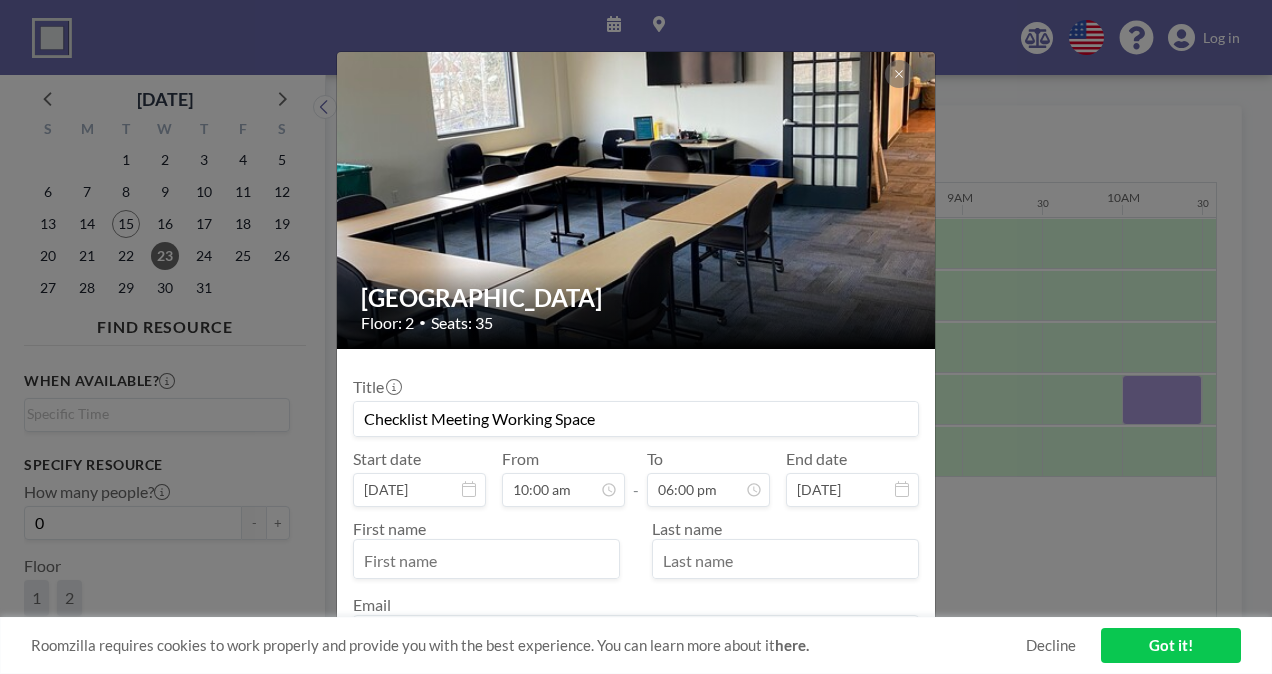 type on "[PERSON_NAME]" 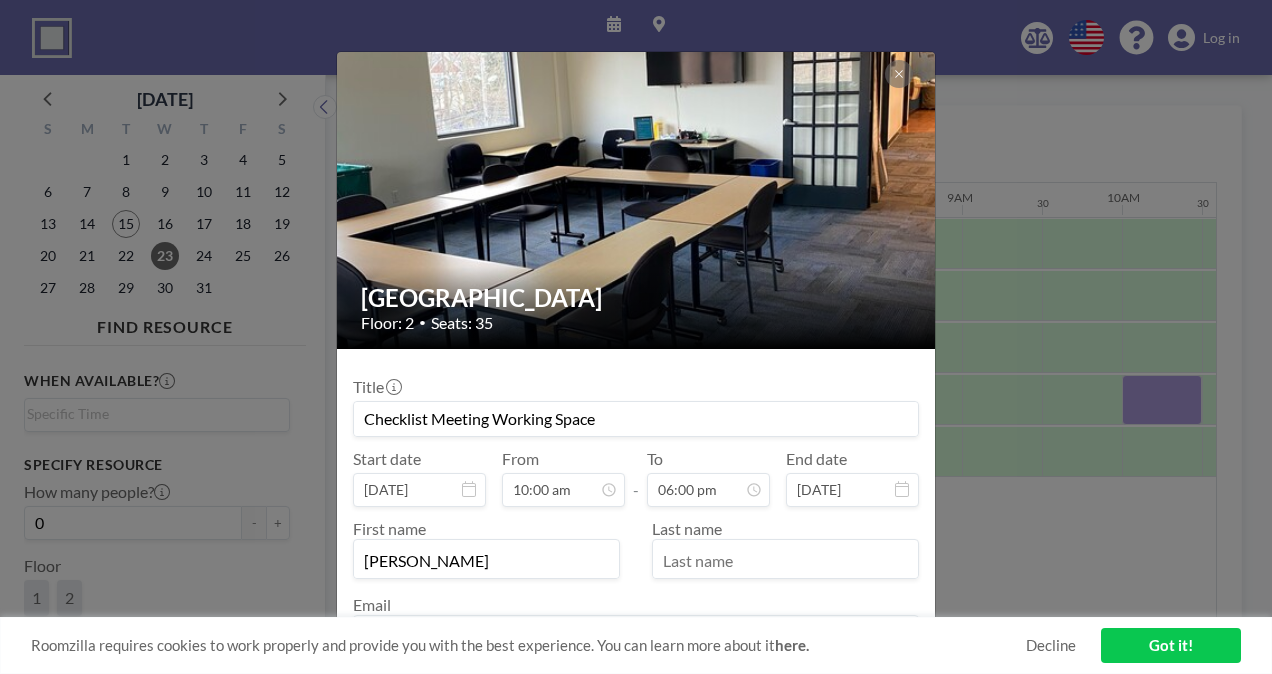 type on "[PERSON_NAME]" 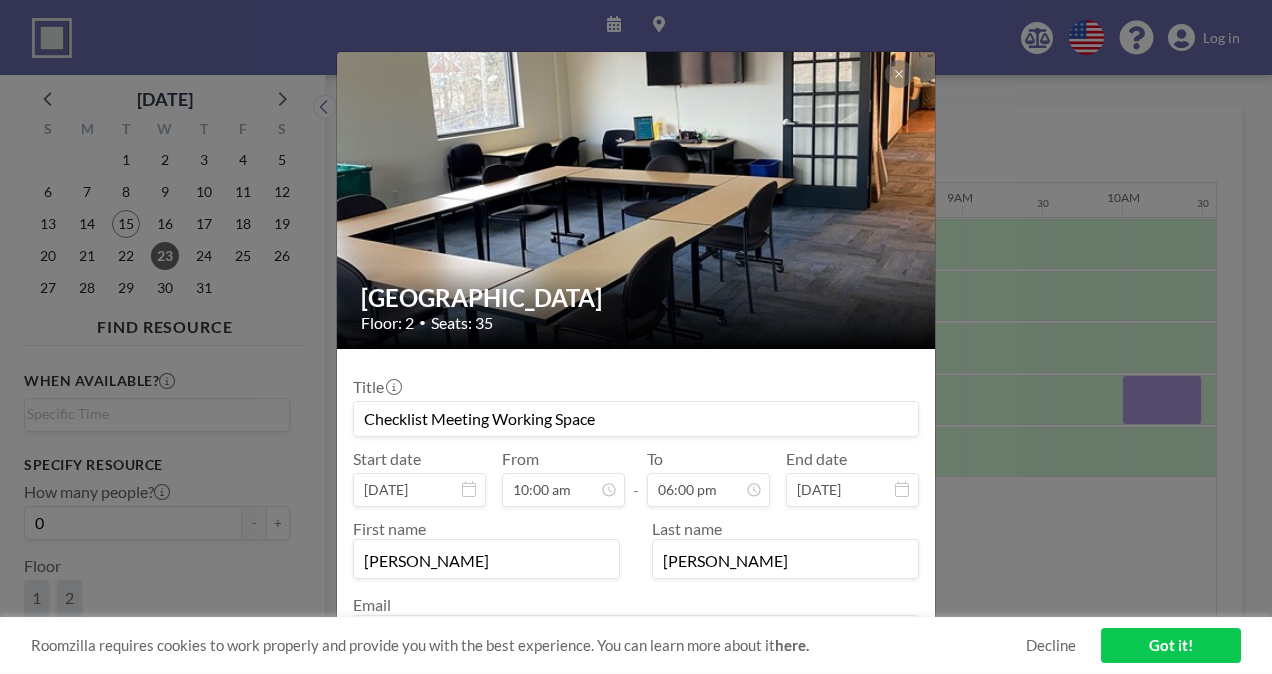 type on "[EMAIL_ADDRESS][DOMAIN_NAME]" 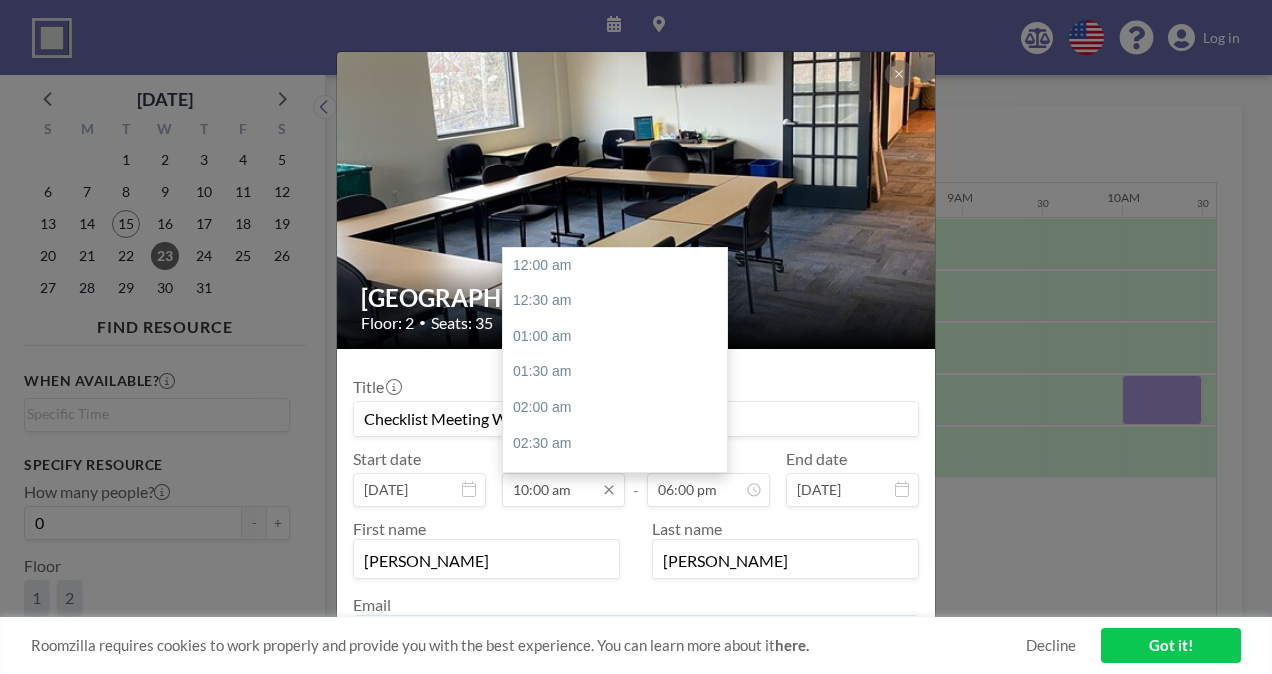 scroll, scrollTop: 712, scrollLeft: 0, axis: vertical 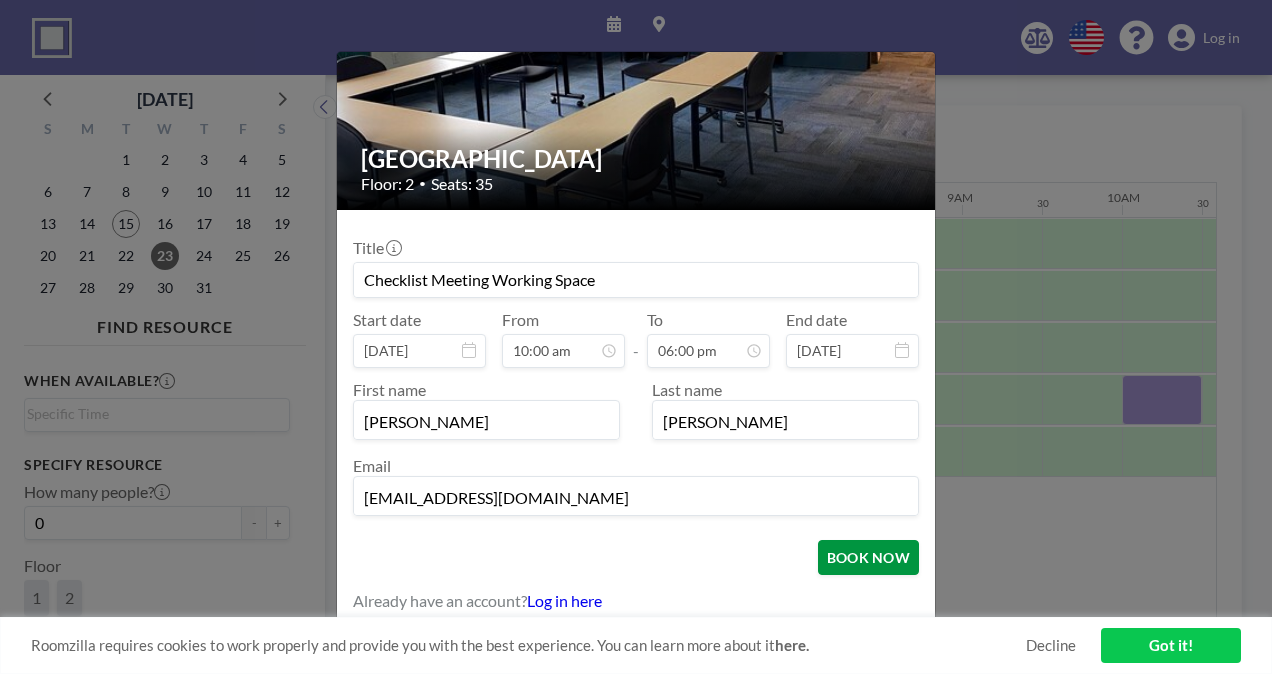 click on "BOOK NOW" at bounding box center (868, 557) 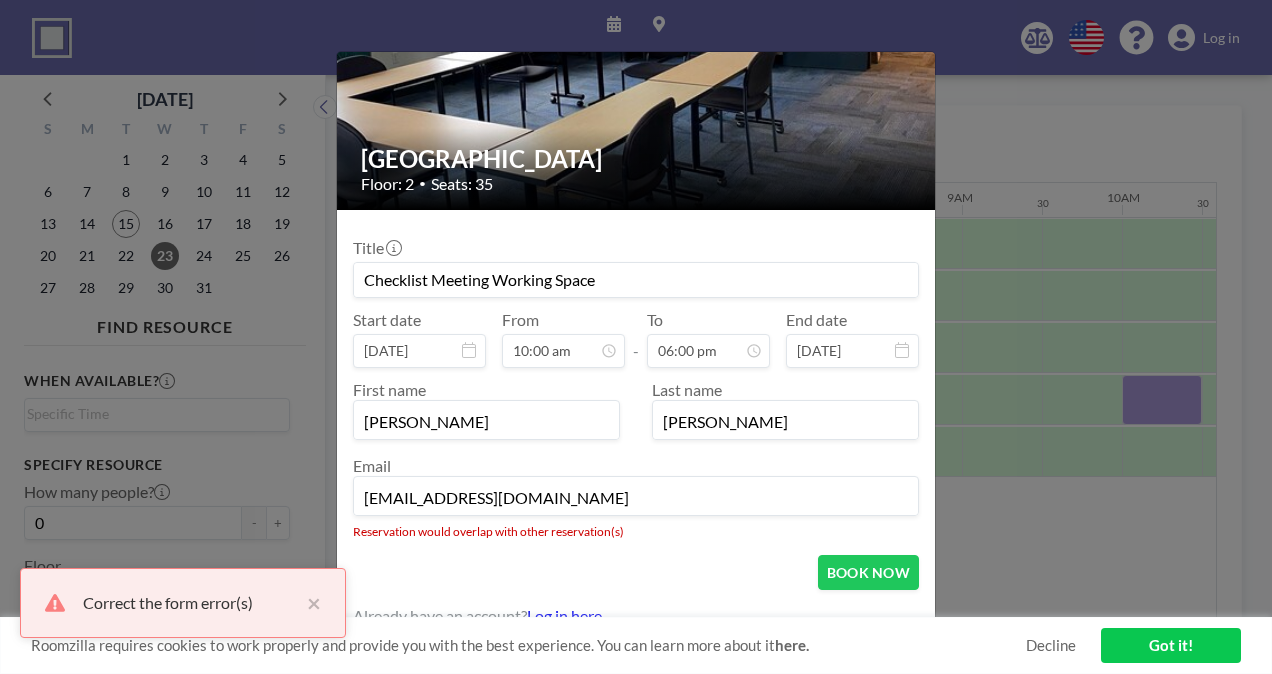 click on "Correct the form error(s)" at bounding box center [190, 603] 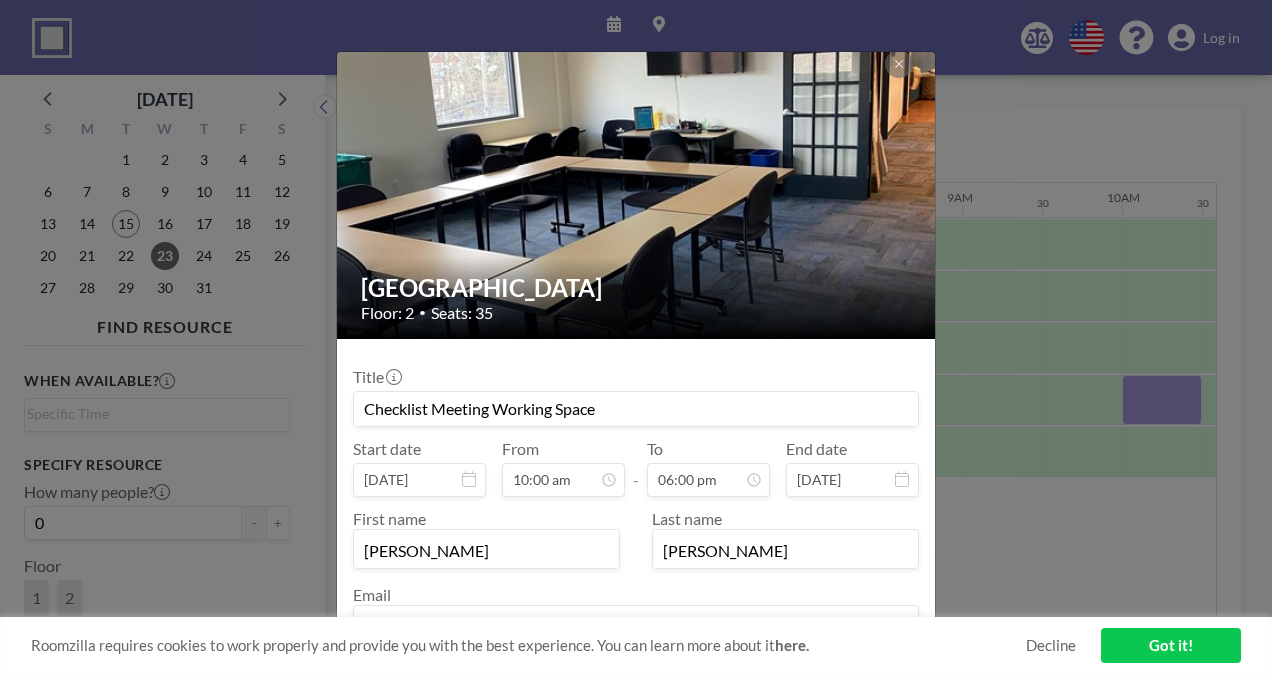 scroll, scrollTop: 0, scrollLeft: 0, axis: both 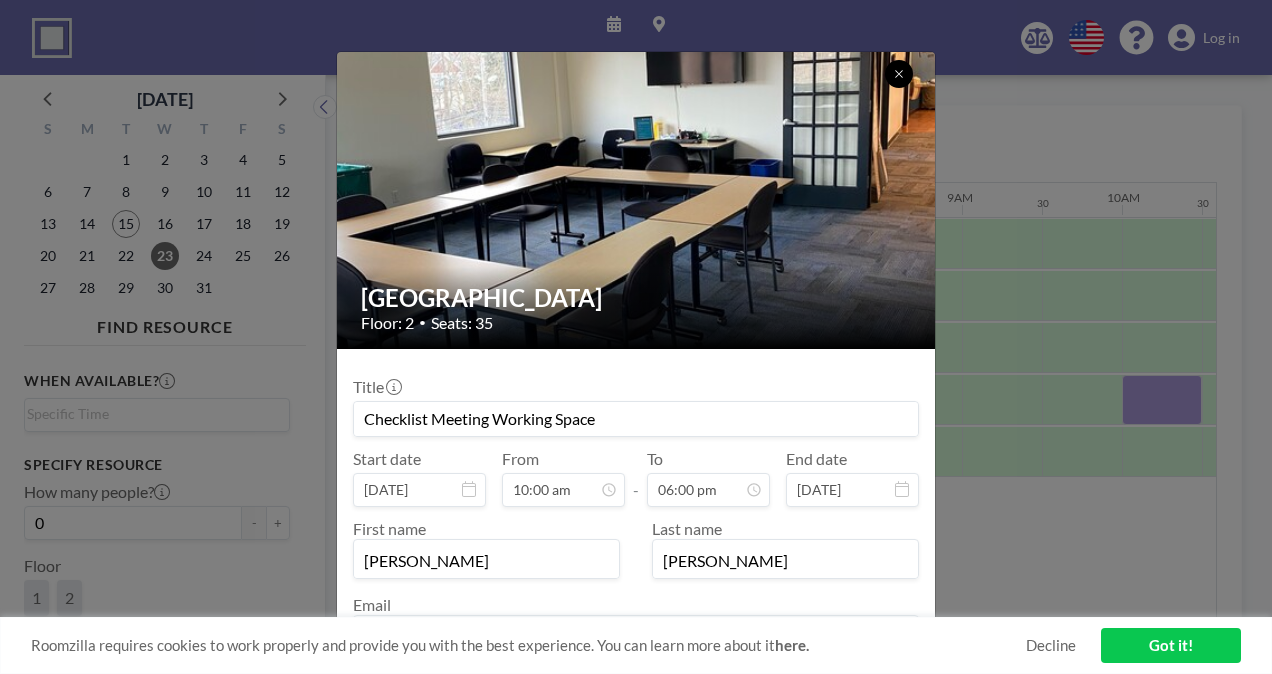 click 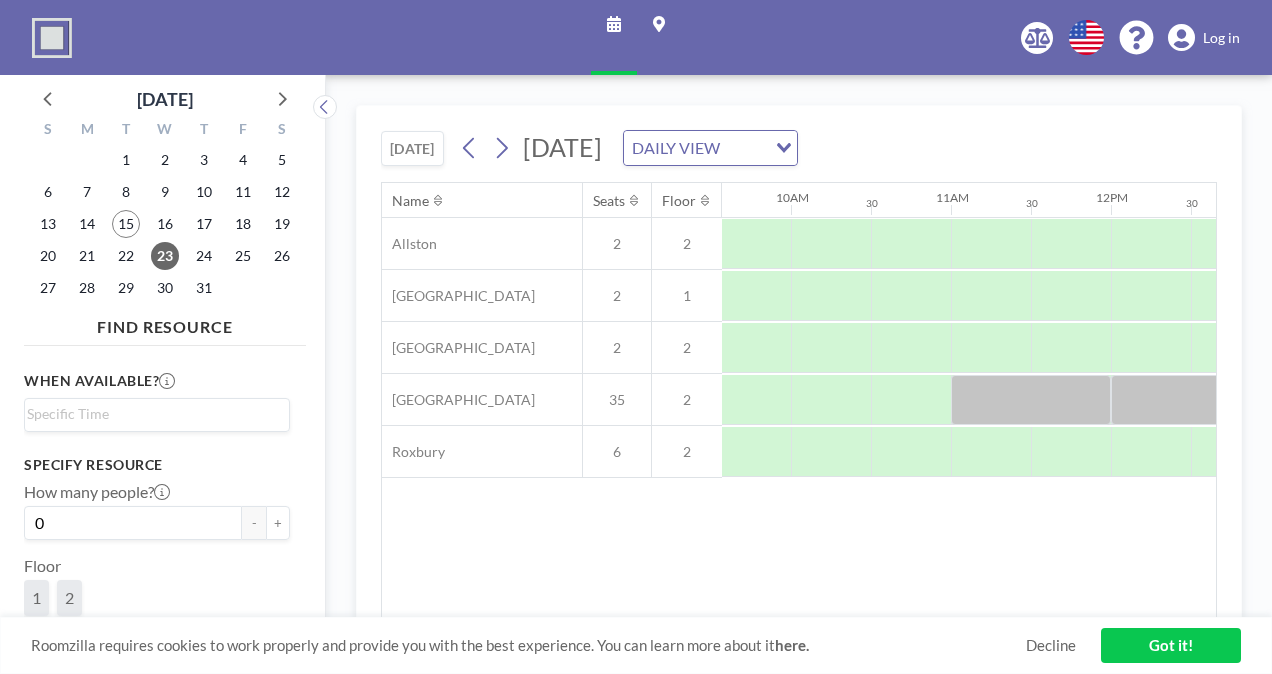 scroll, scrollTop: 0, scrollLeft: 1555, axis: horizontal 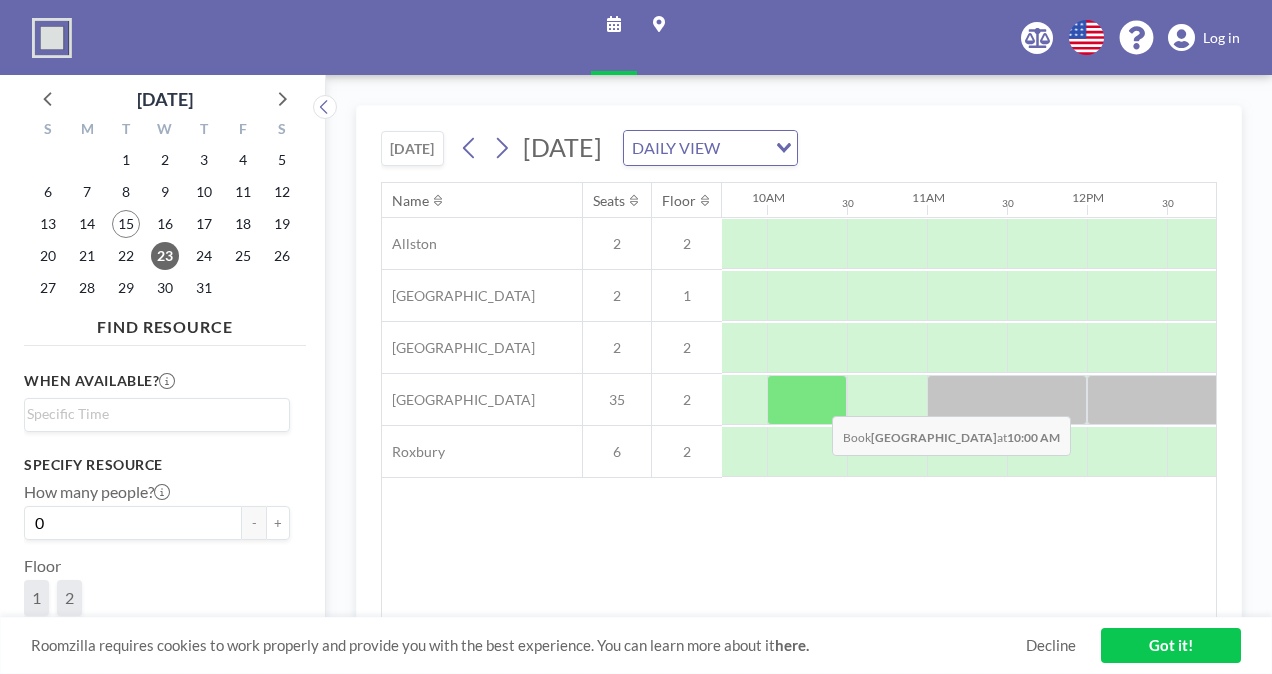 click at bounding box center [807, 400] 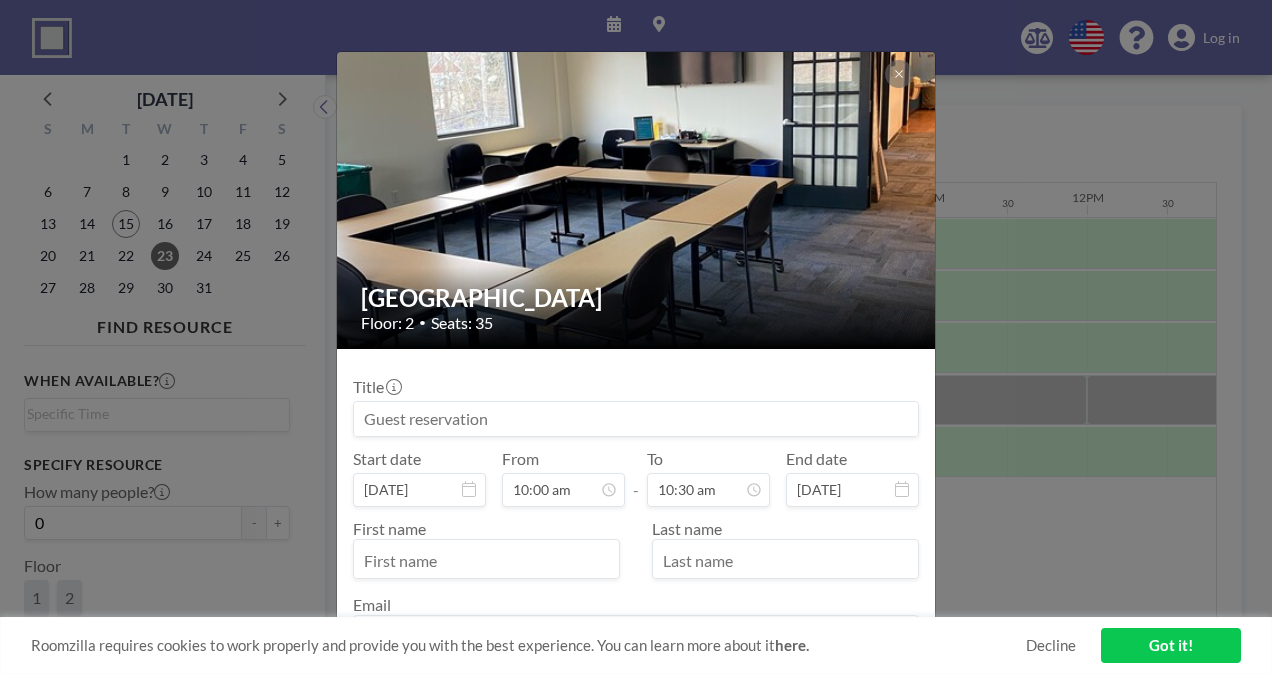click on "Title" at bounding box center (636, 407) 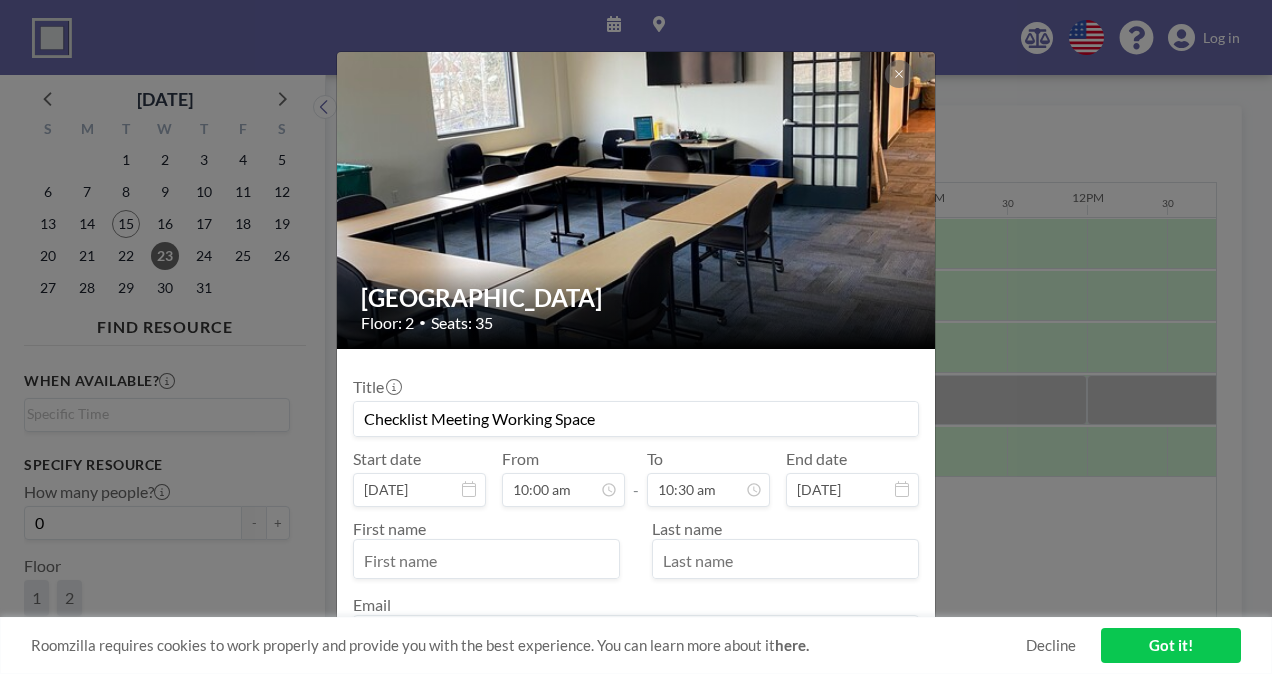 type on "[PERSON_NAME]" 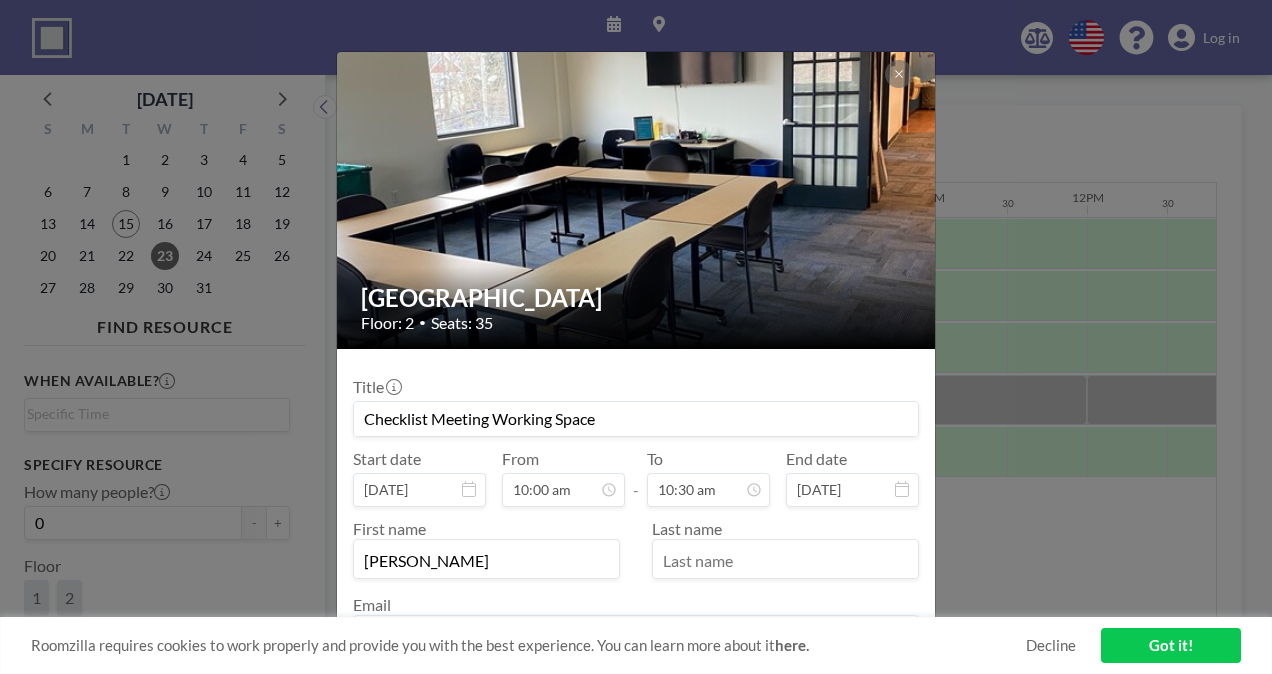 type on "[PERSON_NAME]" 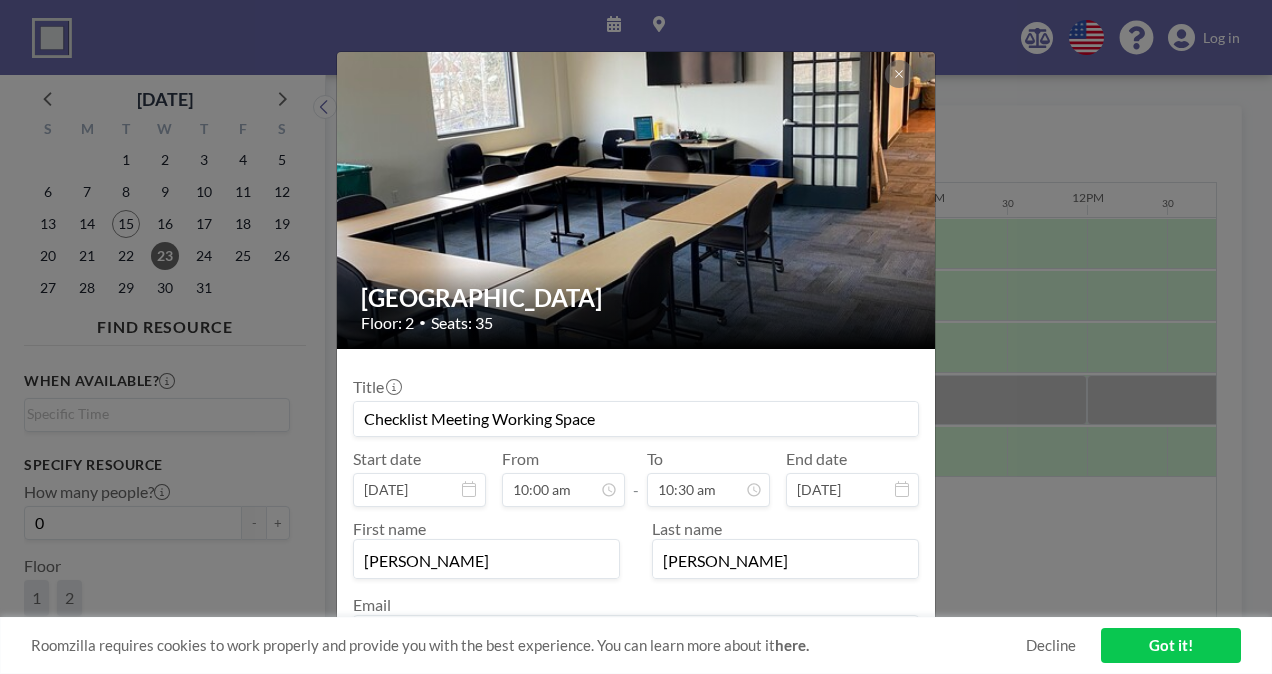 type on "[EMAIL_ADDRESS][DOMAIN_NAME]" 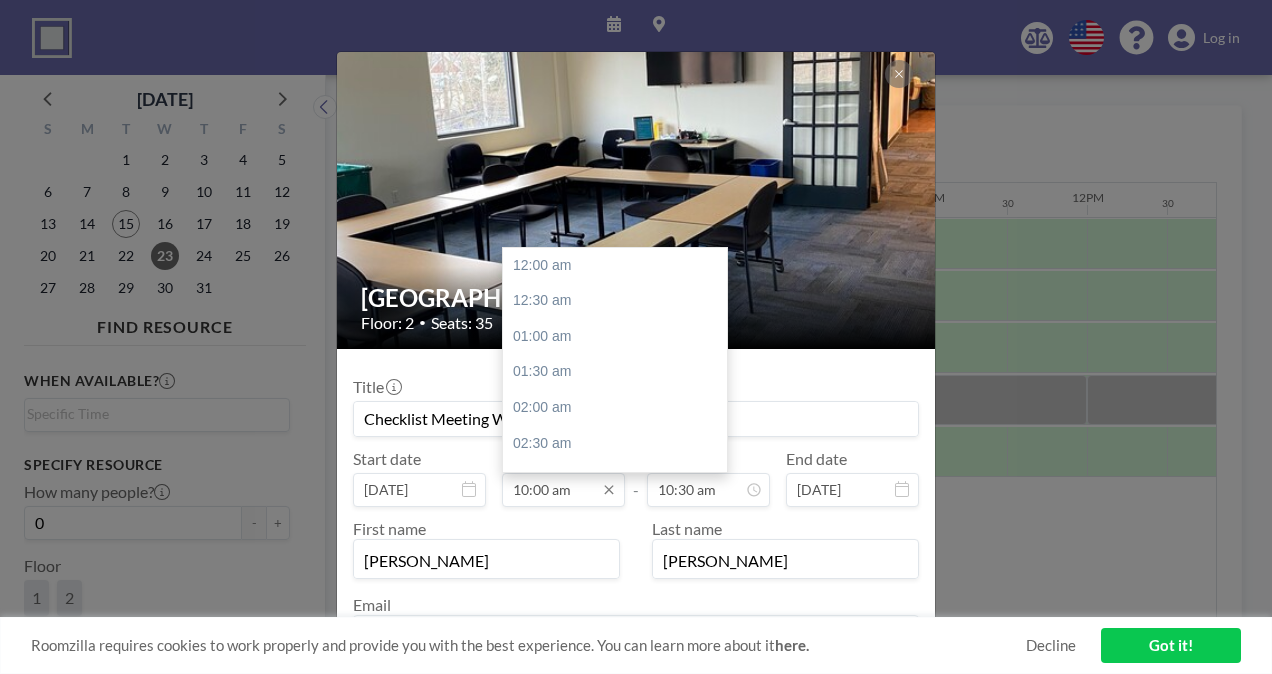 scroll, scrollTop: 712, scrollLeft: 0, axis: vertical 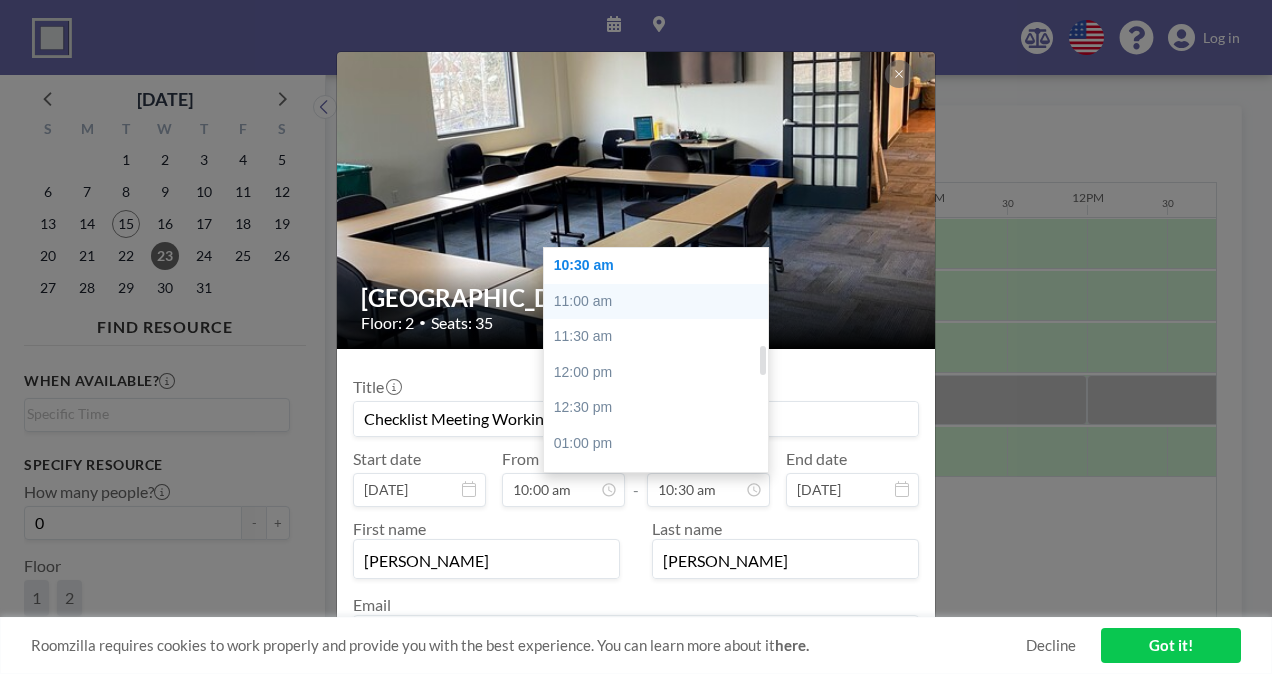 click on "11:00 am" at bounding box center (661, 302) 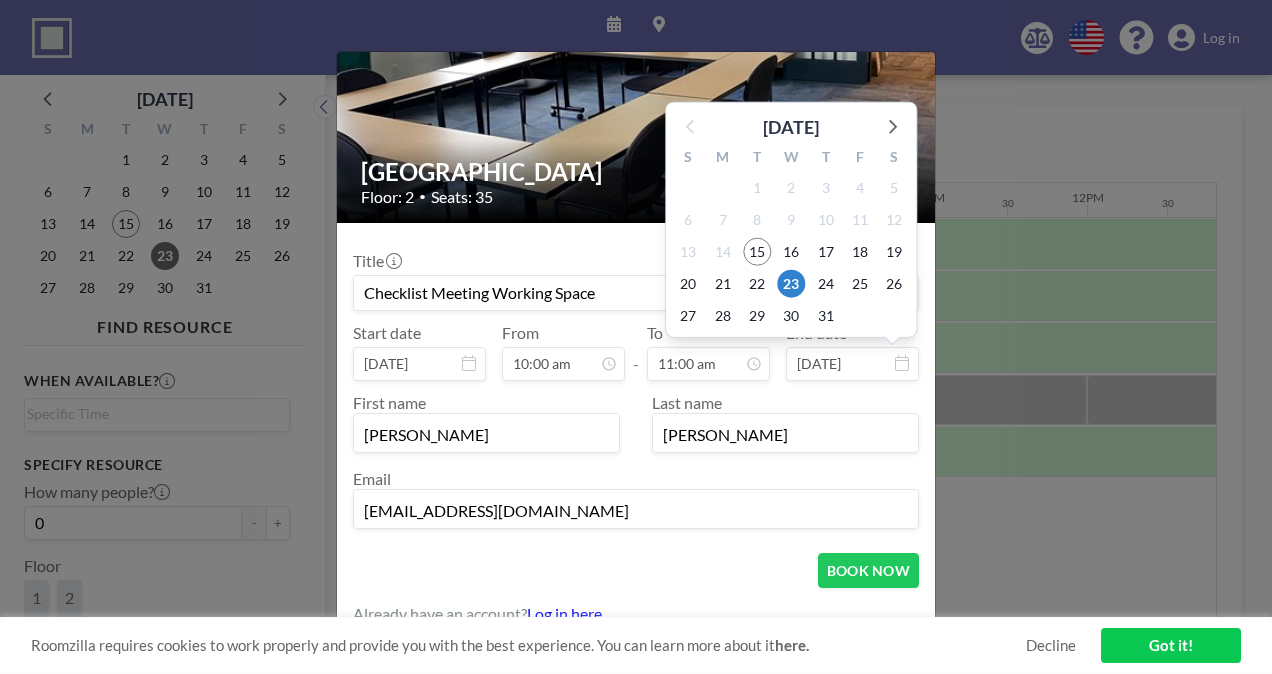 scroll, scrollTop: 139, scrollLeft: 0, axis: vertical 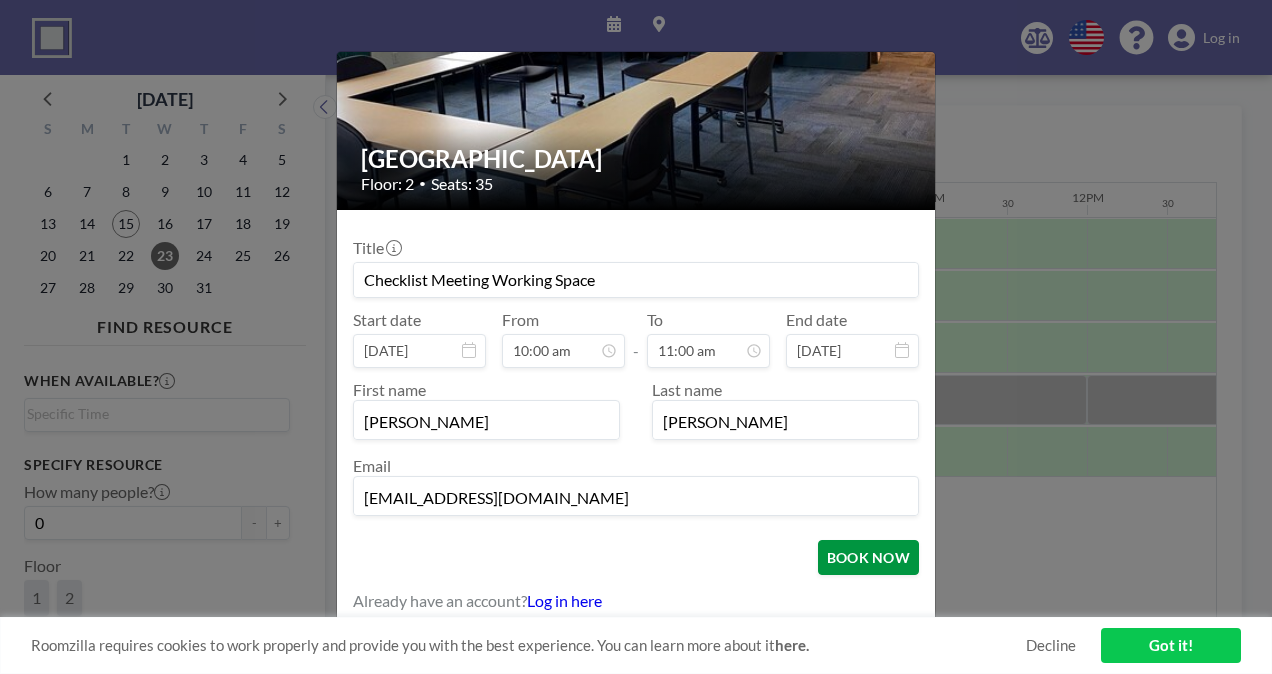 click on "BOOK NOW" at bounding box center (868, 557) 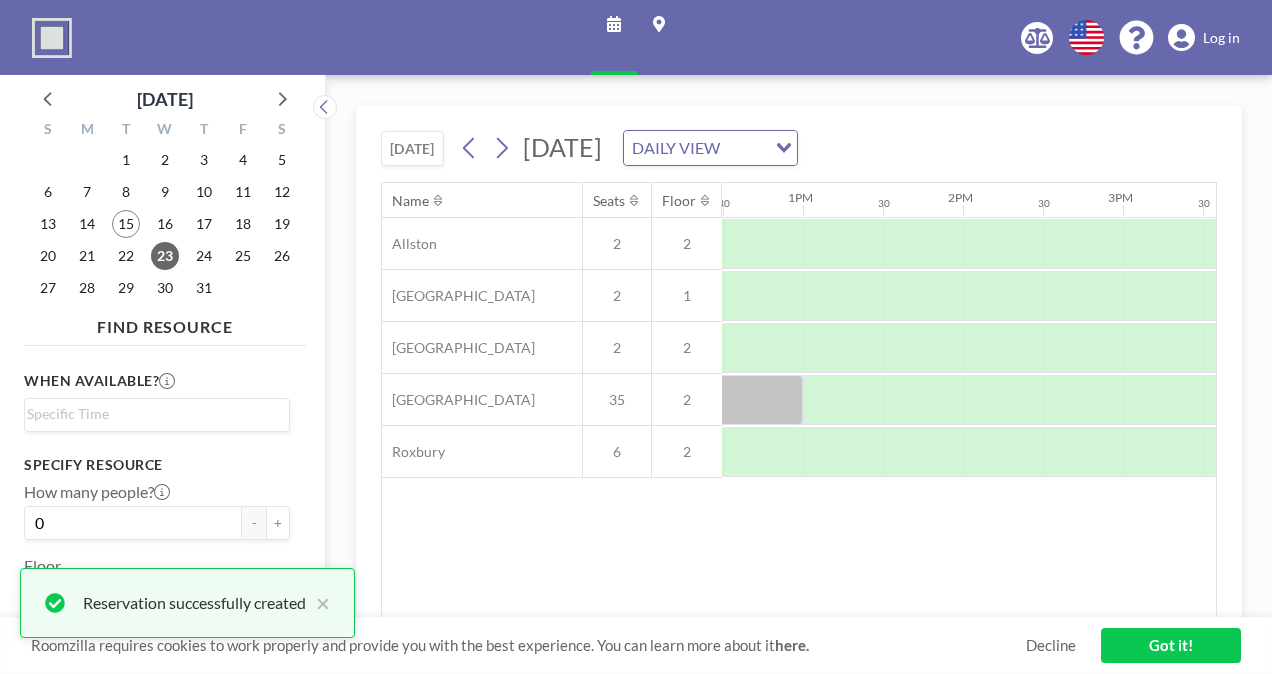 scroll, scrollTop: 0, scrollLeft: 2026, axis: horizontal 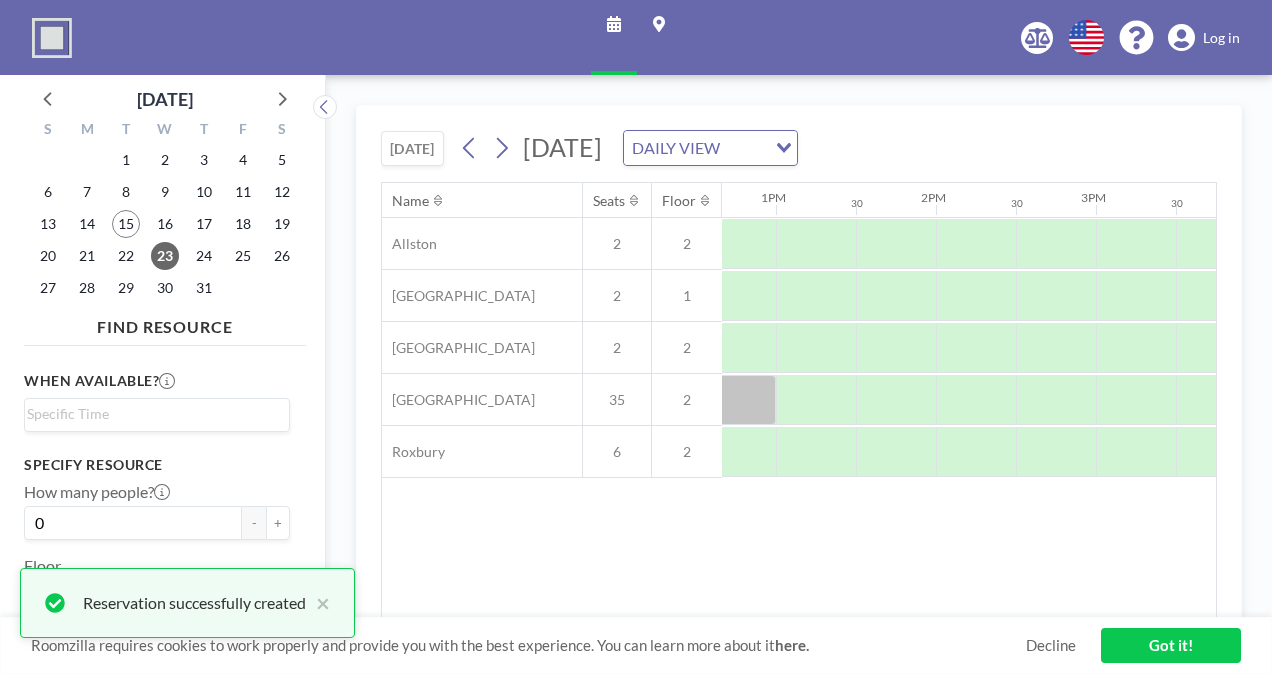 click on "Name Seats Floor  12AM   30   1AM   30   2AM   30   3AM   30   4AM   30   5AM   30   6AM   30   7AM   30   8AM   30   9AM   30   10AM   30   11AM   30   12PM   30   1PM   30   2PM   30   3PM   30   4PM   30   5PM   30   6PM   30   7PM   30   8PM   30   9PM   30   10PM   30   11PM   30  [GEOGRAPHIC_DATA]  2   2  [GEOGRAPHIC_DATA]  35   2  [GEOGRAPHIC_DATA]  6   2" at bounding box center [799, 400] 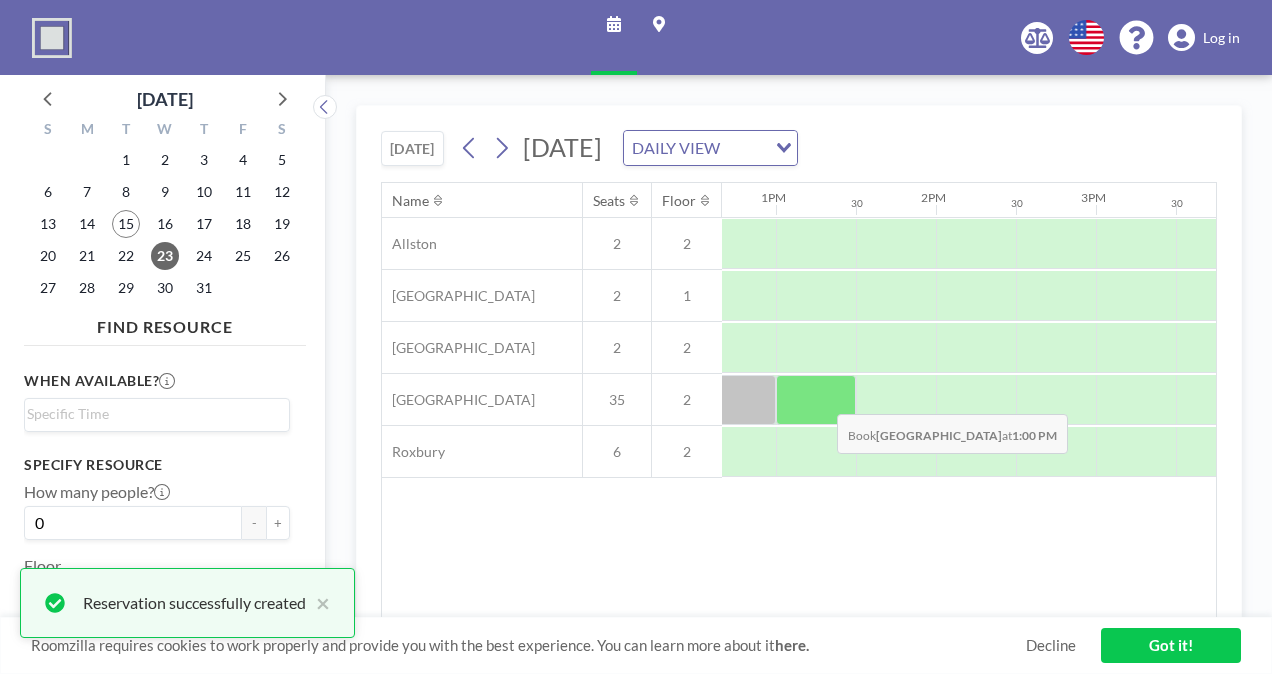 click at bounding box center (816, 400) 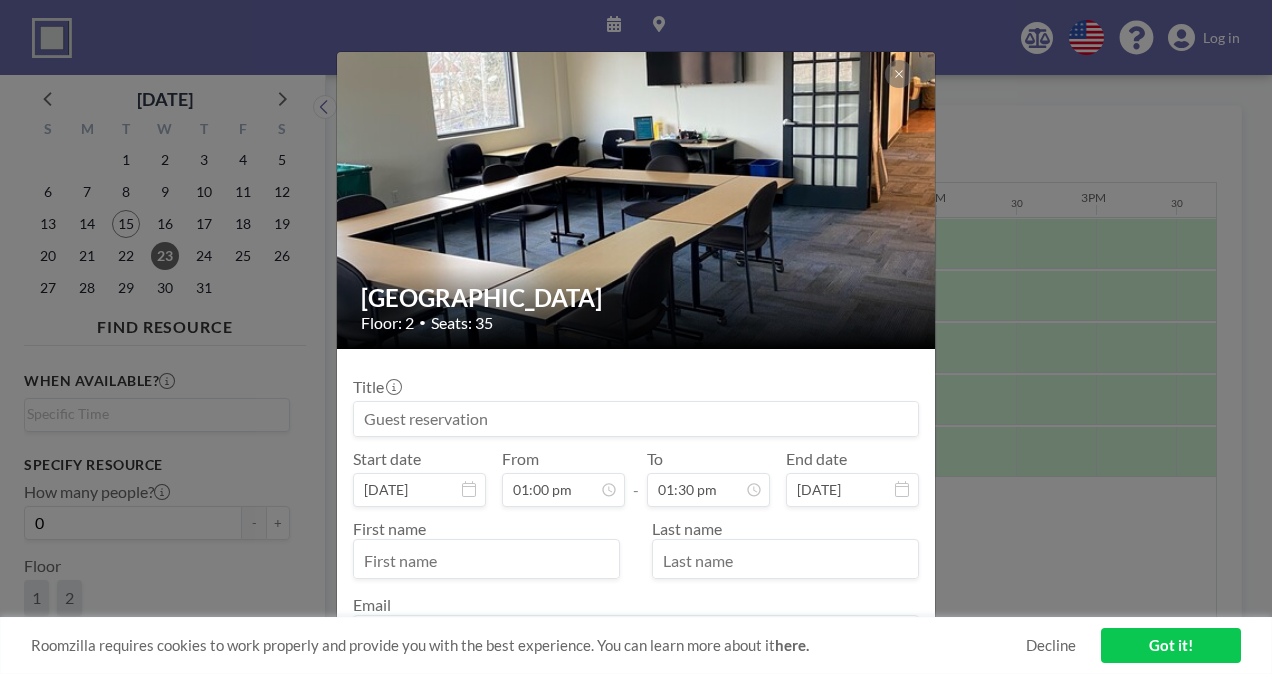 click at bounding box center [636, 419] 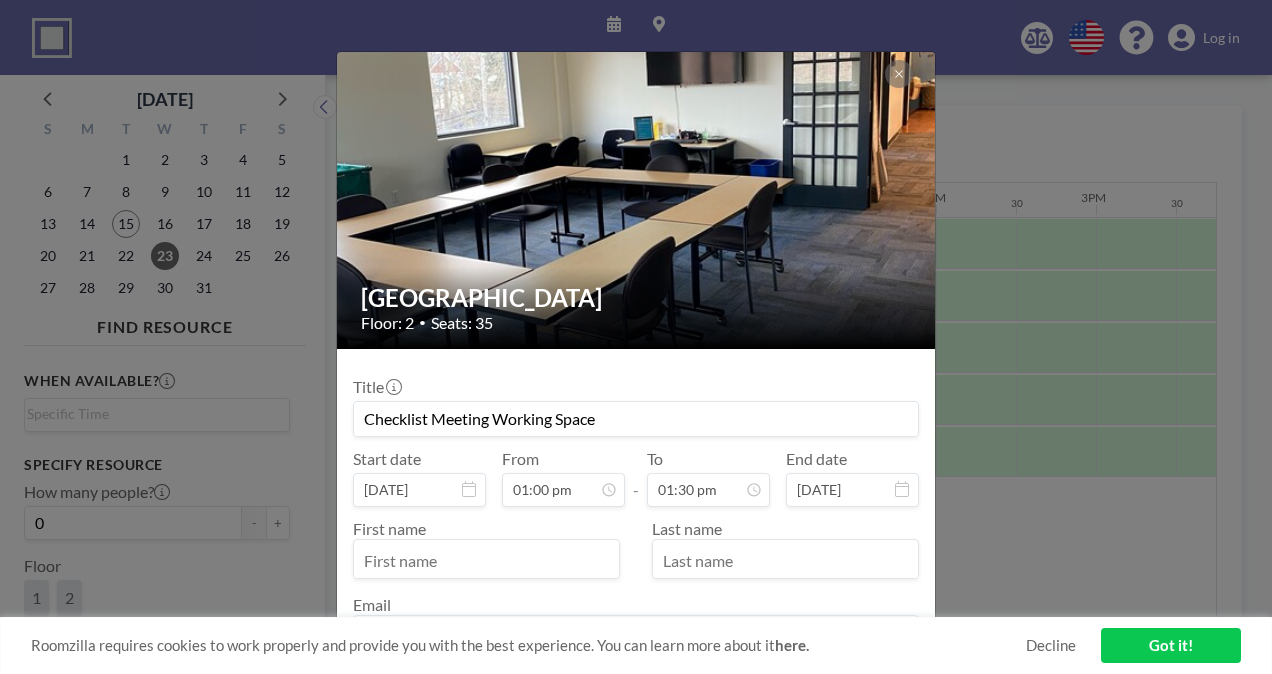 type on "[PERSON_NAME]" 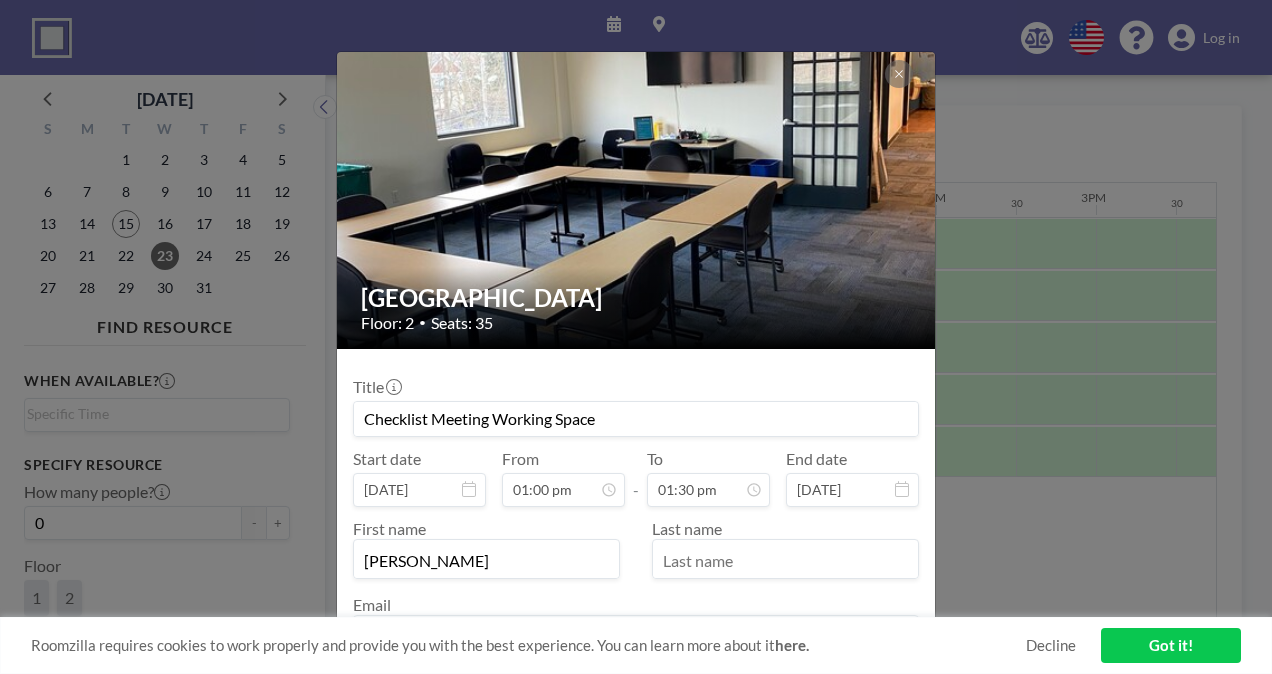 type on "[PERSON_NAME]" 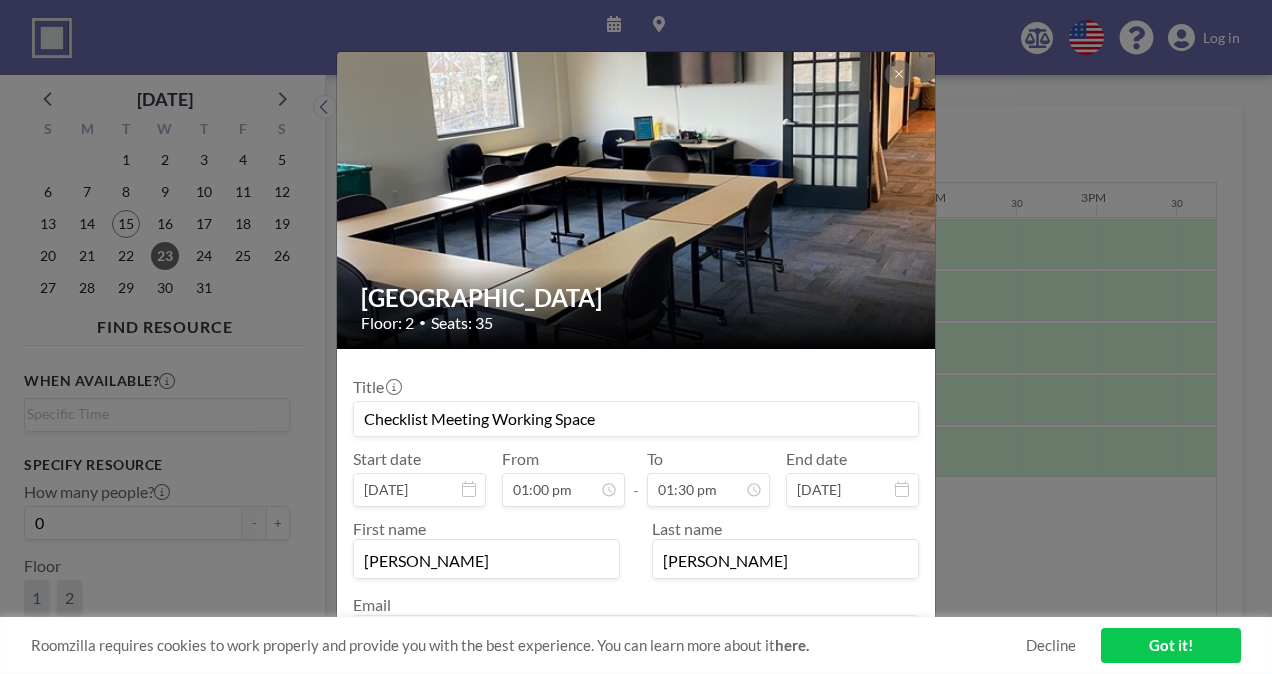 type on "[EMAIL_ADDRESS][DOMAIN_NAME]" 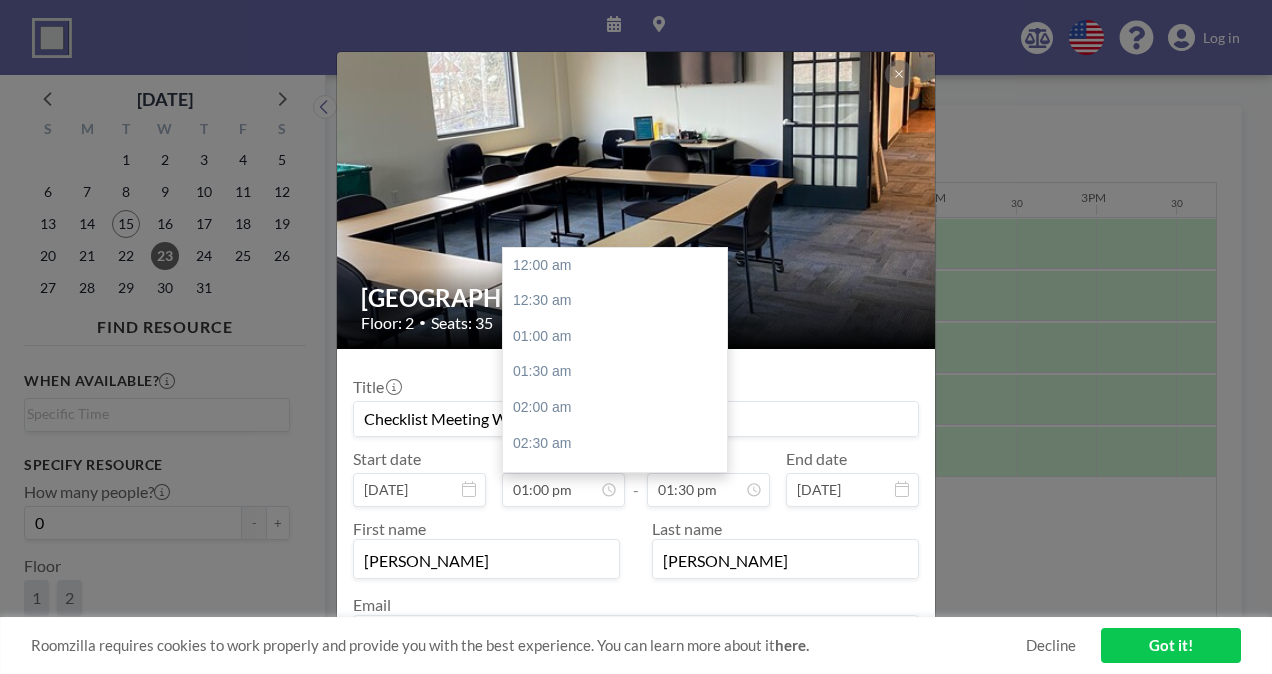 scroll, scrollTop: 925, scrollLeft: 0, axis: vertical 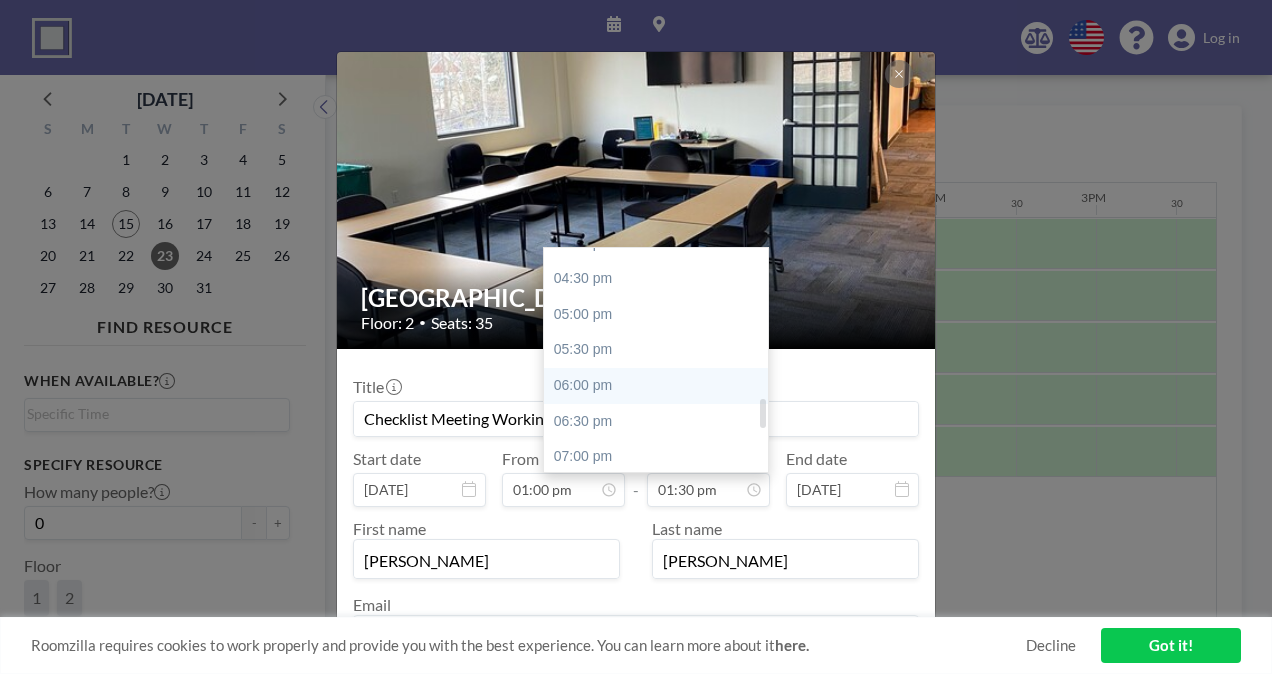click on "06:00 pm" at bounding box center (661, 386) 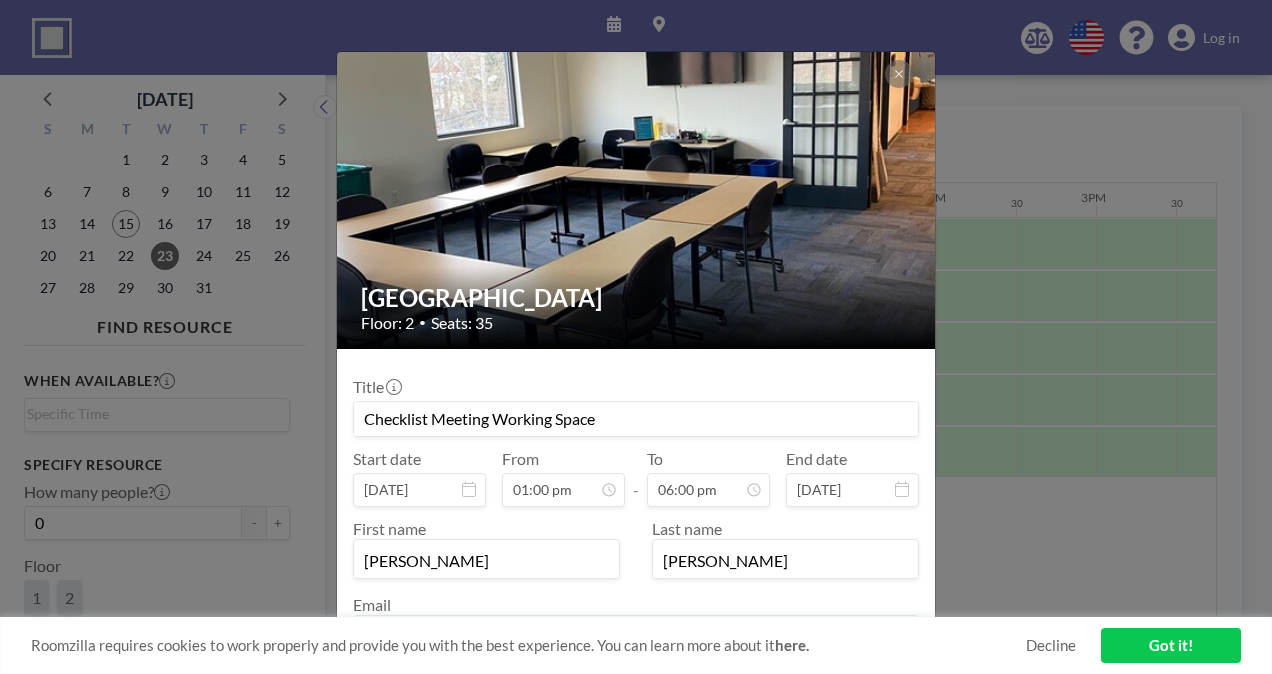 scroll, scrollTop: 100, scrollLeft: 0, axis: vertical 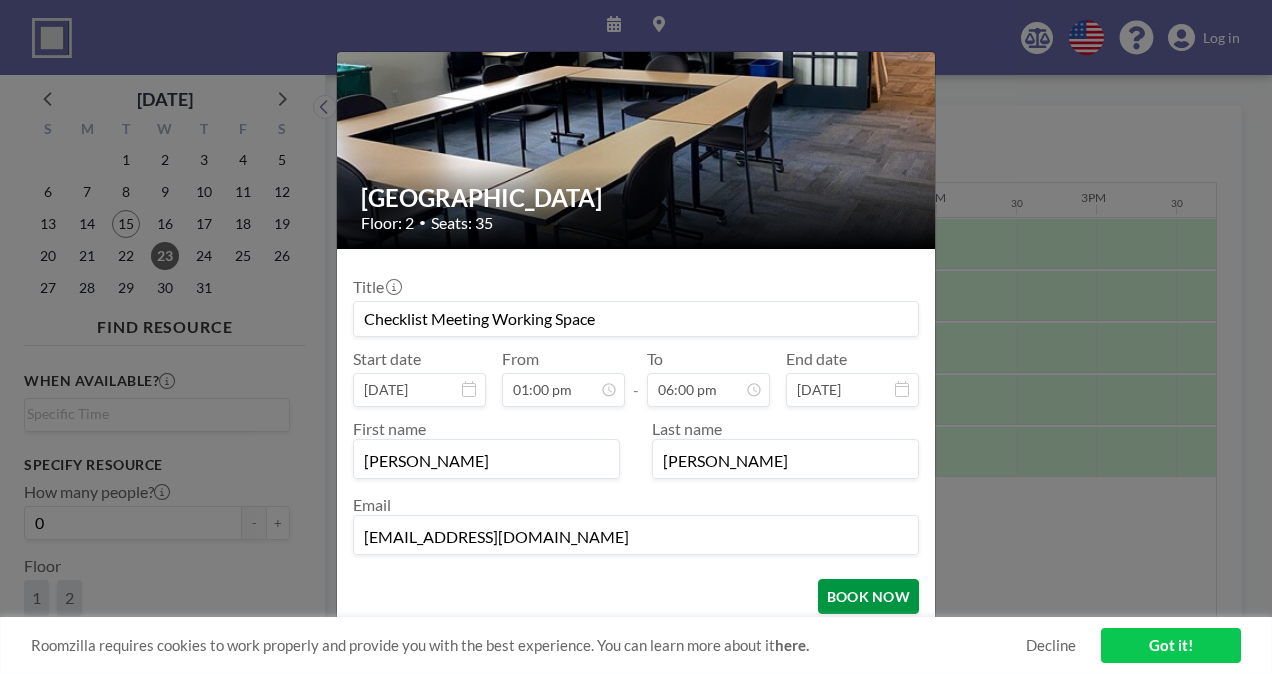 click on "BOOK NOW" at bounding box center (868, 596) 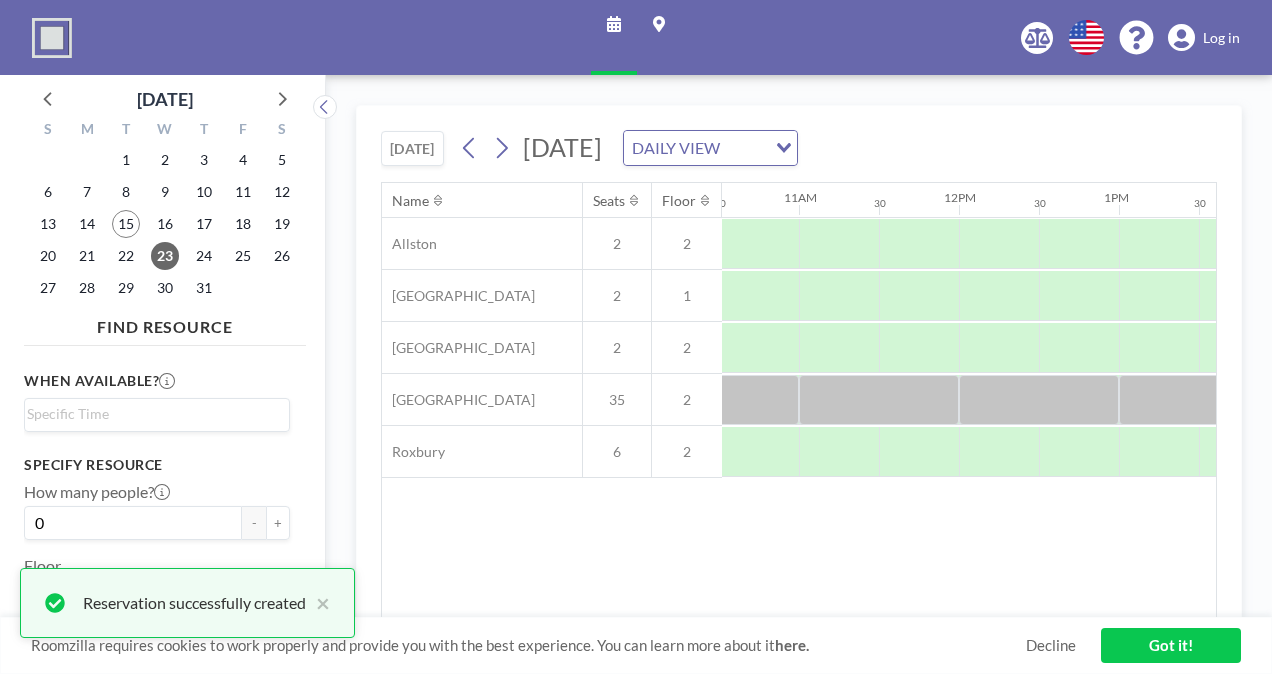 scroll, scrollTop: 0, scrollLeft: 1687, axis: horizontal 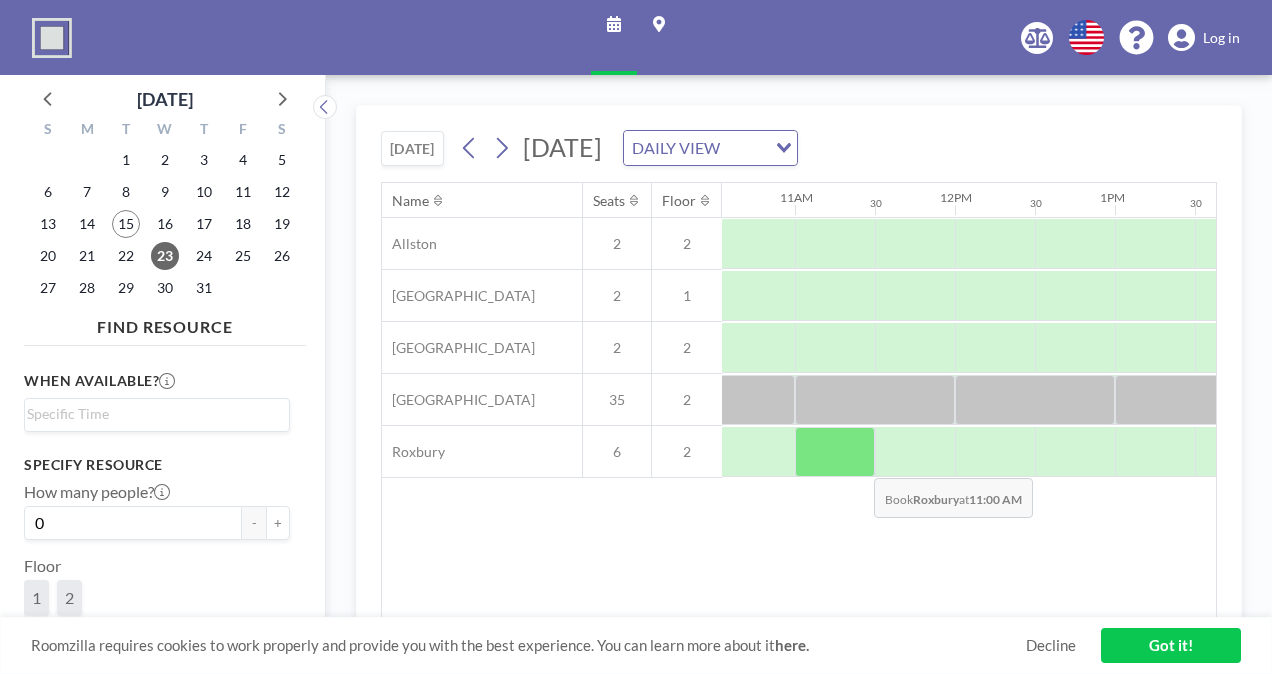 click at bounding box center (835, 452) 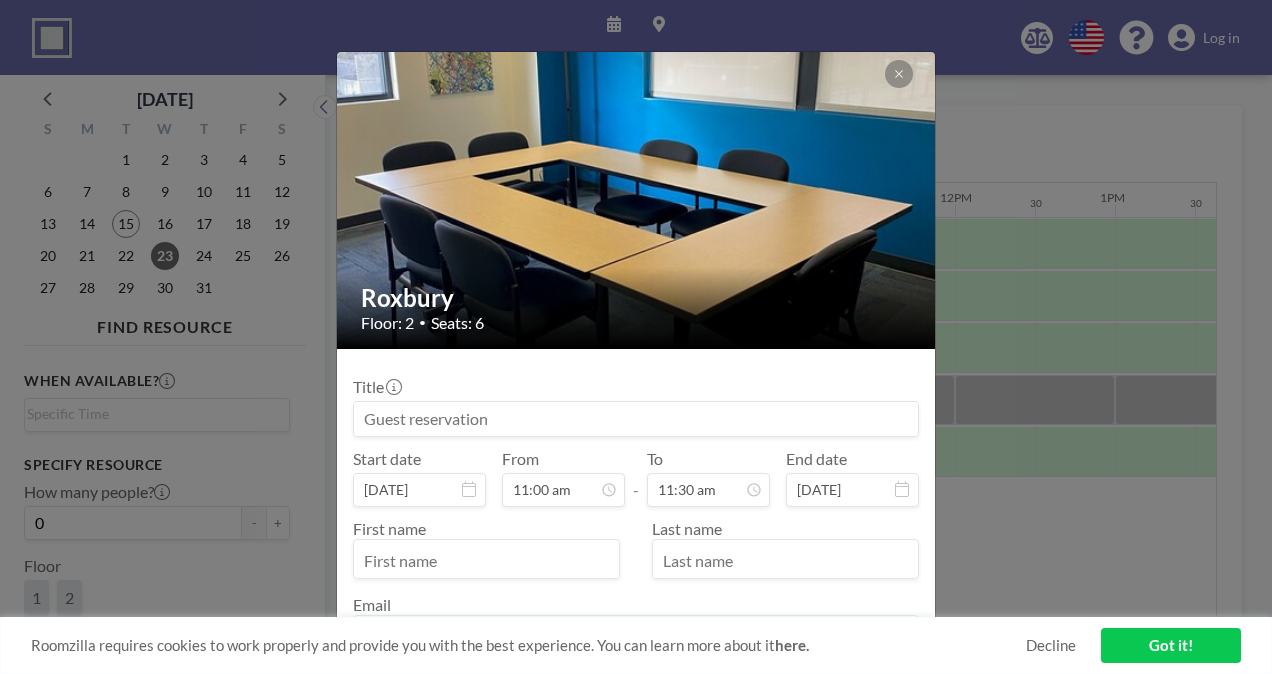 click at bounding box center [636, 419] 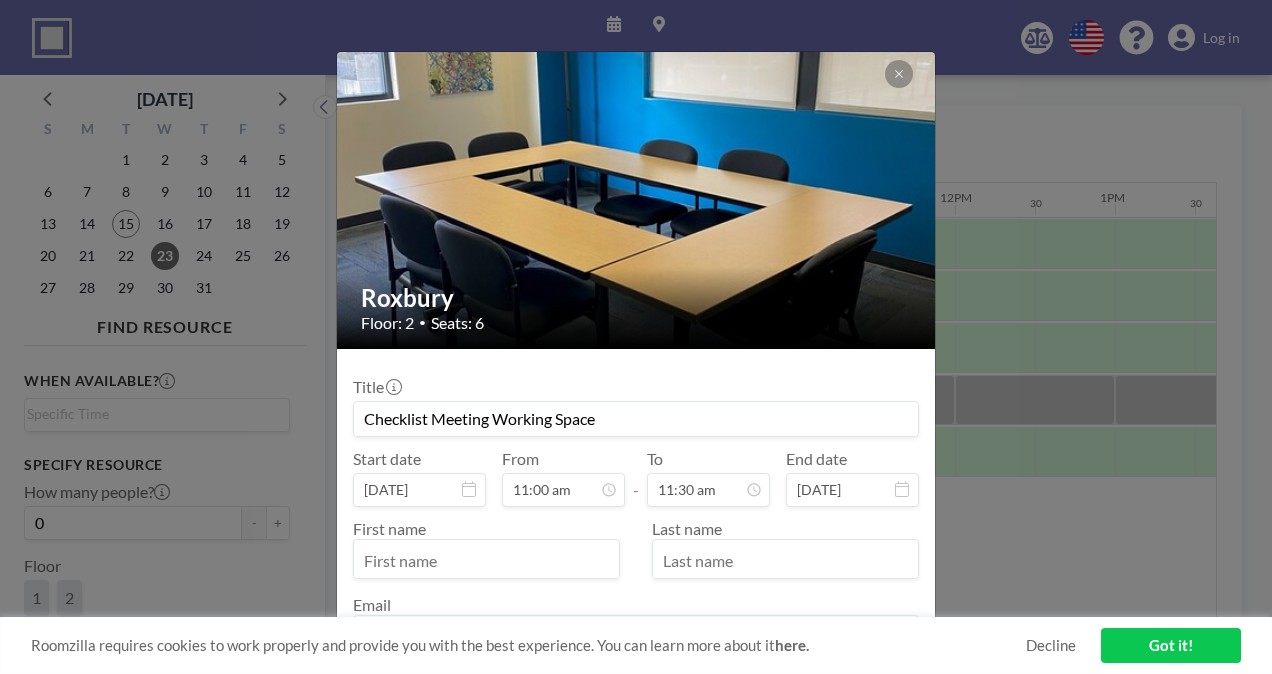 type on "[PERSON_NAME]" 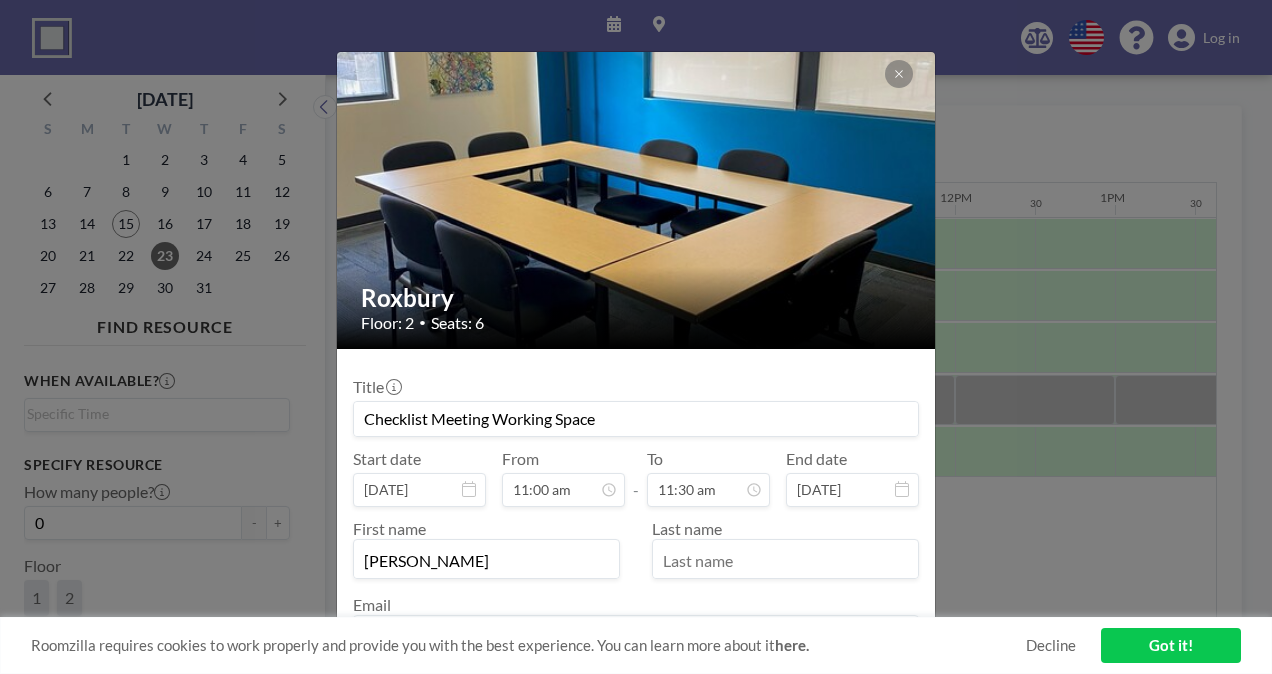 type on "[PERSON_NAME]" 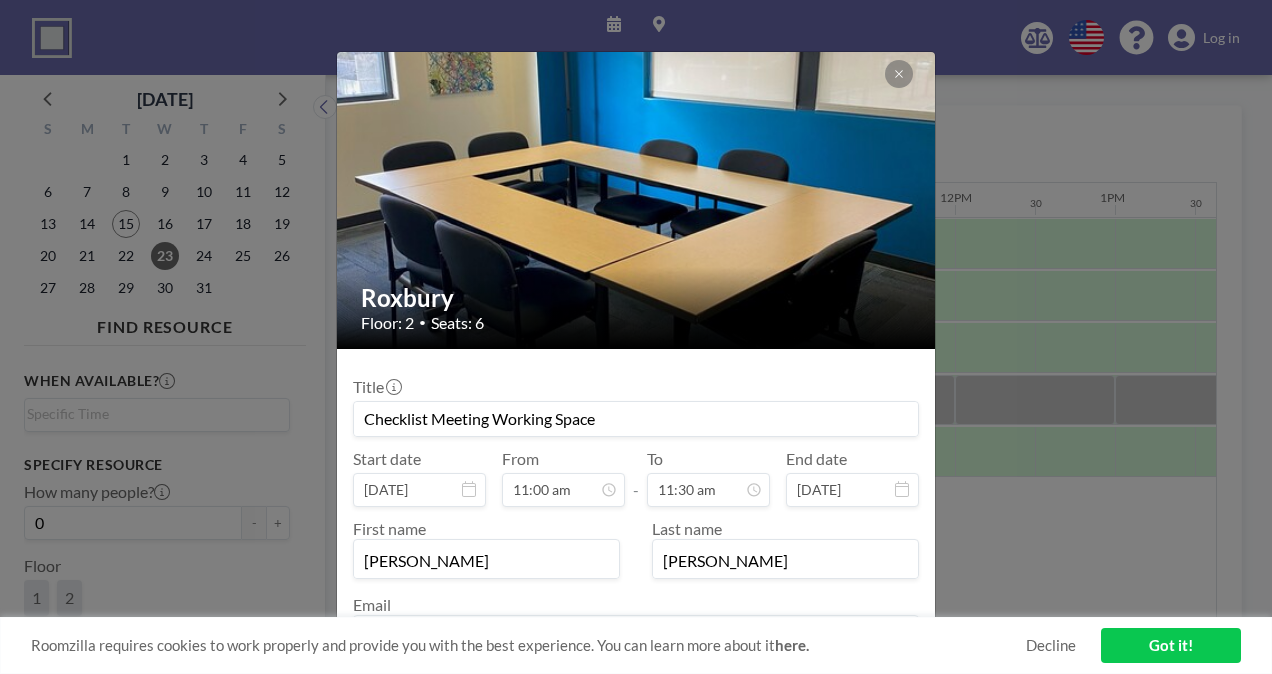 type on "[EMAIL_ADDRESS][DOMAIN_NAME]" 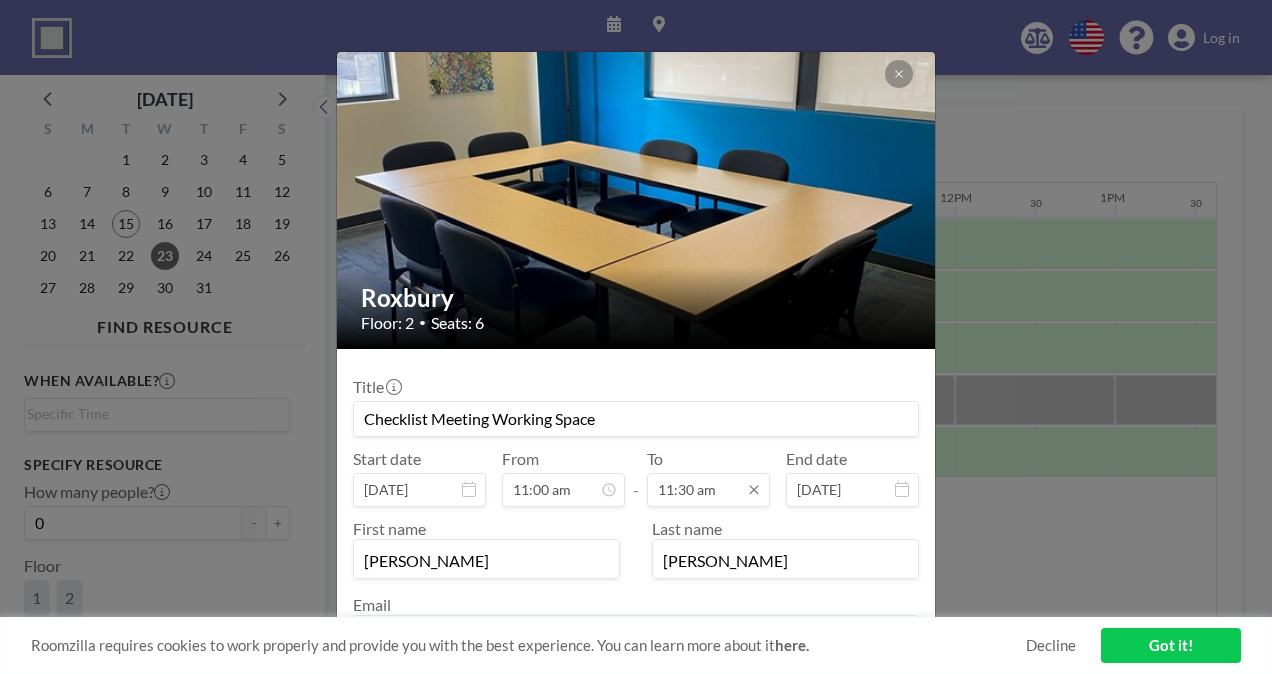 scroll, scrollTop: 783, scrollLeft: 0, axis: vertical 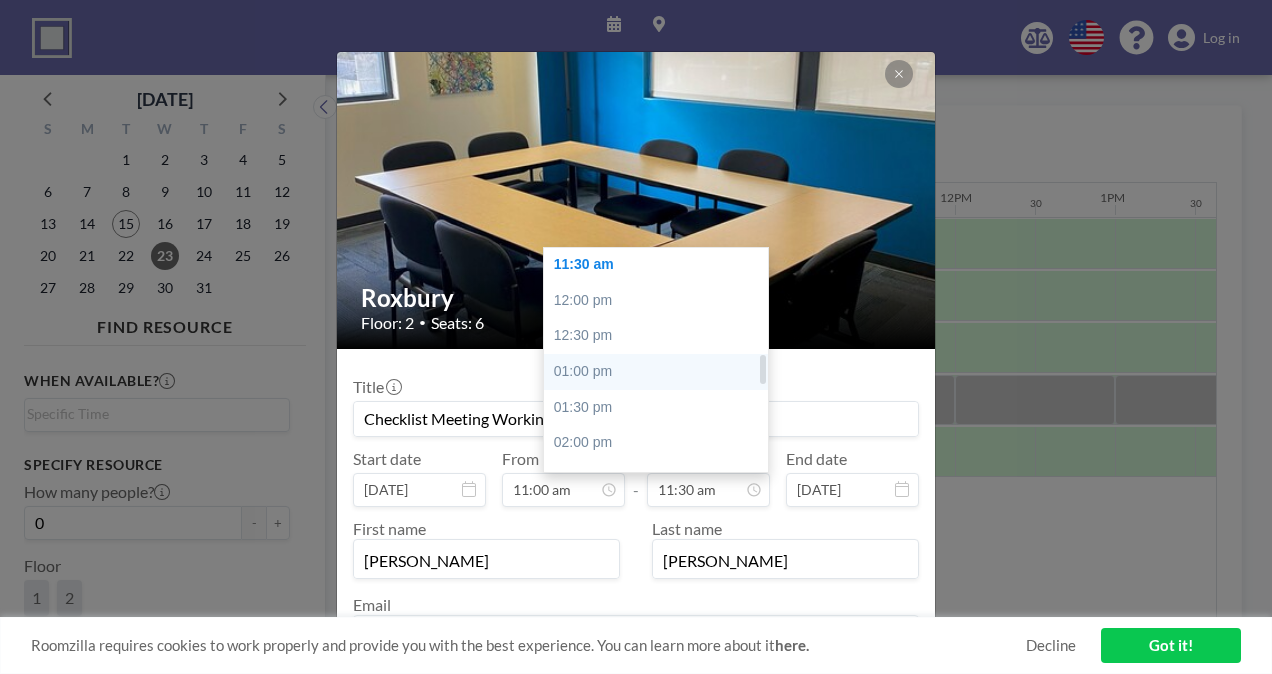 click on "01:00 pm" at bounding box center [661, 372] 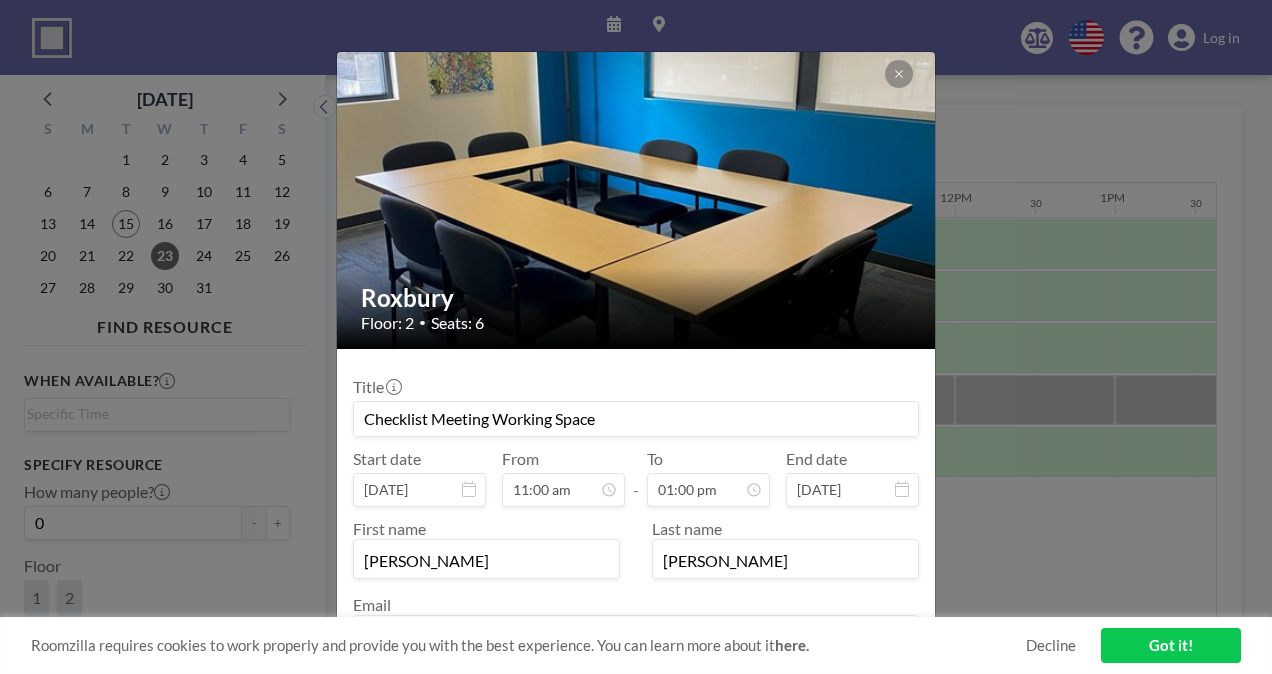 scroll, scrollTop: 925, scrollLeft: 0, axis: vertical 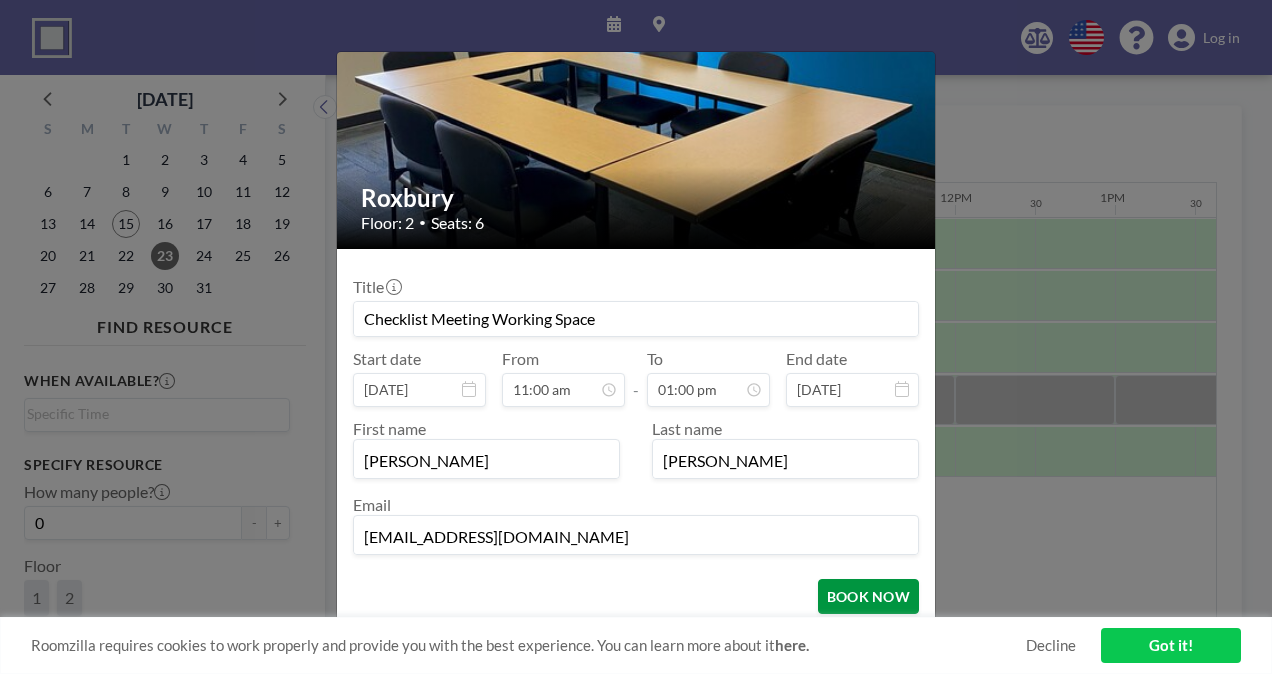 click on "BOOK NOW" at bounding box center [868, 596] 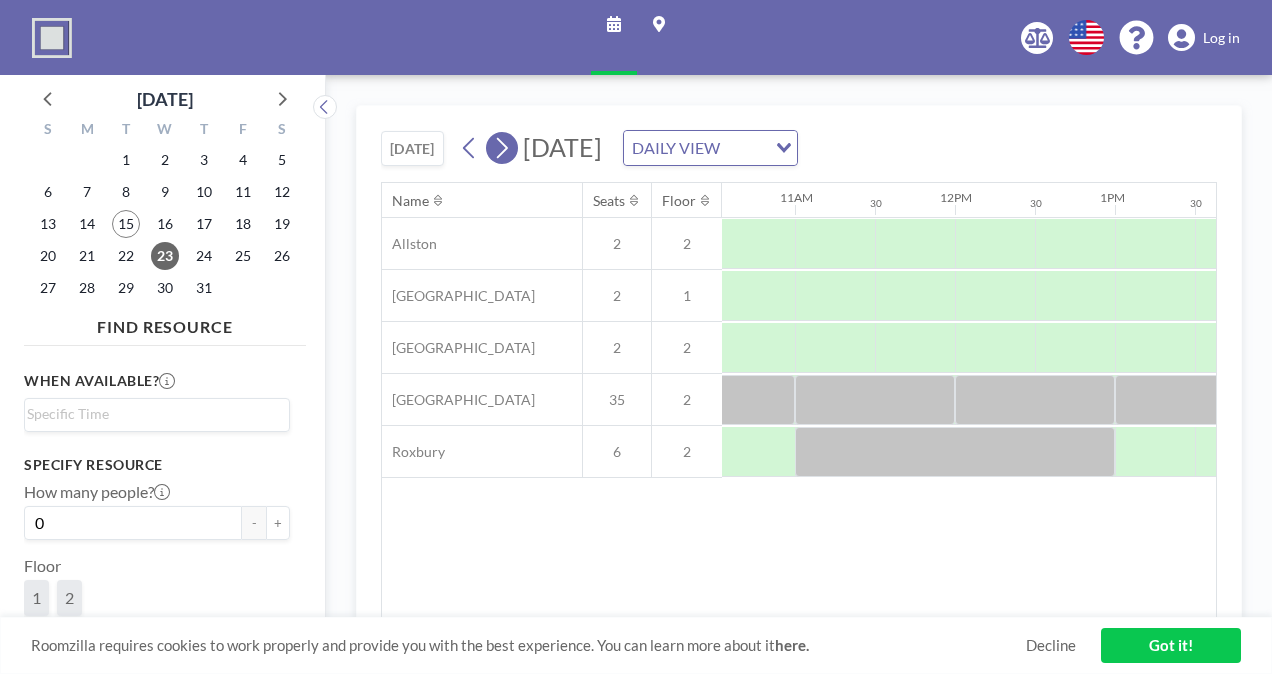 click 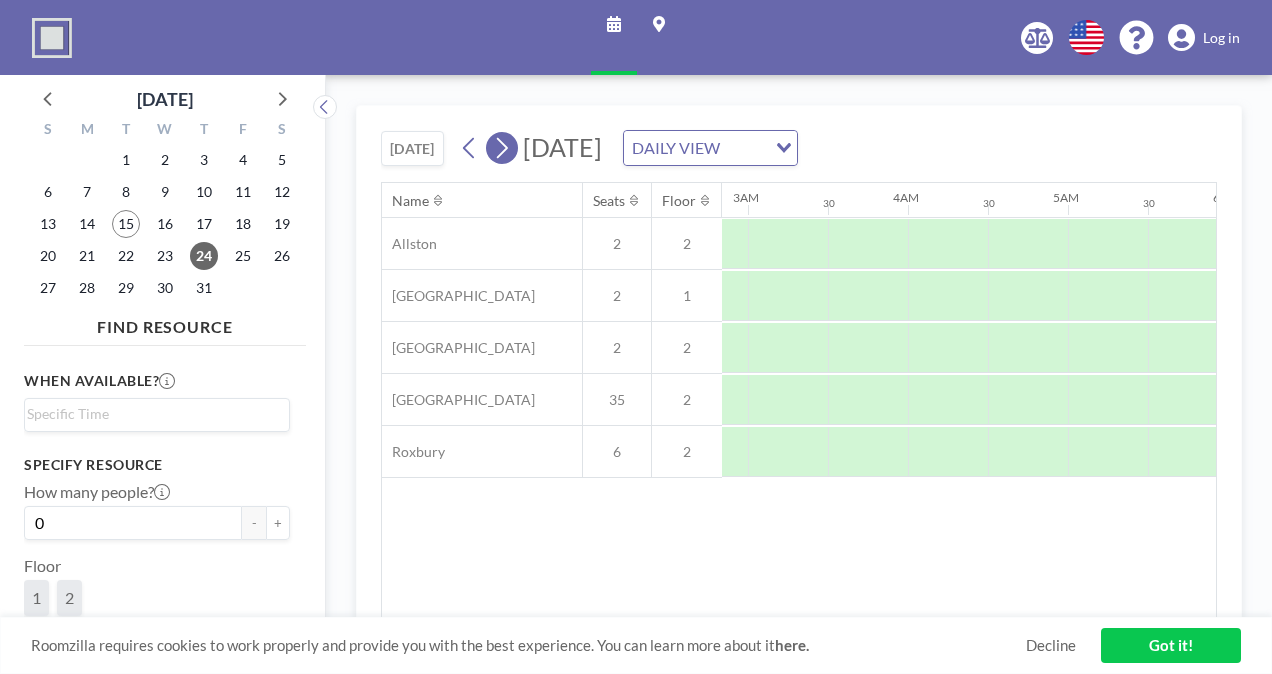 scroll, scrollTop: 0, scrollLeft: 1060, axis: horizontal 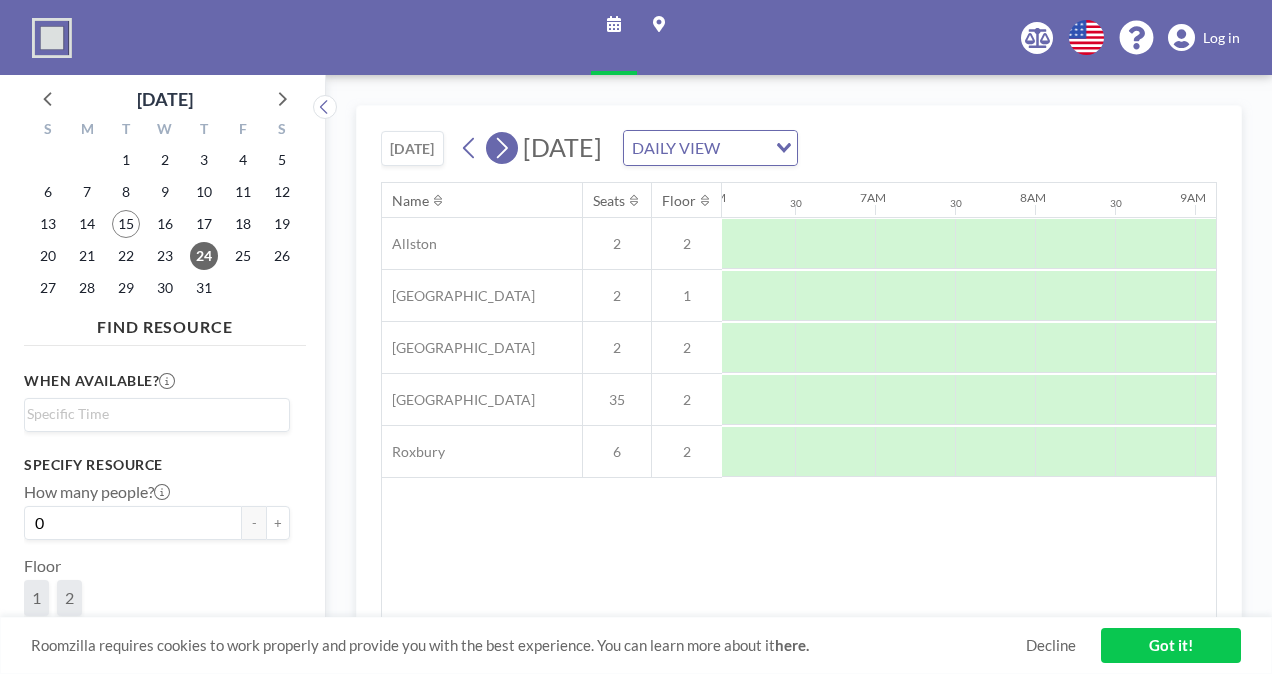 click 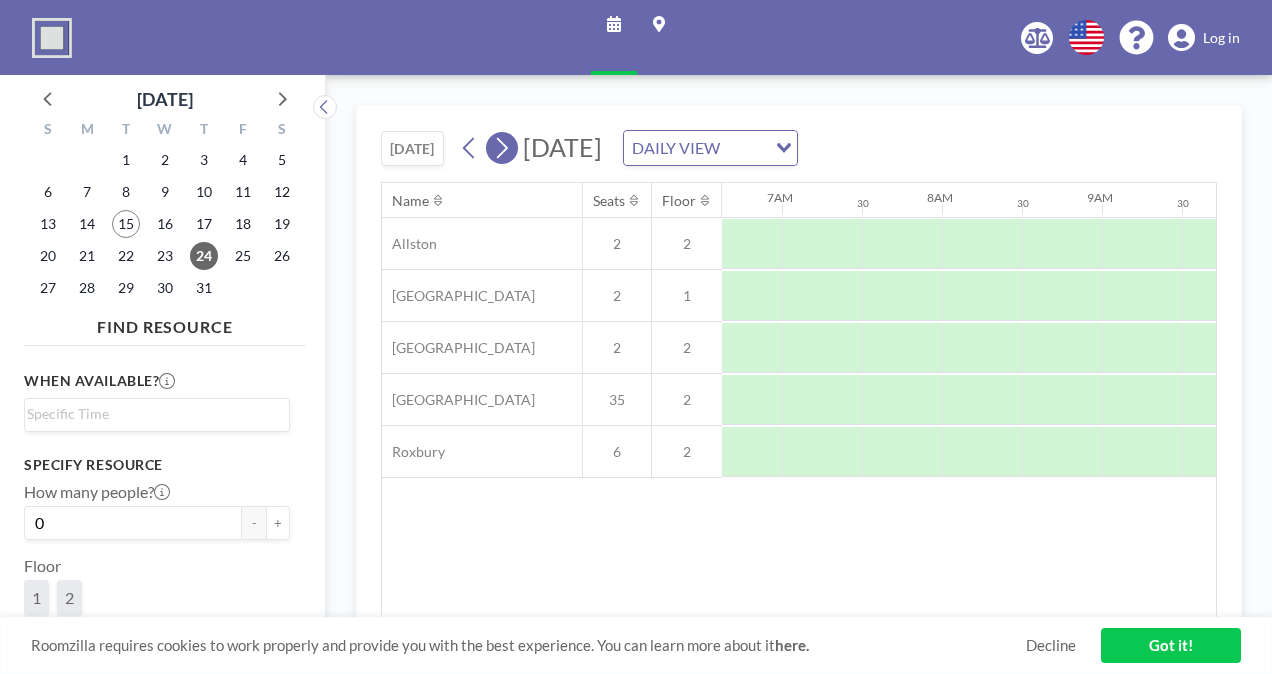 scroll, scrollTop: 0, scrollLeft: 0, axis: both 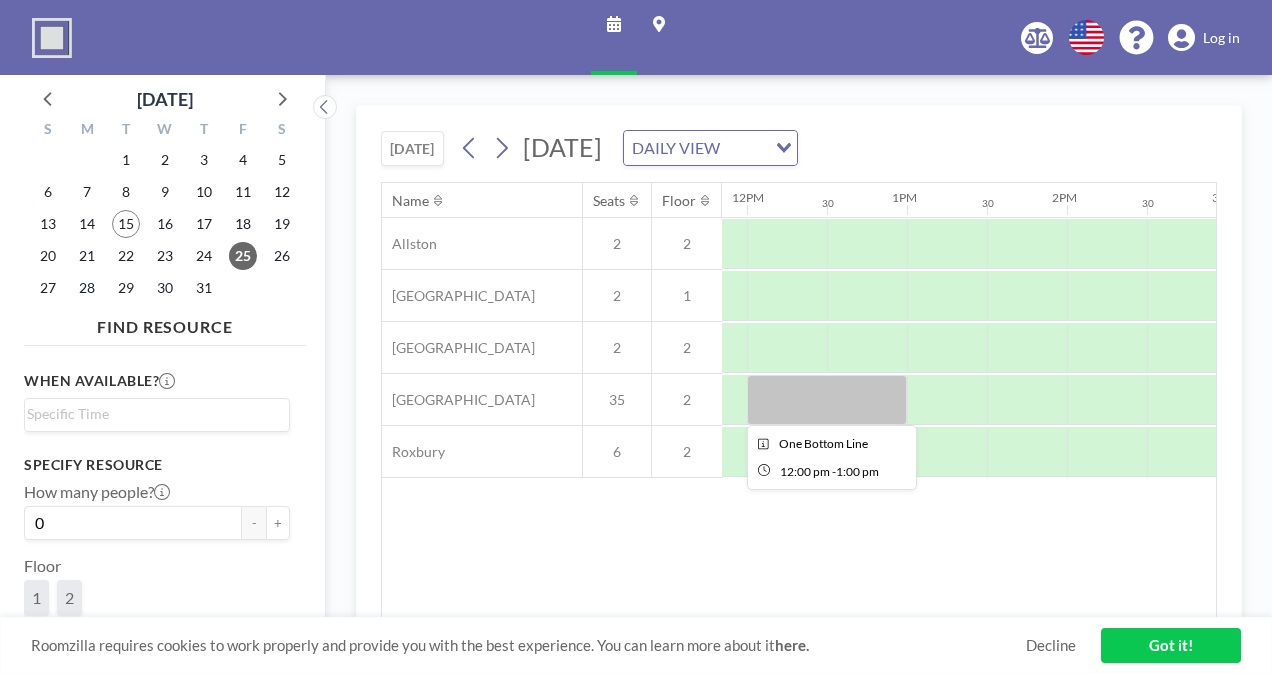 click at bounding box center [827, 400] 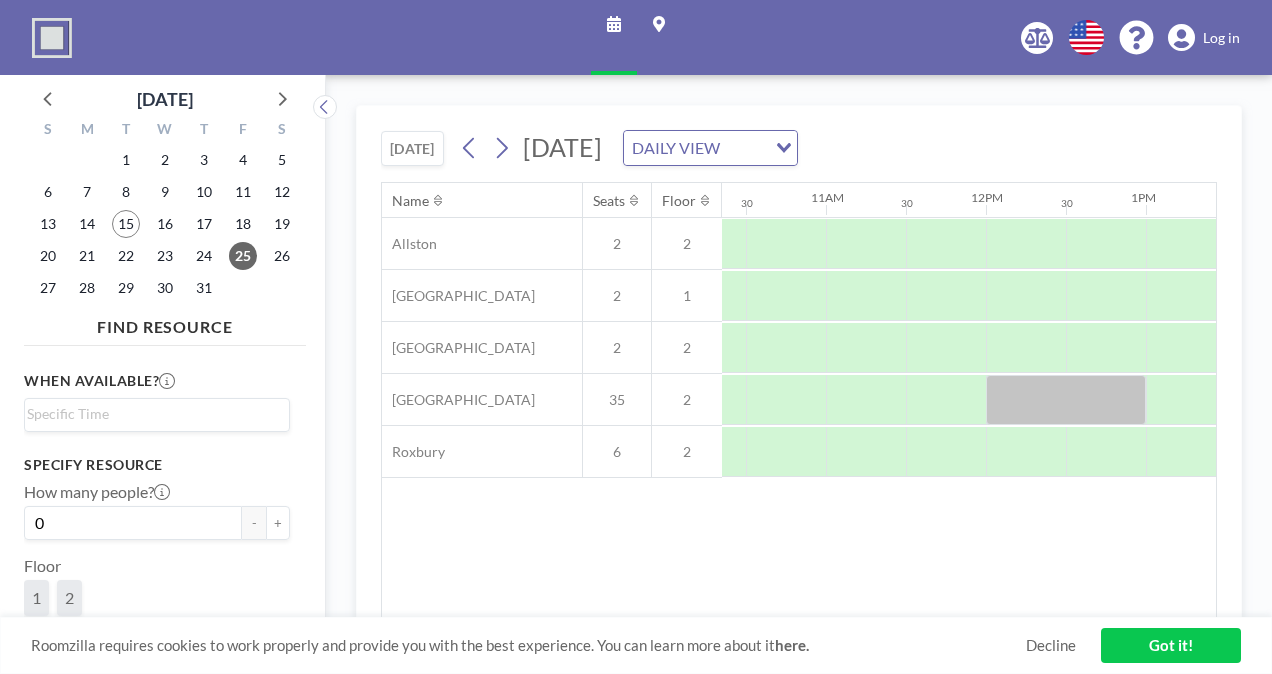 scroll, scrollTop: 0, scrollLeft: 1552, axis: horizontal 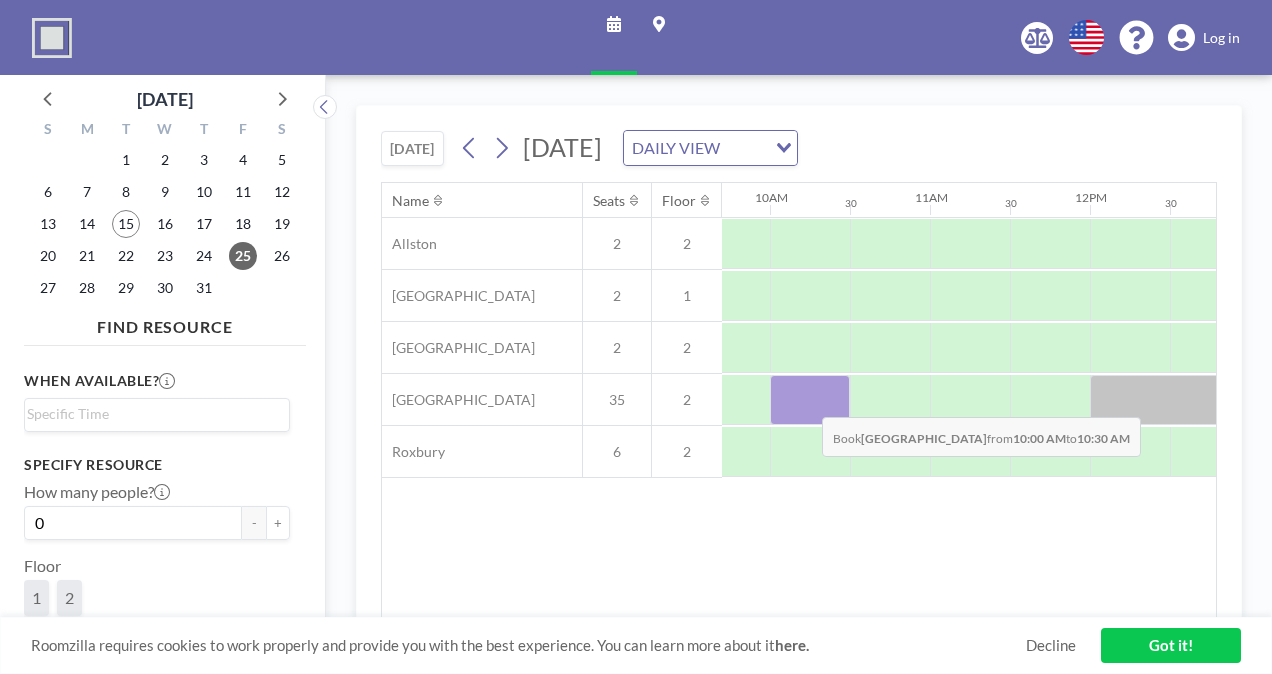click at bounding box center (810, 400) 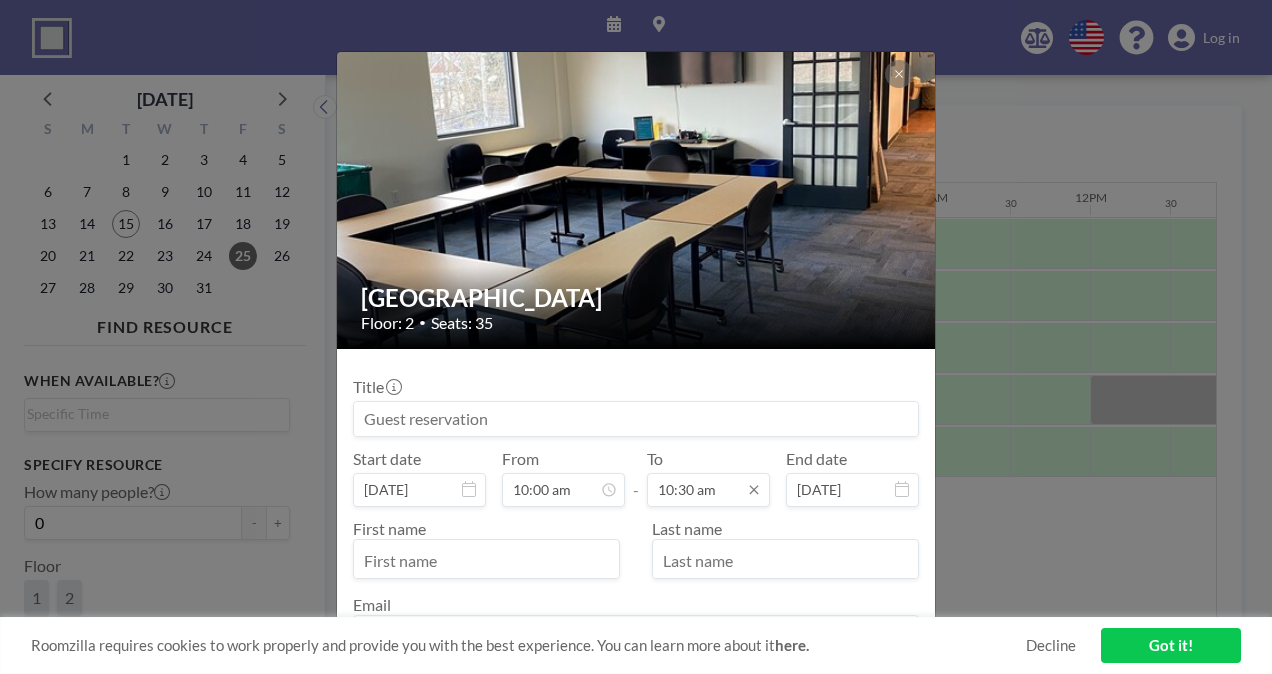 scroll, scrollTop: 0, scrollLeft: 0, axis: both 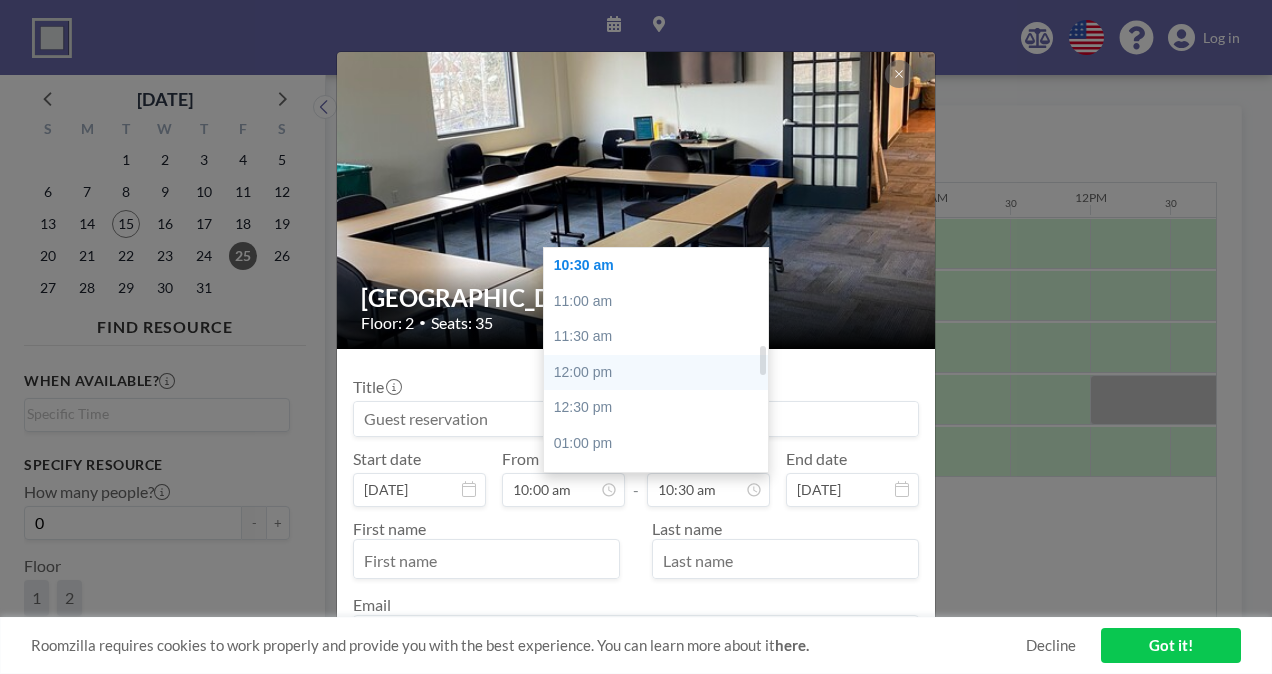 click on "12:00 pm" at bounding box center (661, 373) 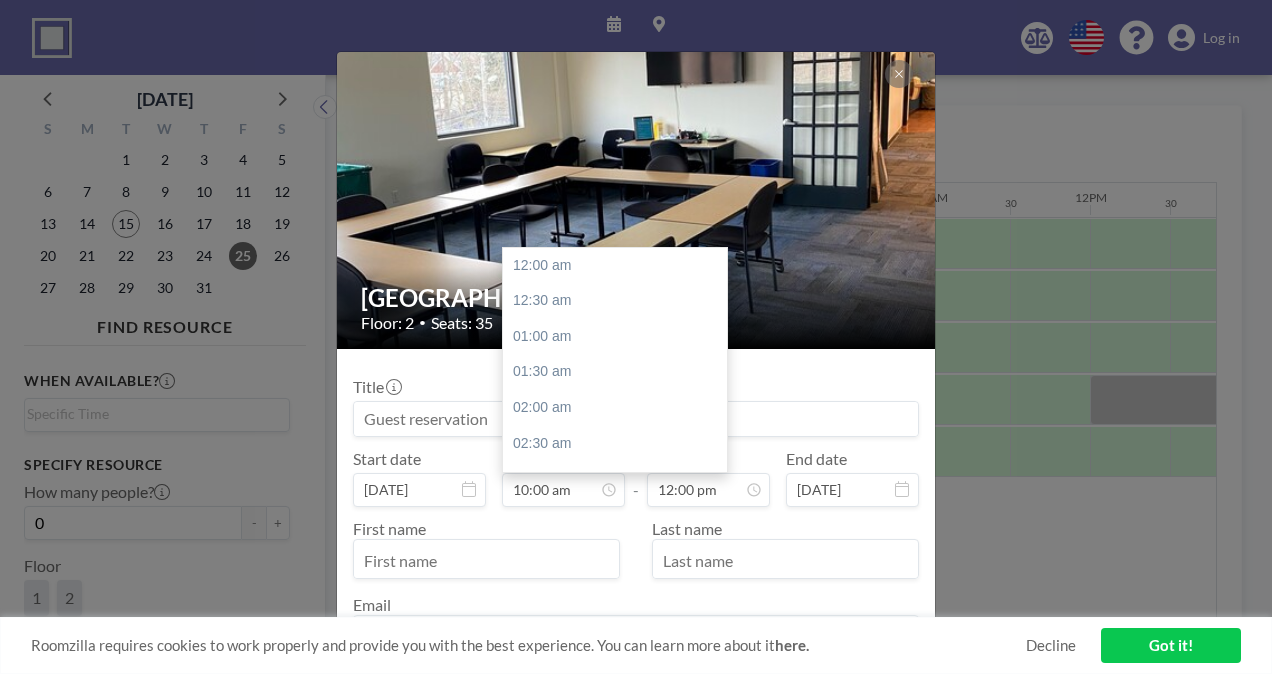 scroll, scrollTop: 712, scrollLeft: 0, axis: vertical 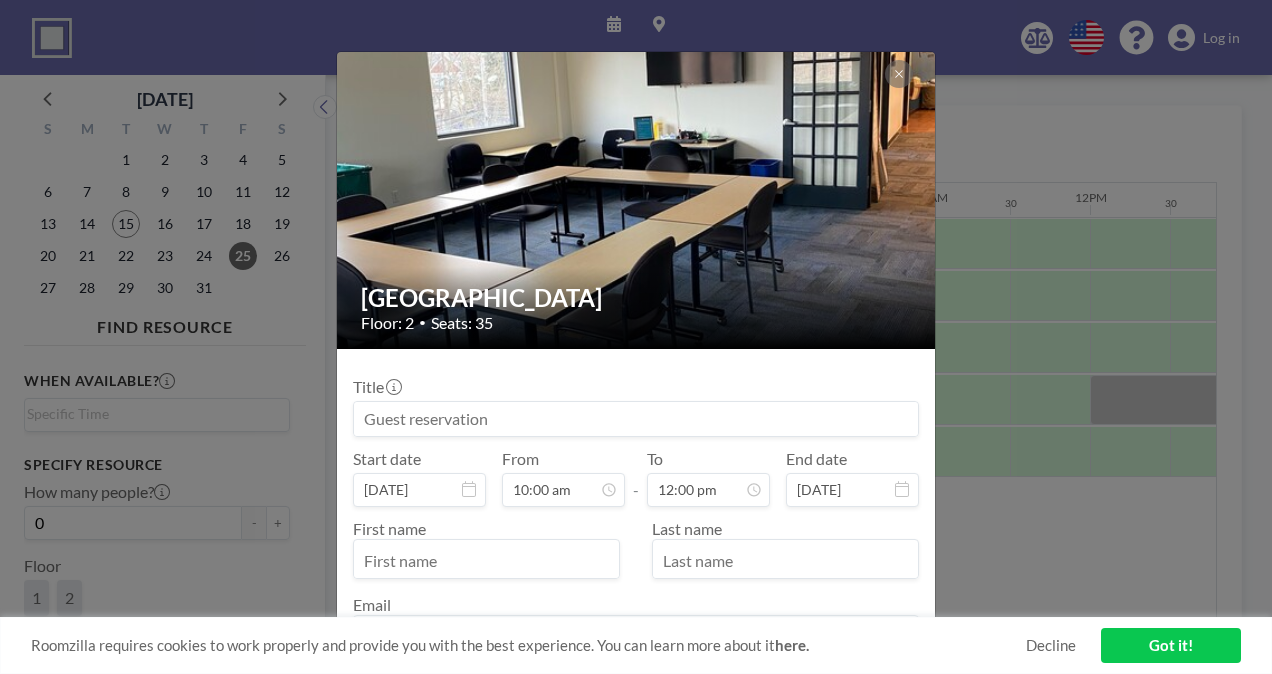 click at bounding box center [636, 419] 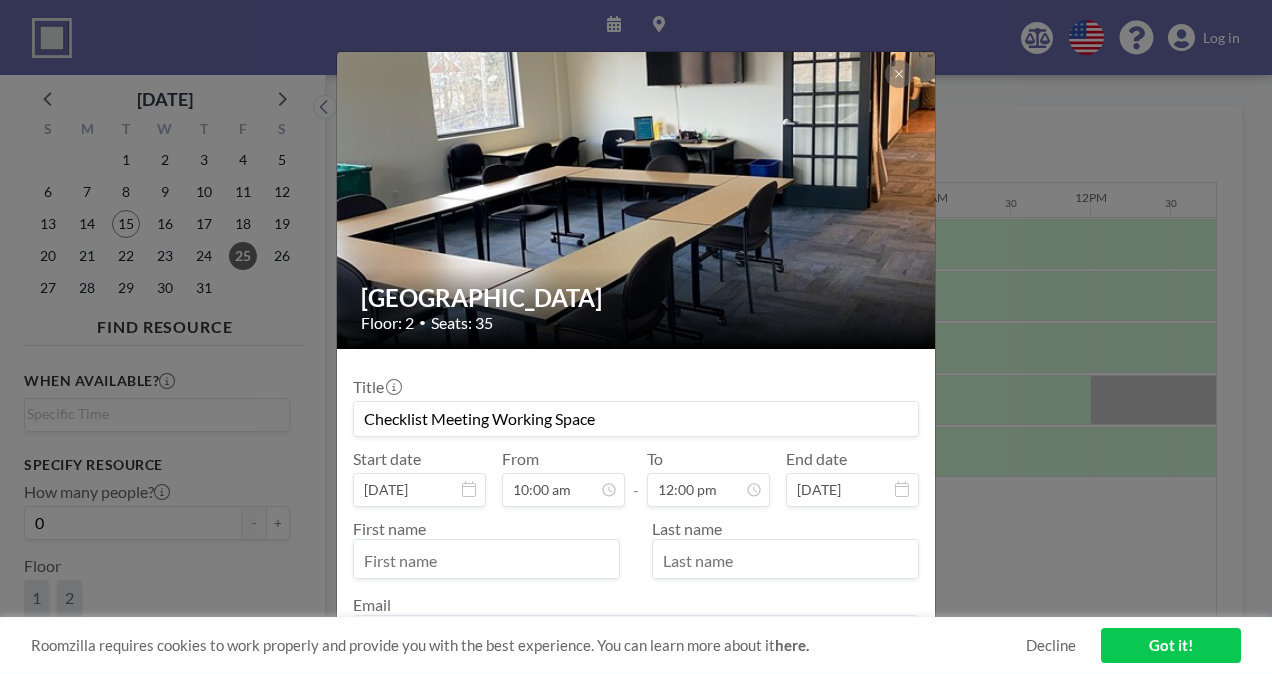 type on "[PERSON_NAME]" 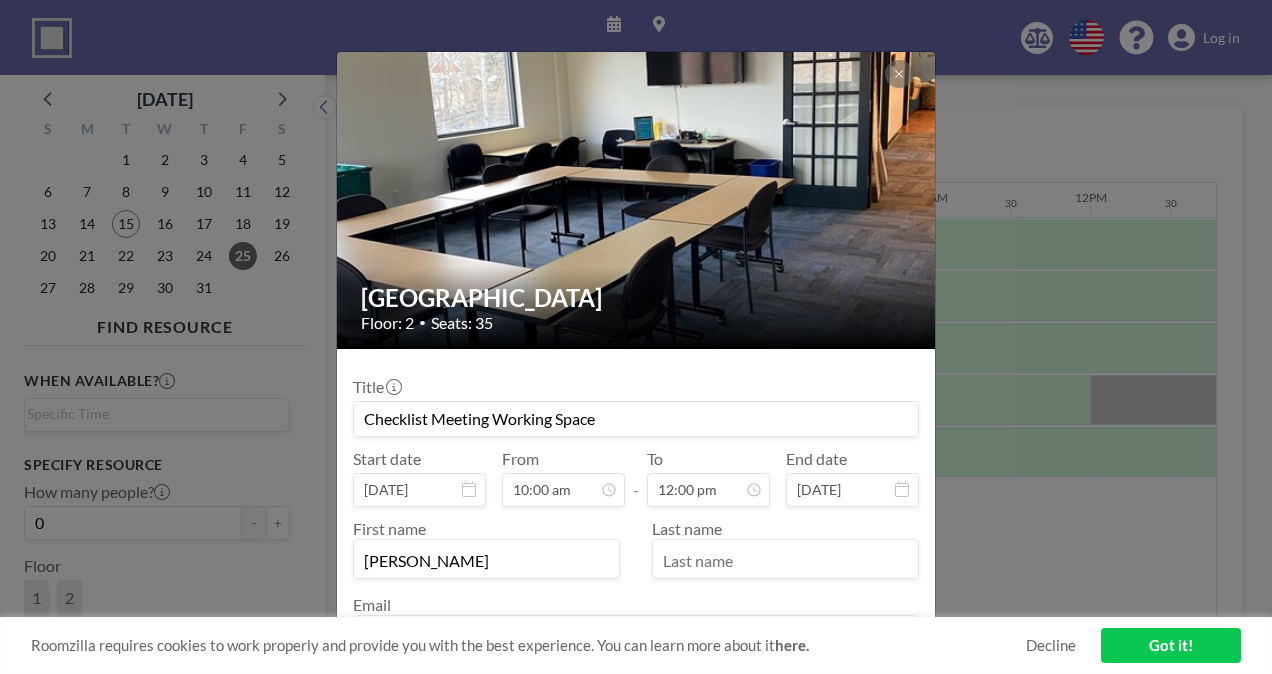 type on "[PERSON_NAME]" 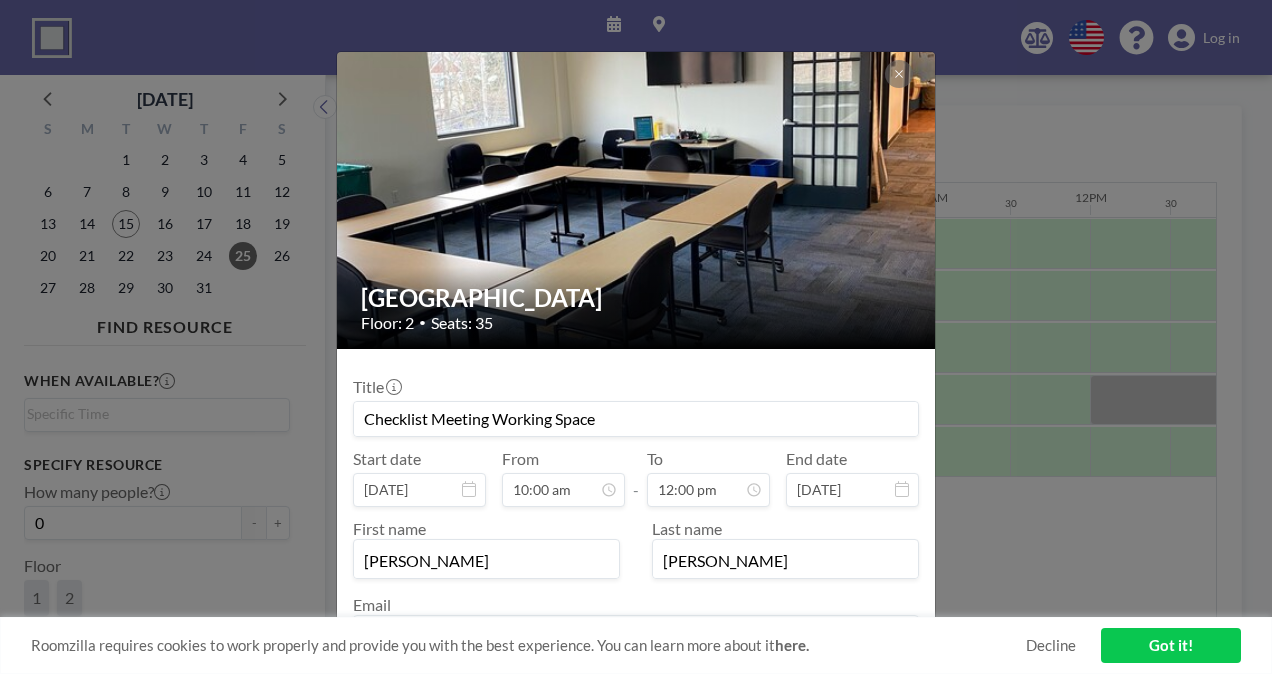 type on "[EMAIL_ADDRESS][DOMAIN_NAME]" 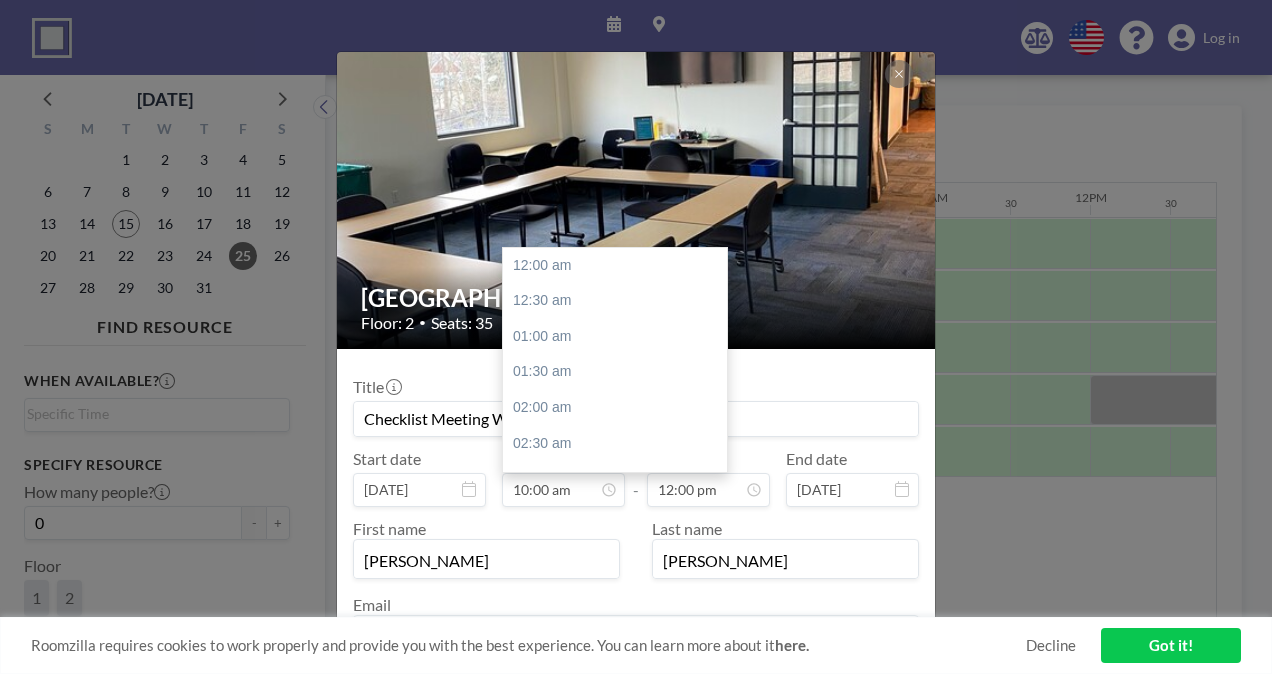 scroll, scrollTop: 712, scrollLeft: 0, axis: vertical 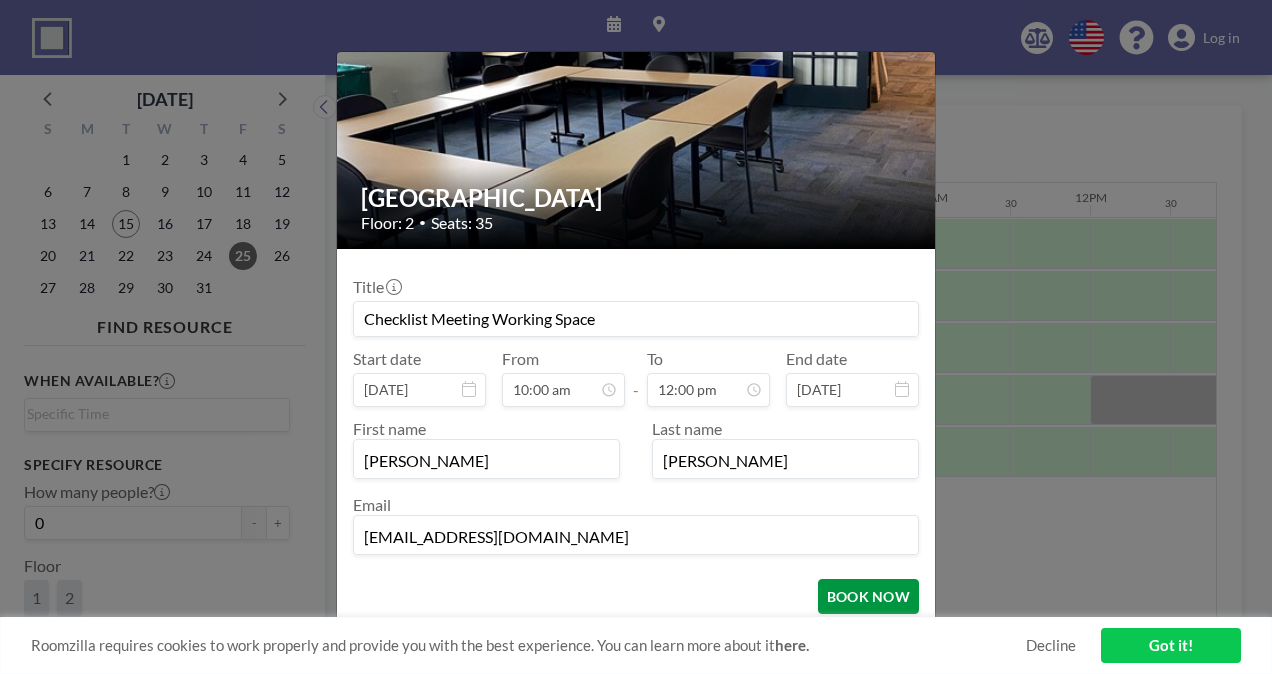 click on "BOOK NOW" at bounding box center (868, 596) 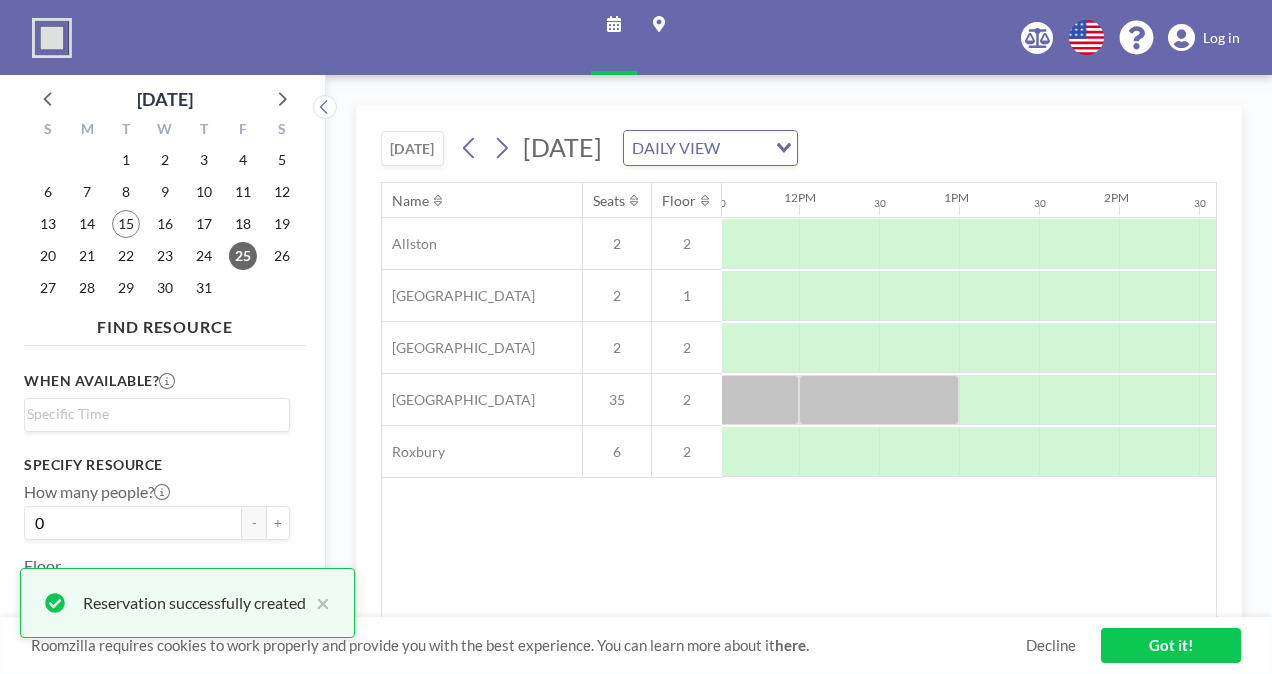 scroll, scrollTop: 0, scrollLeft: 1836, axis: horizontal 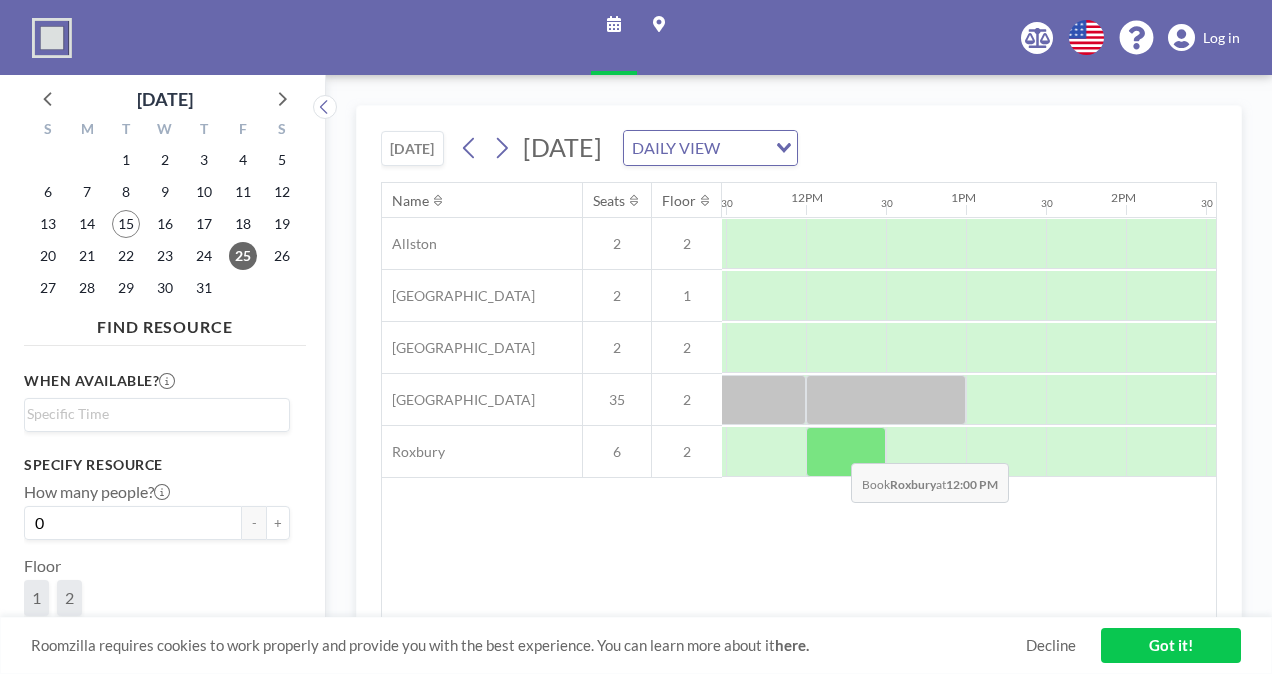 click at bounding box center [846, 452] 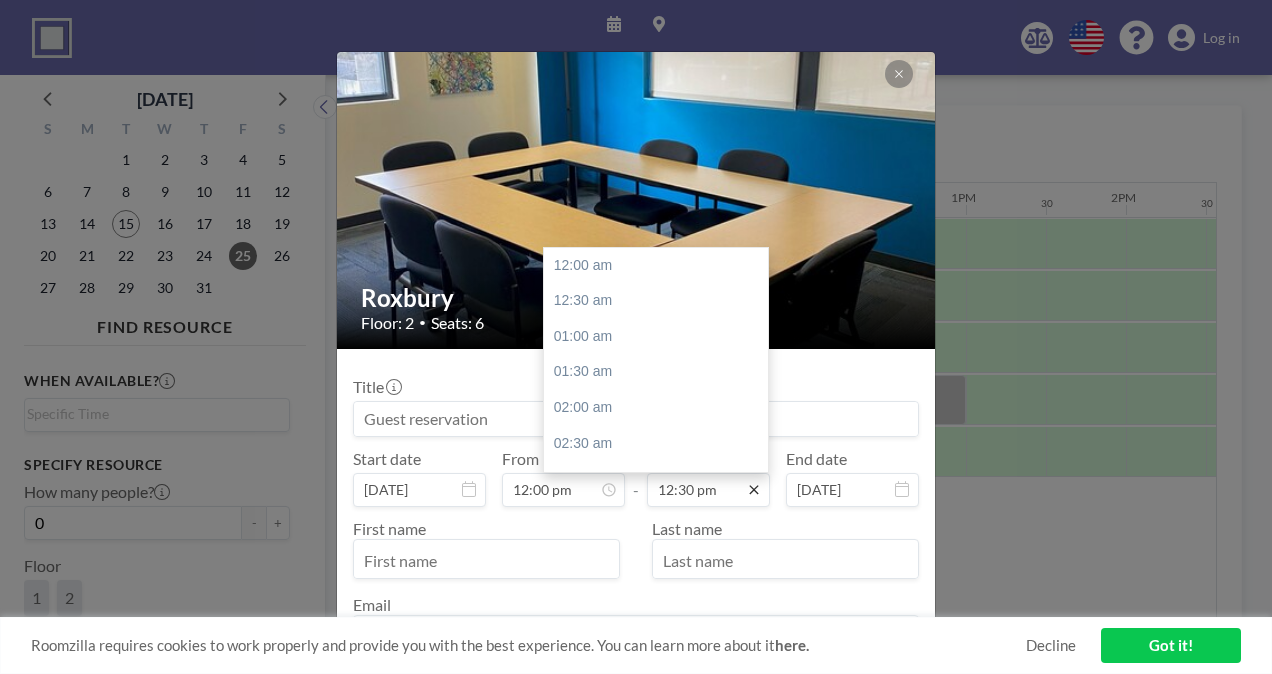 scroll, scrollTop: 890, scrollLeft: 0, axis: vertical 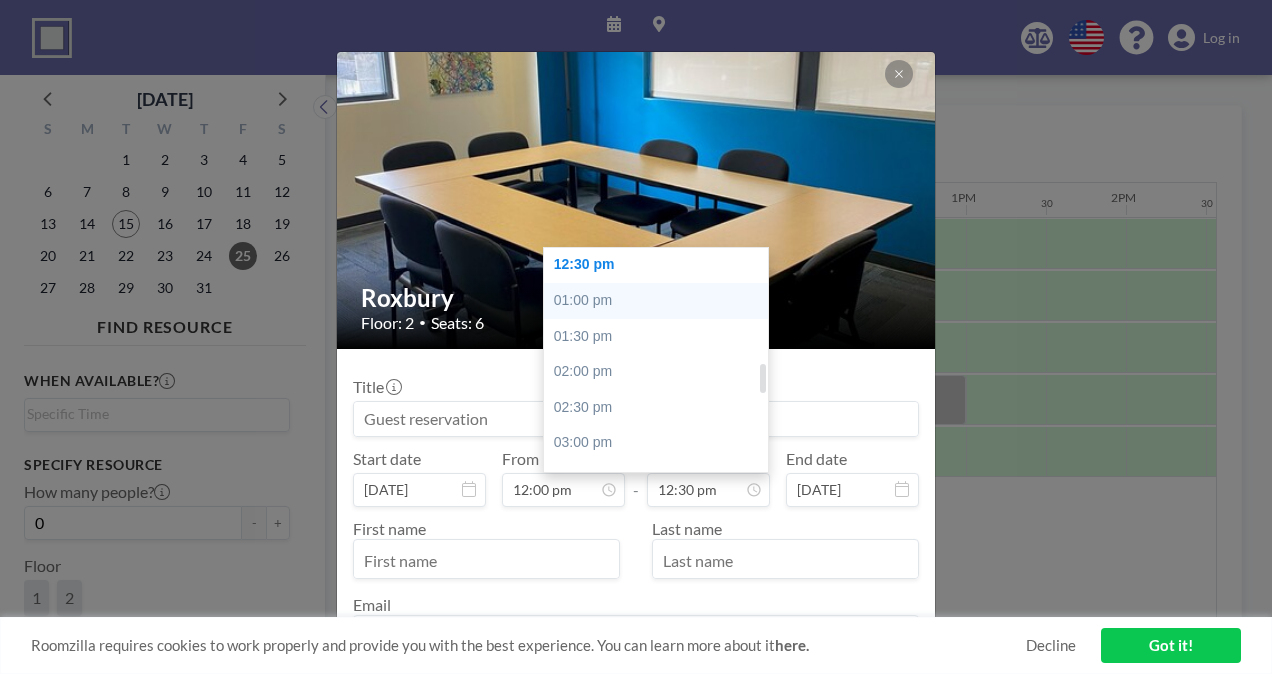 click on "01:00 pm" at bounding box center [661, 301] 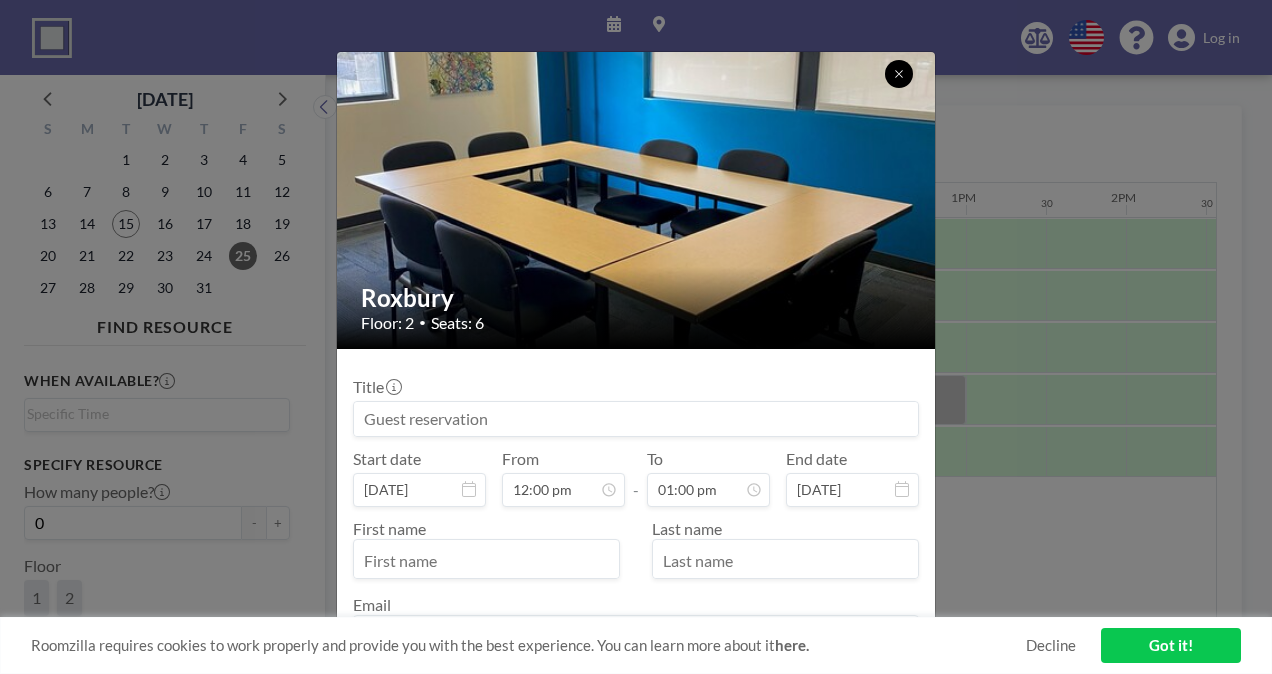 click at bounding box center [899, 74] 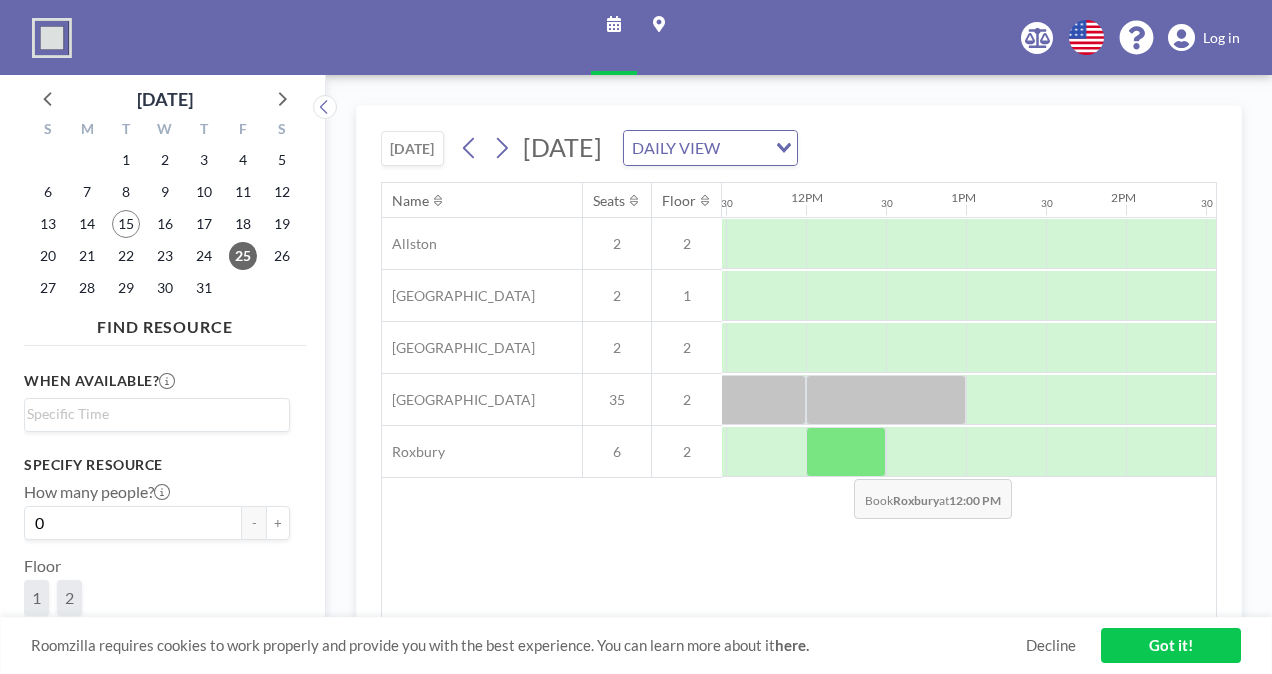 click at bounding box center (846, 452) 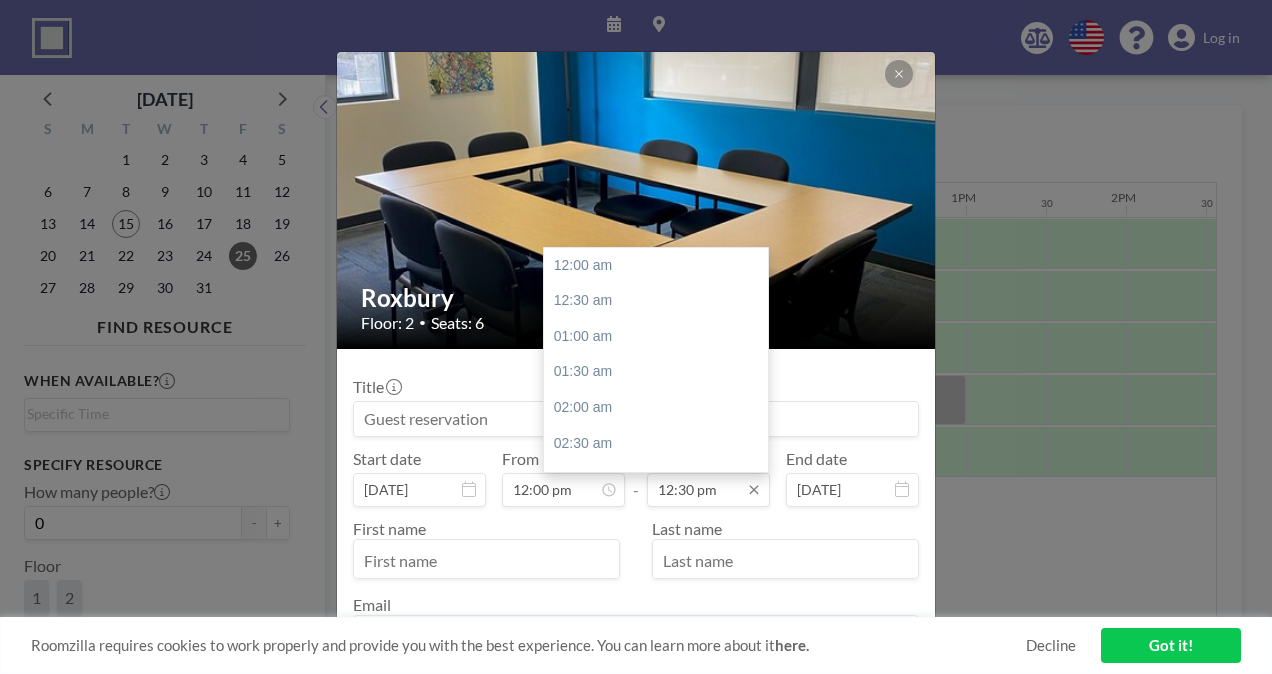 scroll, scrollTop: 890, scrollLeft: 0, axis: vertical 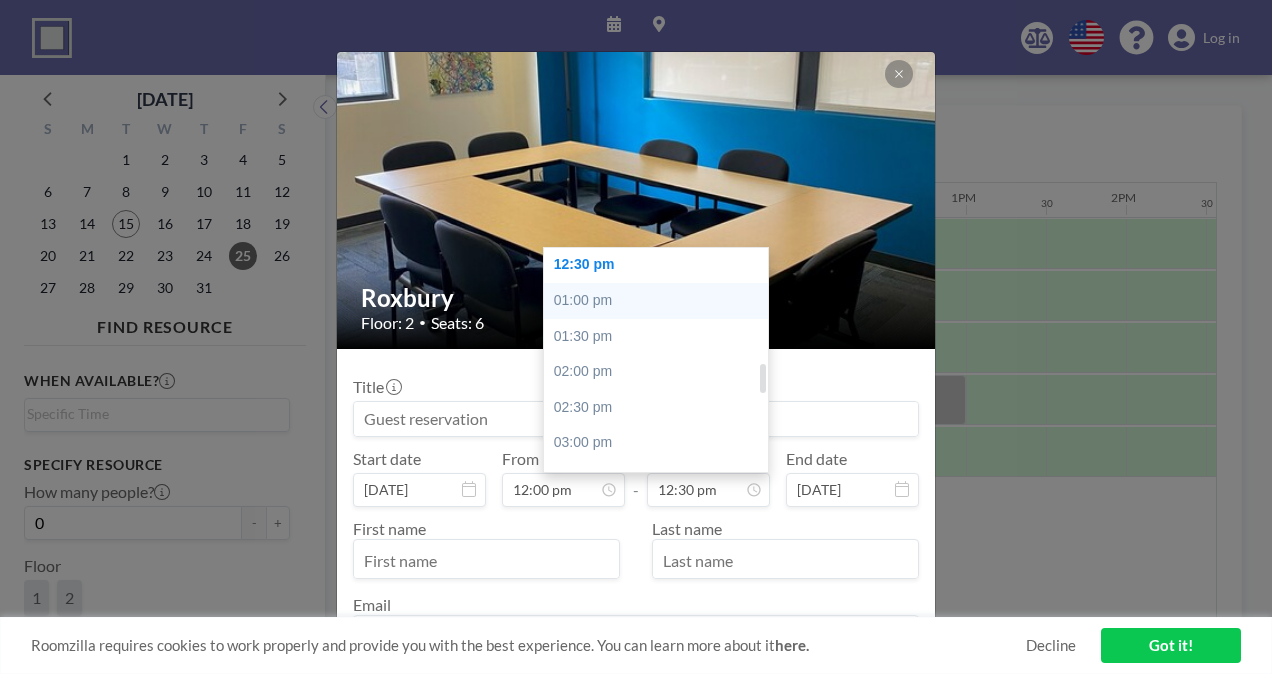 click on "01:00 pm" at bounding box center [661, 301] 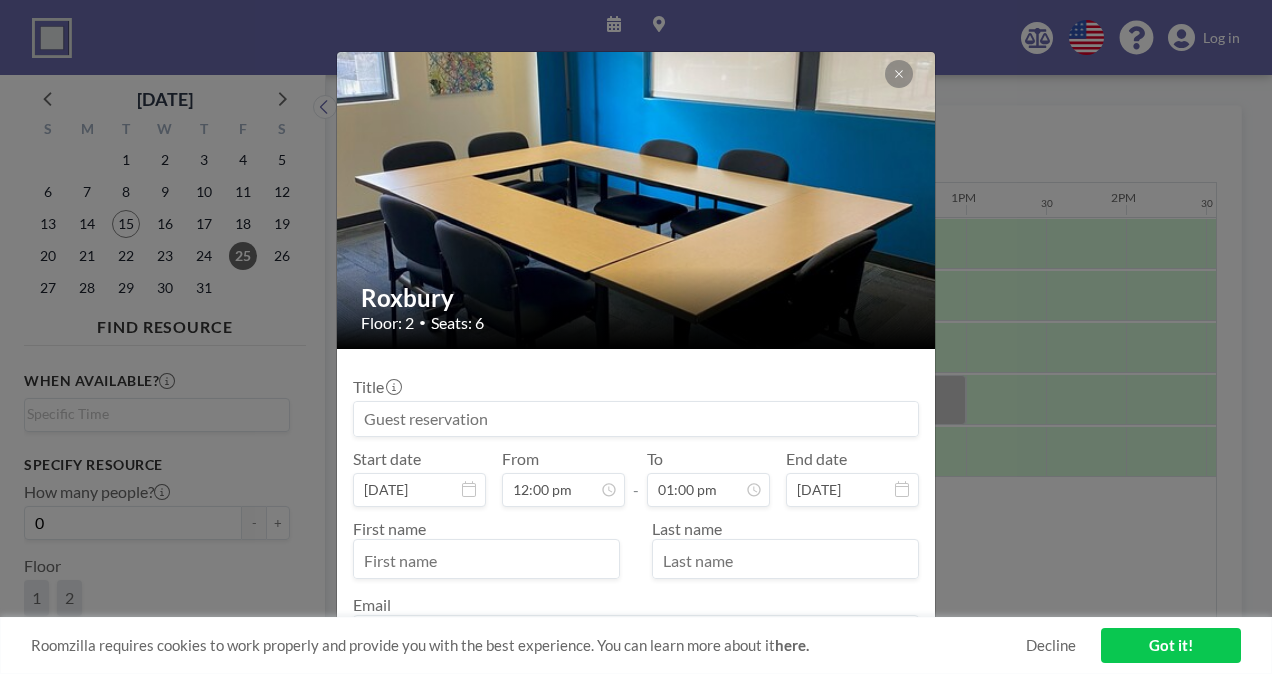 click at bounding box center [636, 419] 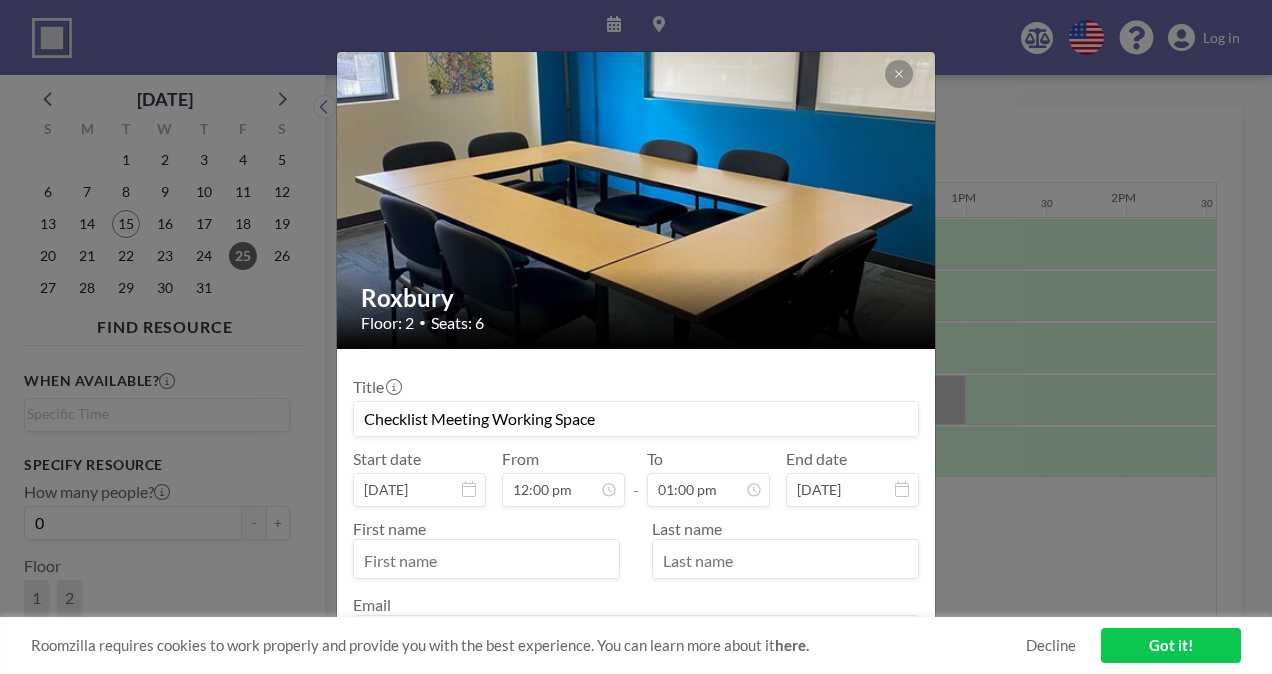 type on "[PERSON_NAME]" 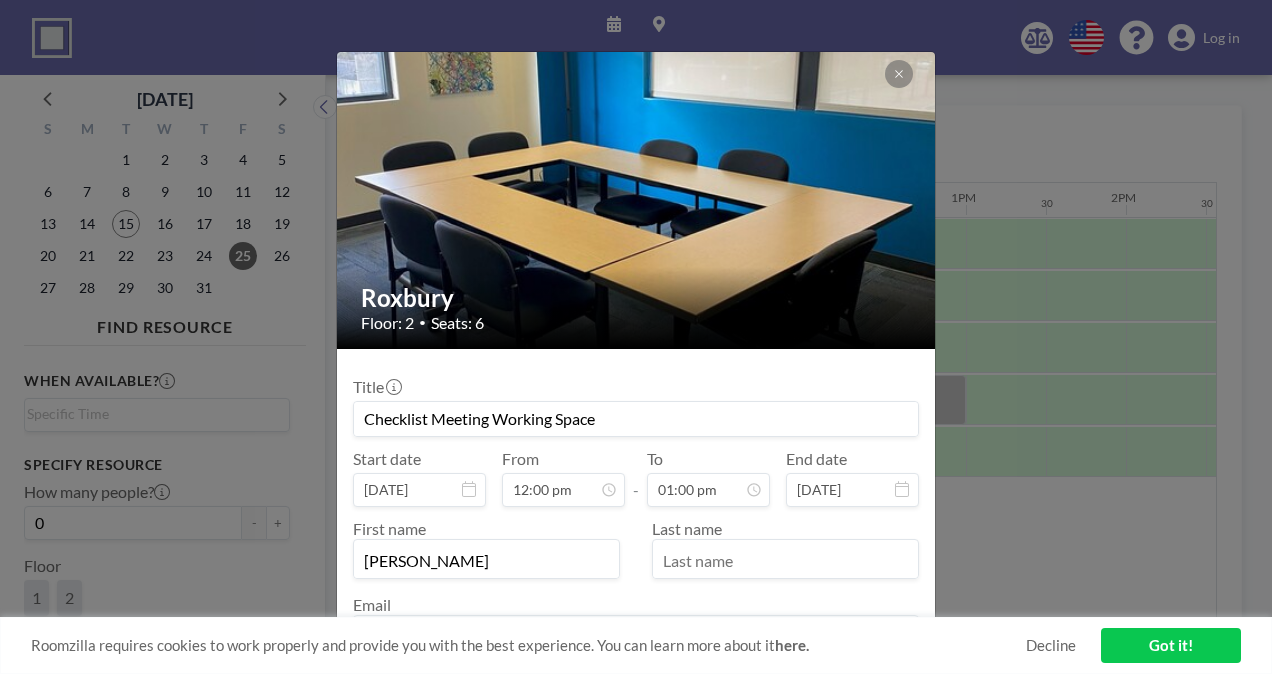 type on "[PERSON_NAME]" 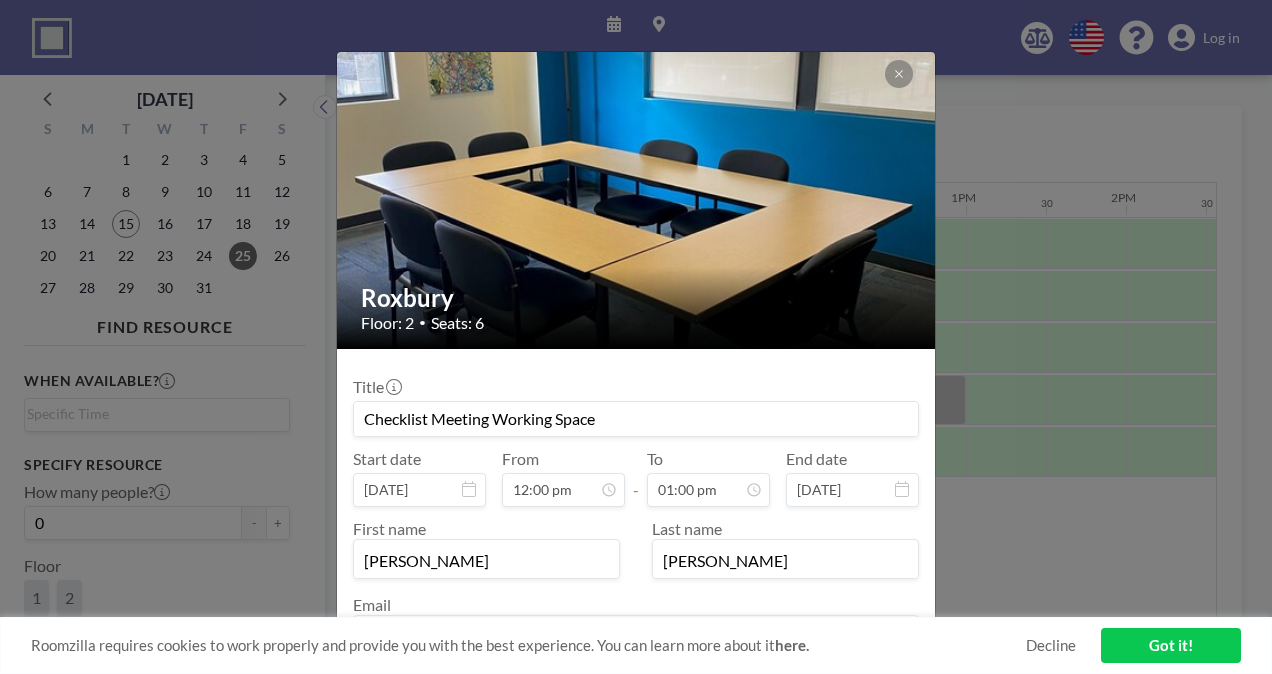 type on "[EMAIL_ADDRESS][DOMAIN_NAME]" 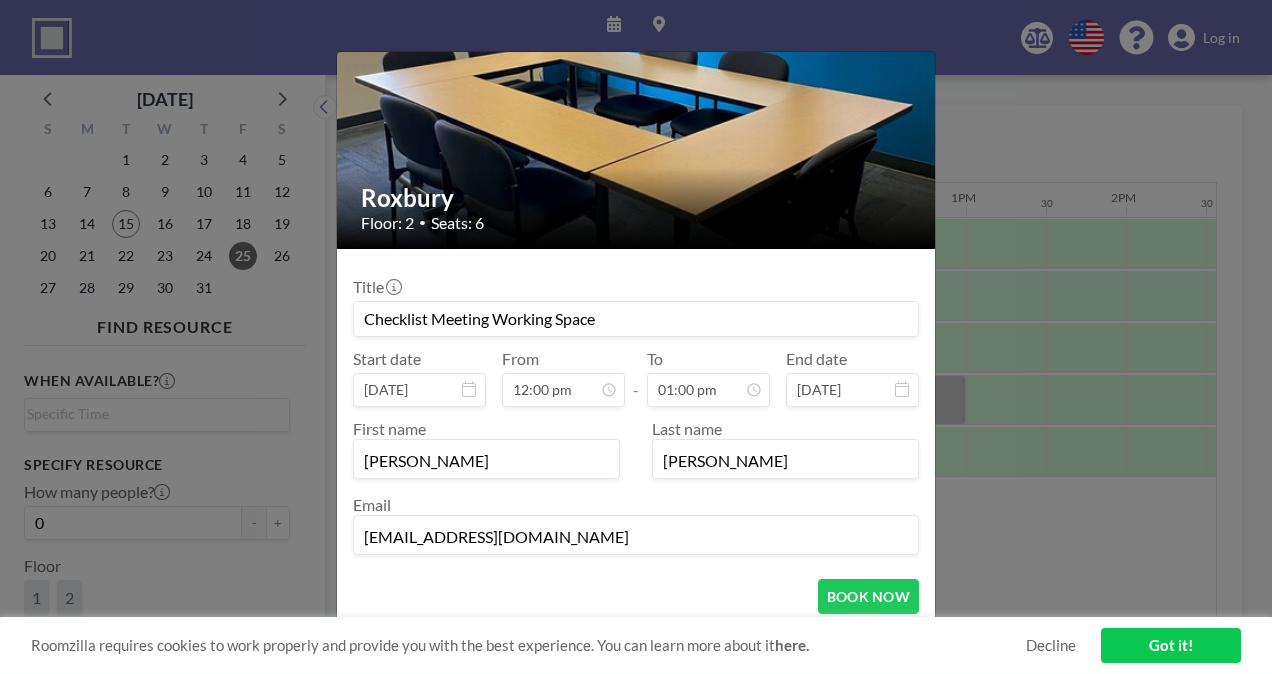 scroll, scrollTop: 139, scrollLeft: 0, axis: vertical 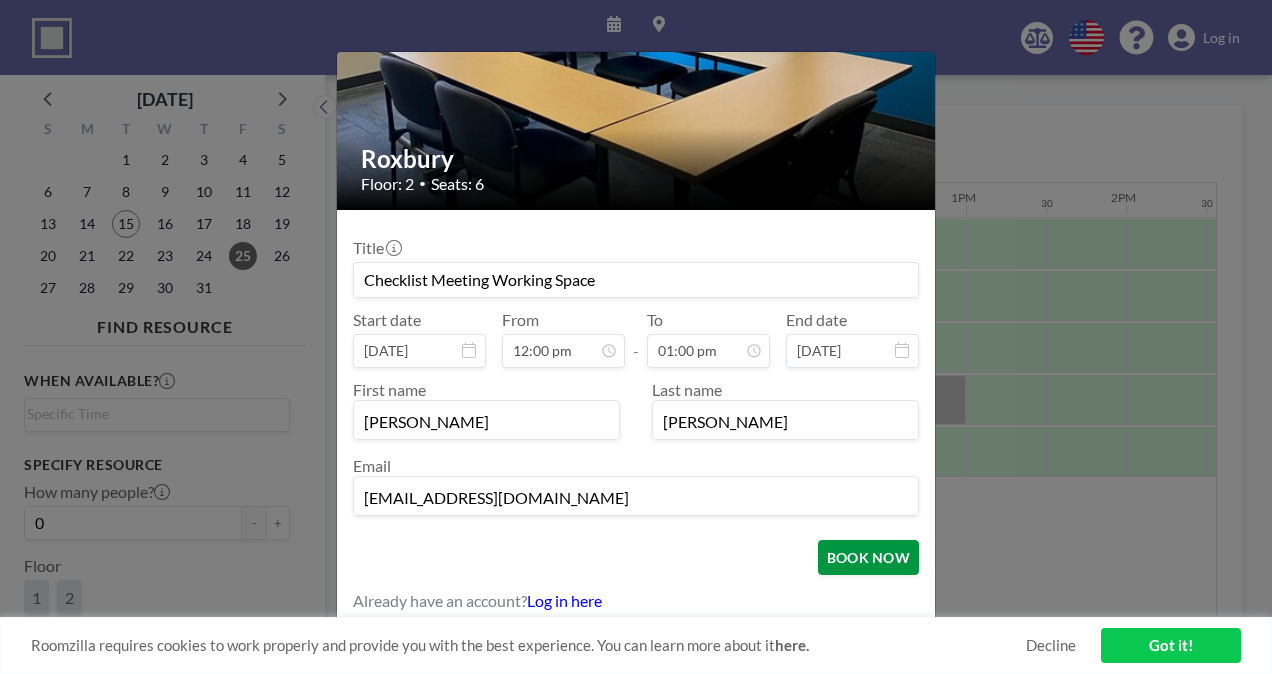 click on "BOOK NOW" at bounding box center (868, 557) 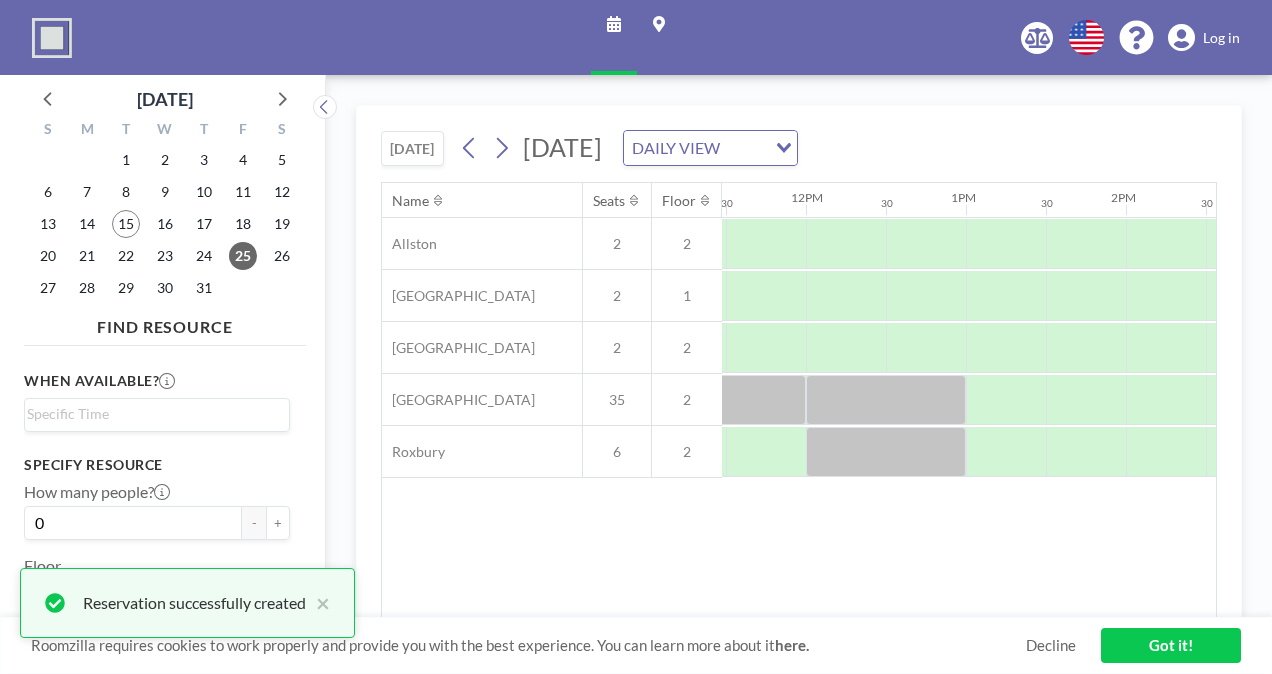 click on "Name Seats Floor  12AM   30   1AM   30   2AM   30   3AM   30   4AM   30   5AM   30   6AM   30   7AM   30   8AM   30   9AM   30   10AM   30   11AM   30   12PM   30   1PM   30   2PM   30   3PM   30   4PM   30   5PM   30   6PM   30   7PM   30   8PM   30   9PM   30   10PM   30   11PM   30  [GEOGRAPHIC_DATA]  2   2  [GEOGRAPHIC_DATA]  35   2  [GEOGRAPHIC_DATA]  6   2" at bounding box center [799, 400] 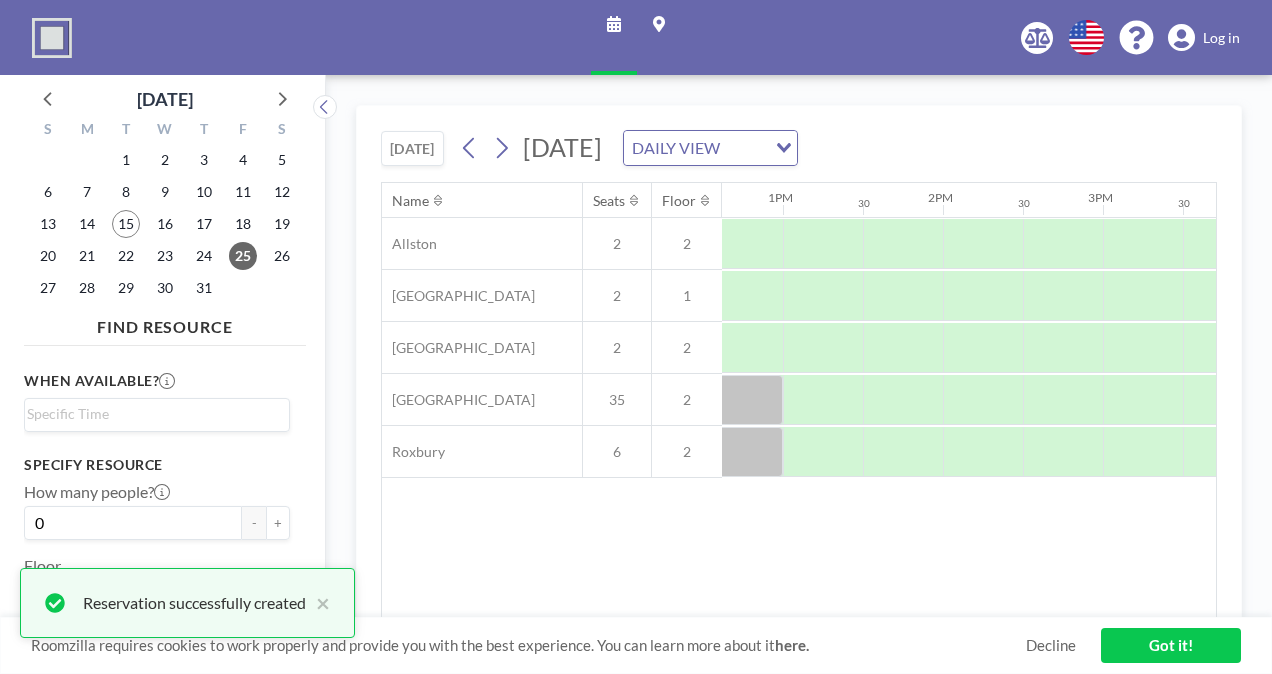 scroll, scrollTop: 0, scrollLeft: 2023, axis: horizontal 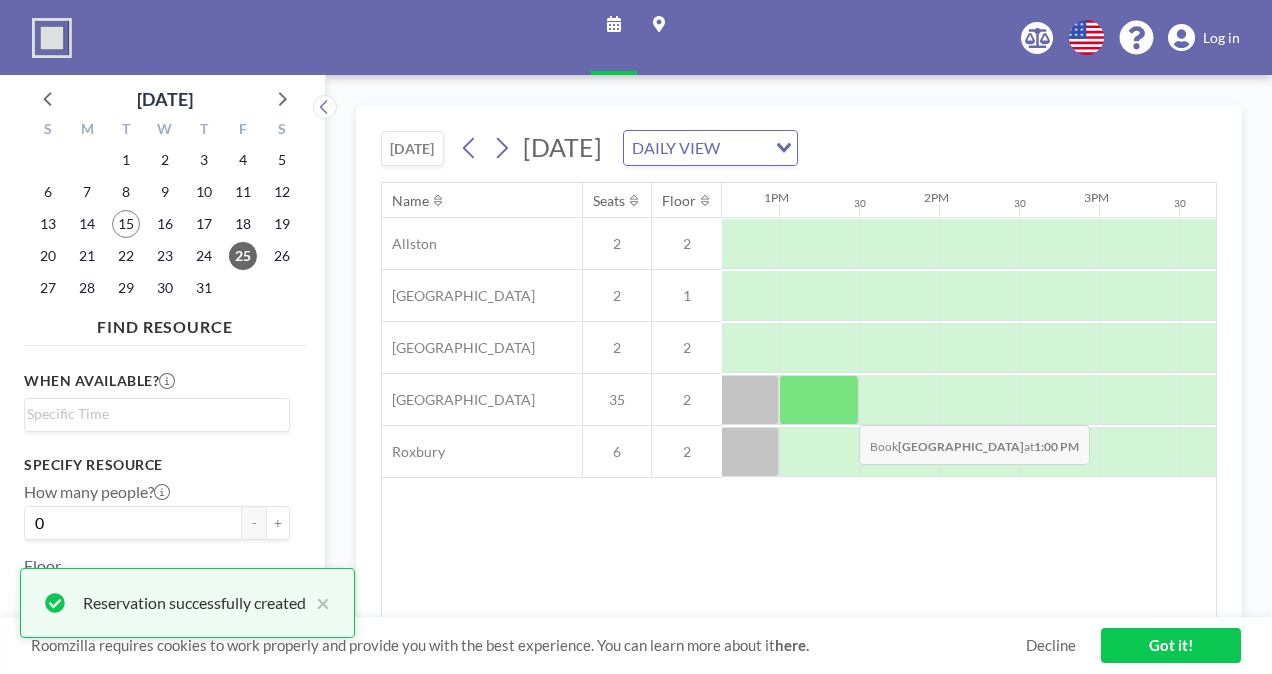 click at bounding box center [819, 400] 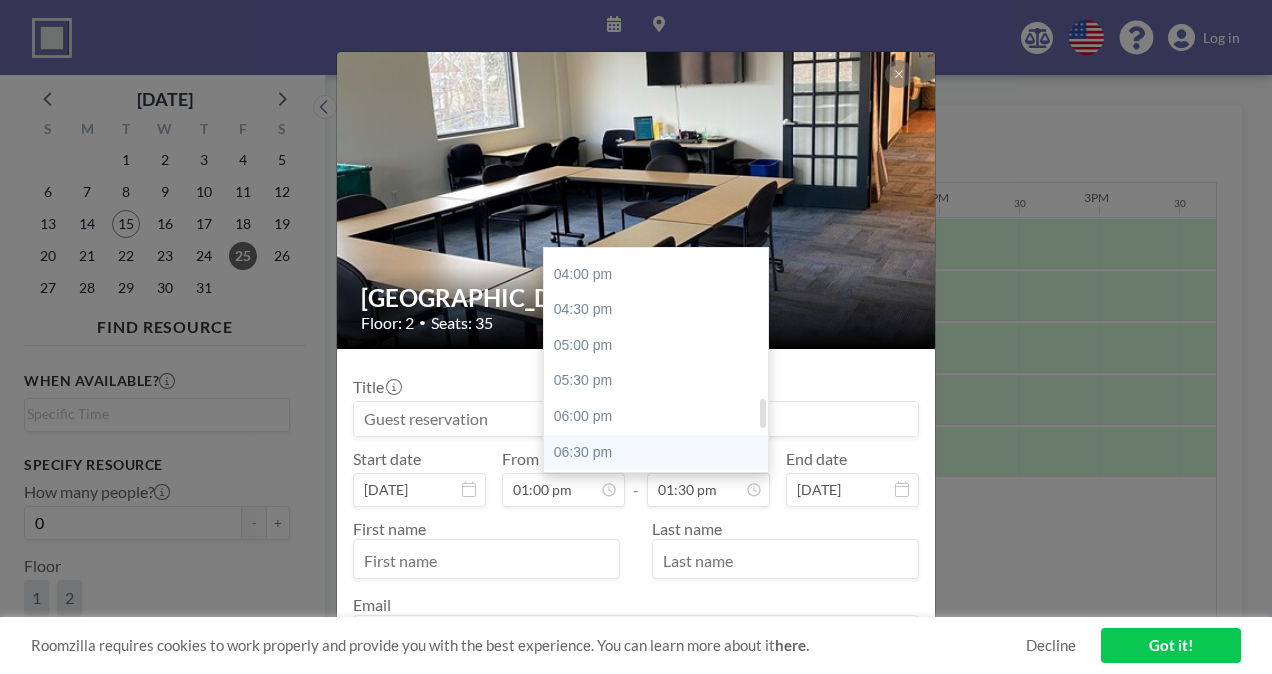 scroll, scrollTop: 1161, scrollLeft: 0, axis: vertical 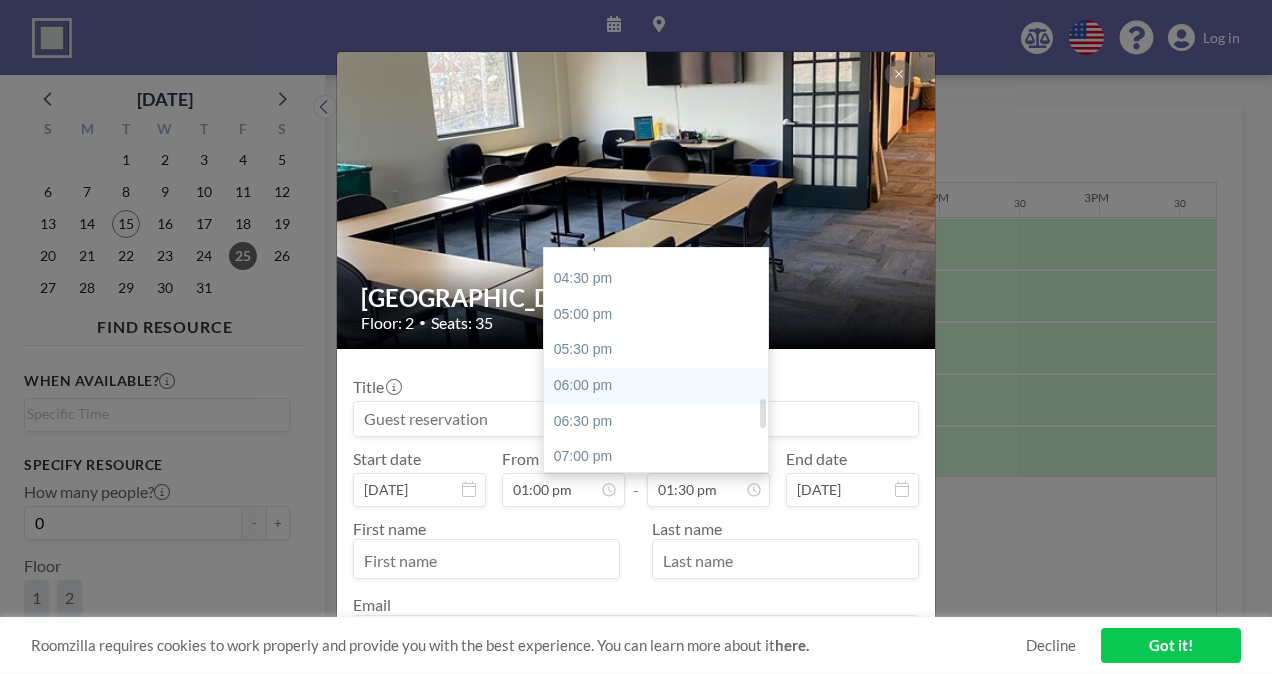 click on "06:00 pm" at bounding box center (661, 386) 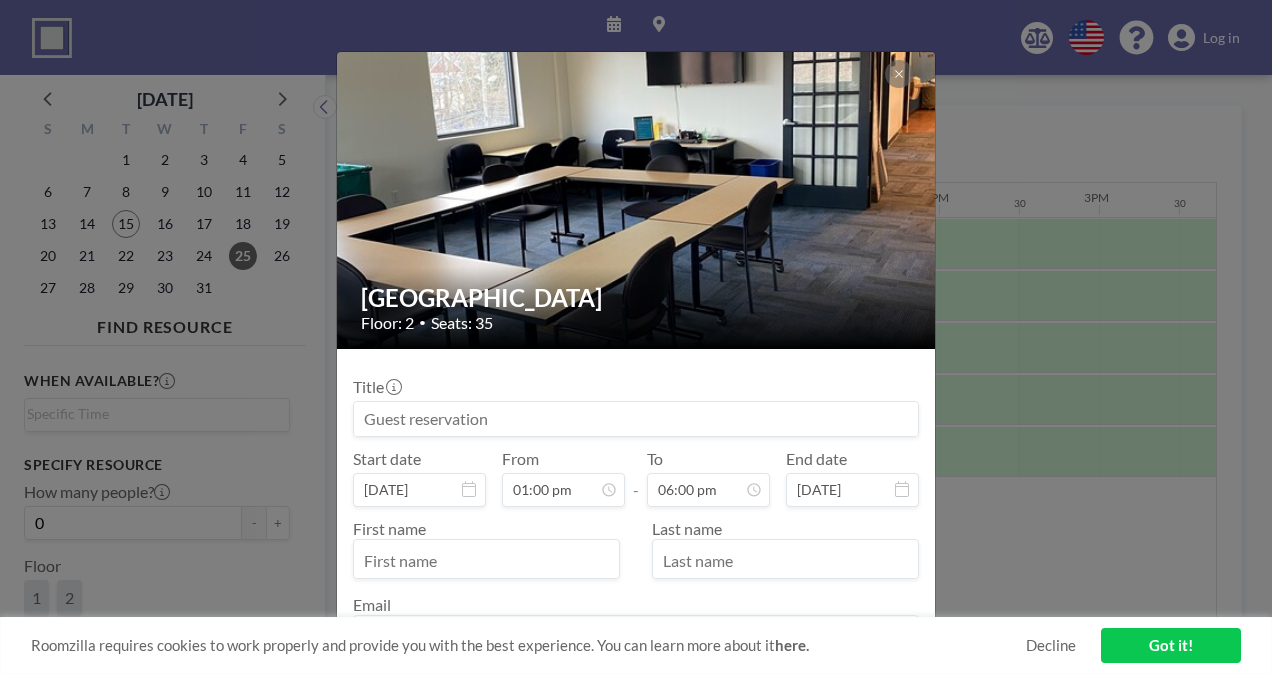 click at bounding box center (636, 419) 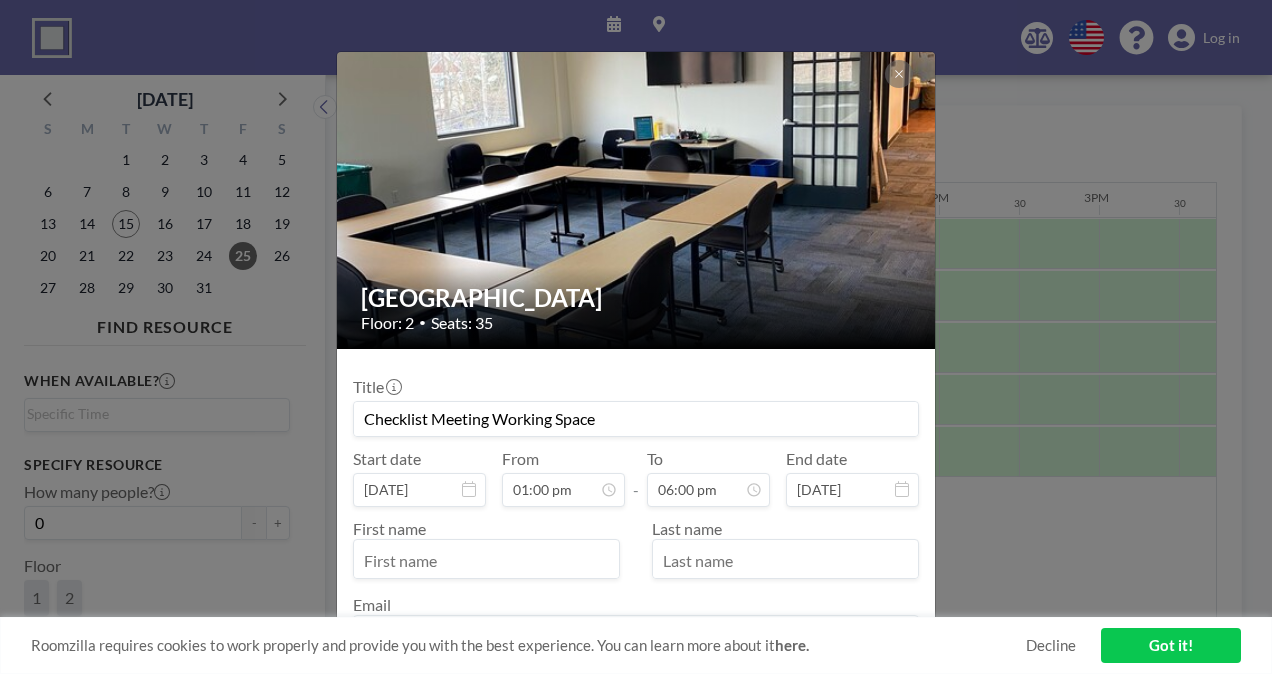 type on "[PERSON_NAME]" 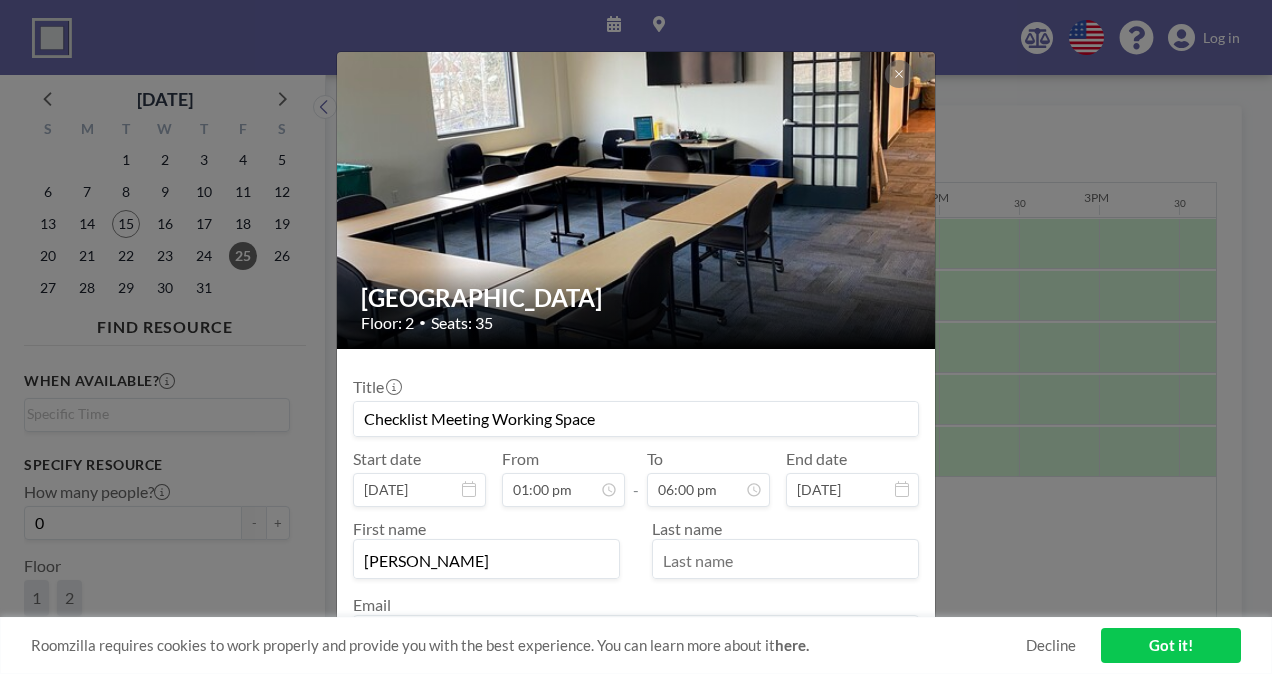 type on "[PERSON_NAME]" 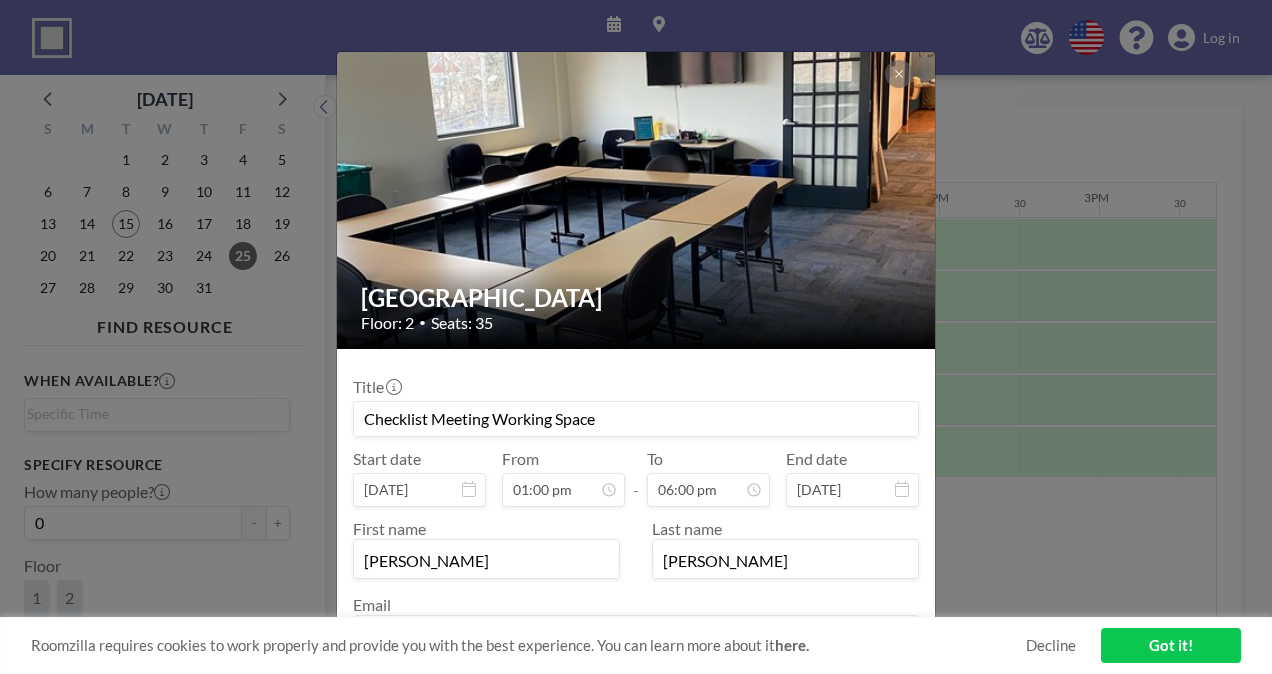 type on "[EMAIL_ADDRESS][DOMAIN_NAME]" 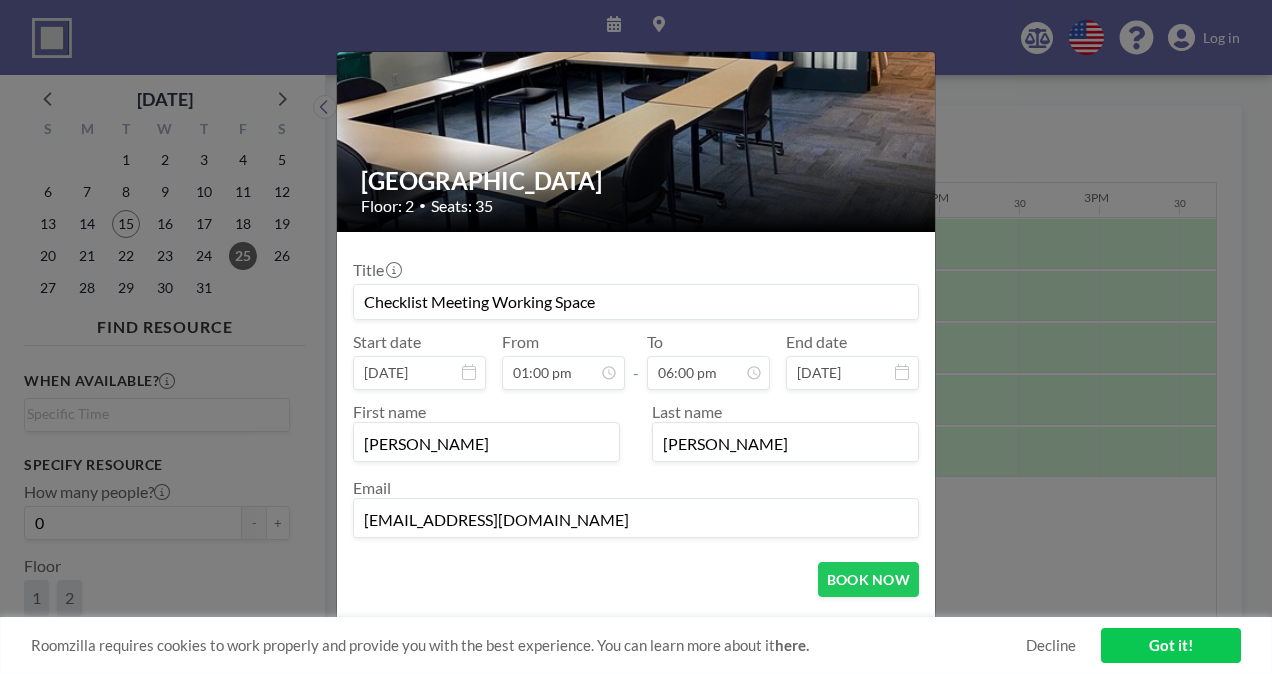 scroll, scrollTop: 139, scrollLeft: 0, axis: vertical 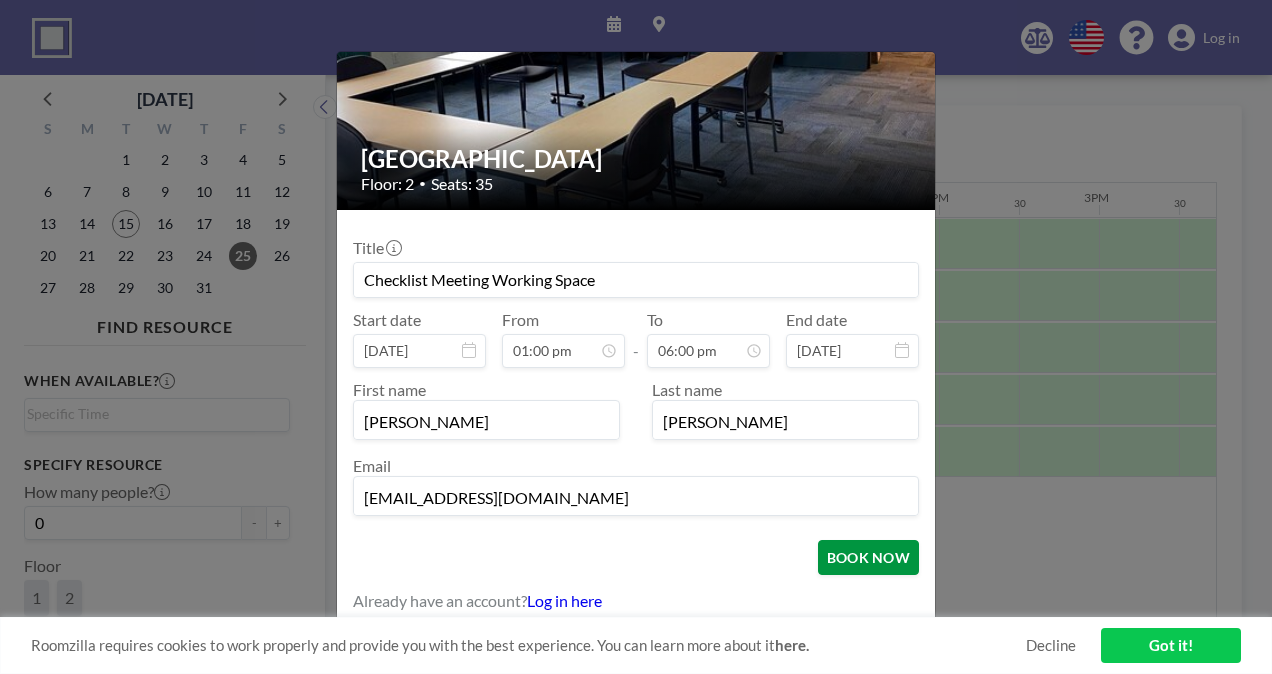 click on "BOOK NOW" at bounding box center [868, 557] 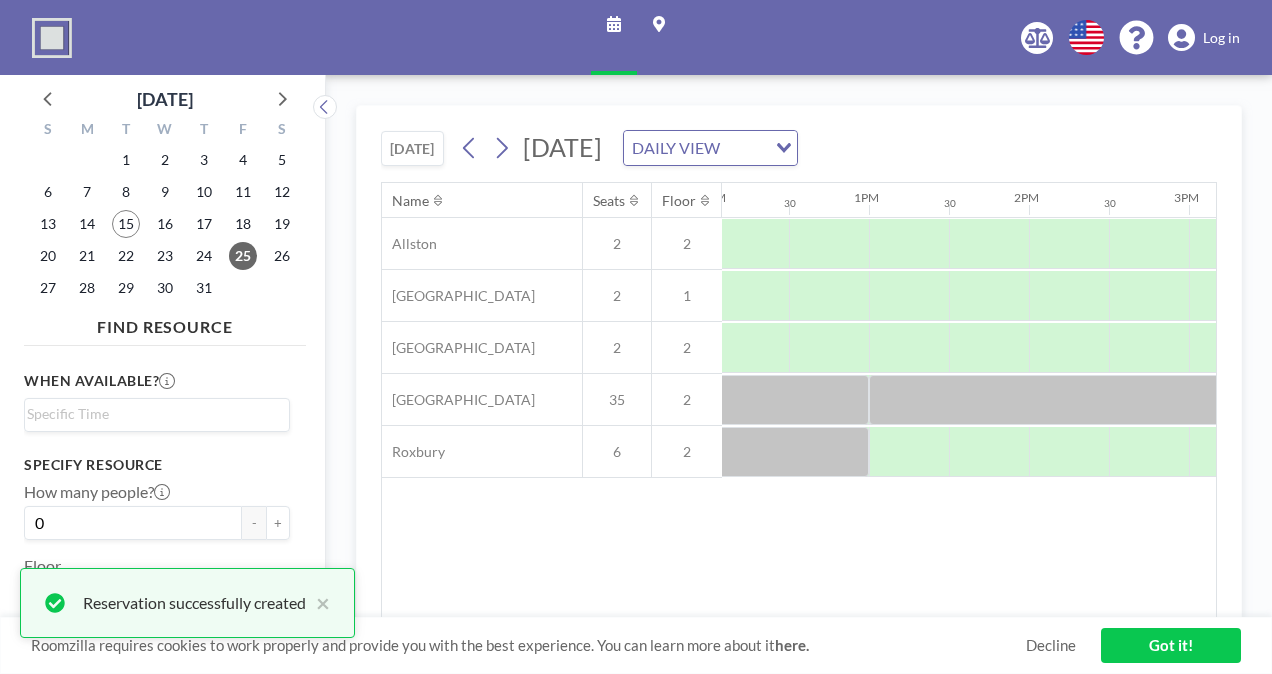 scroll, scrollTop: 0, scrollLeft: 1794, axis: horizontal 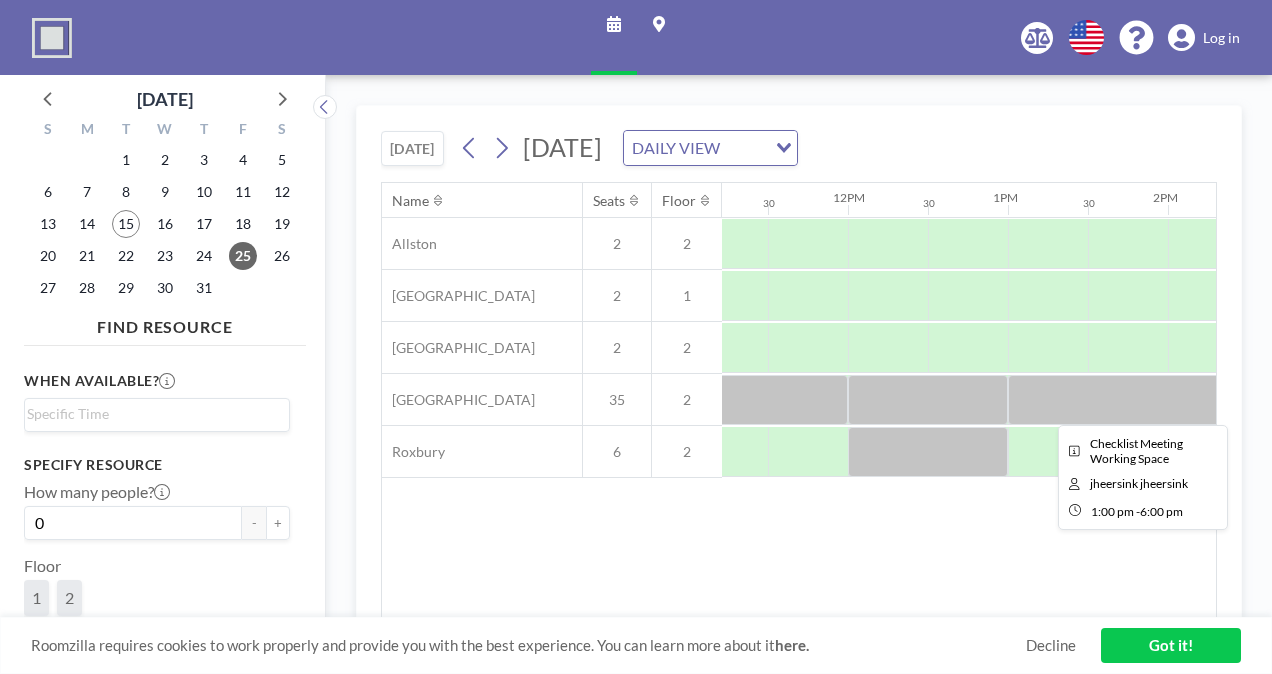 click at bounding box center (1408, 400) 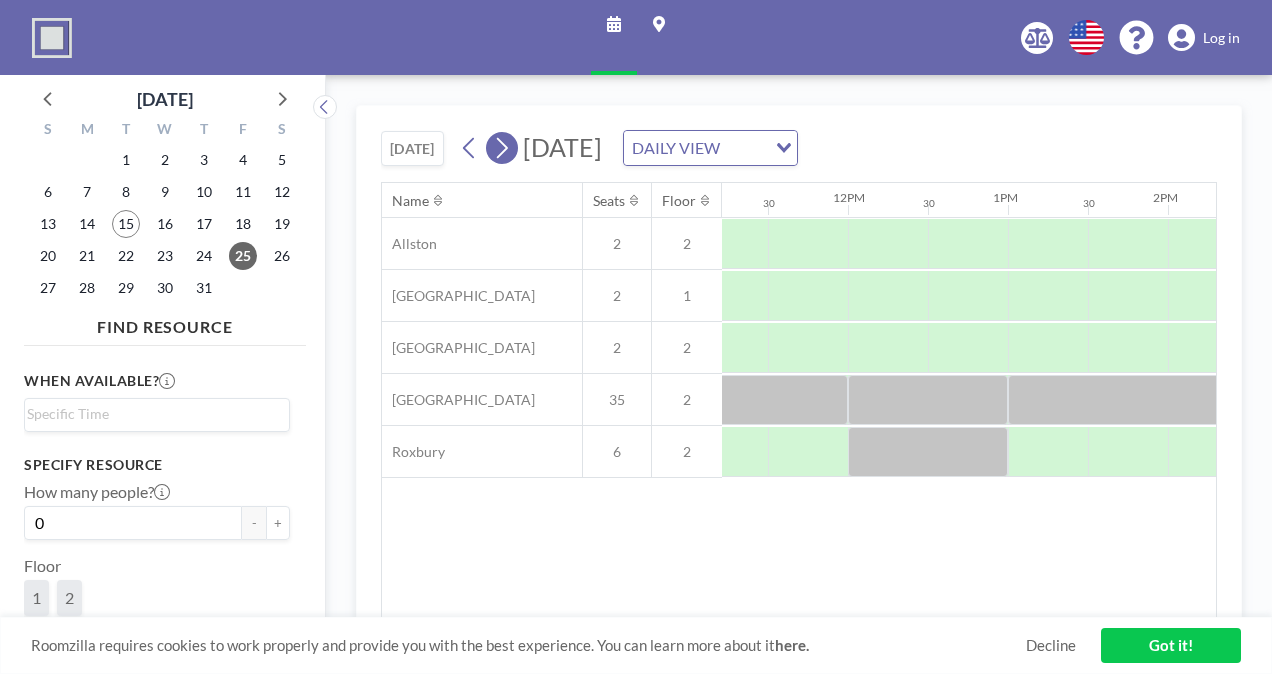 click 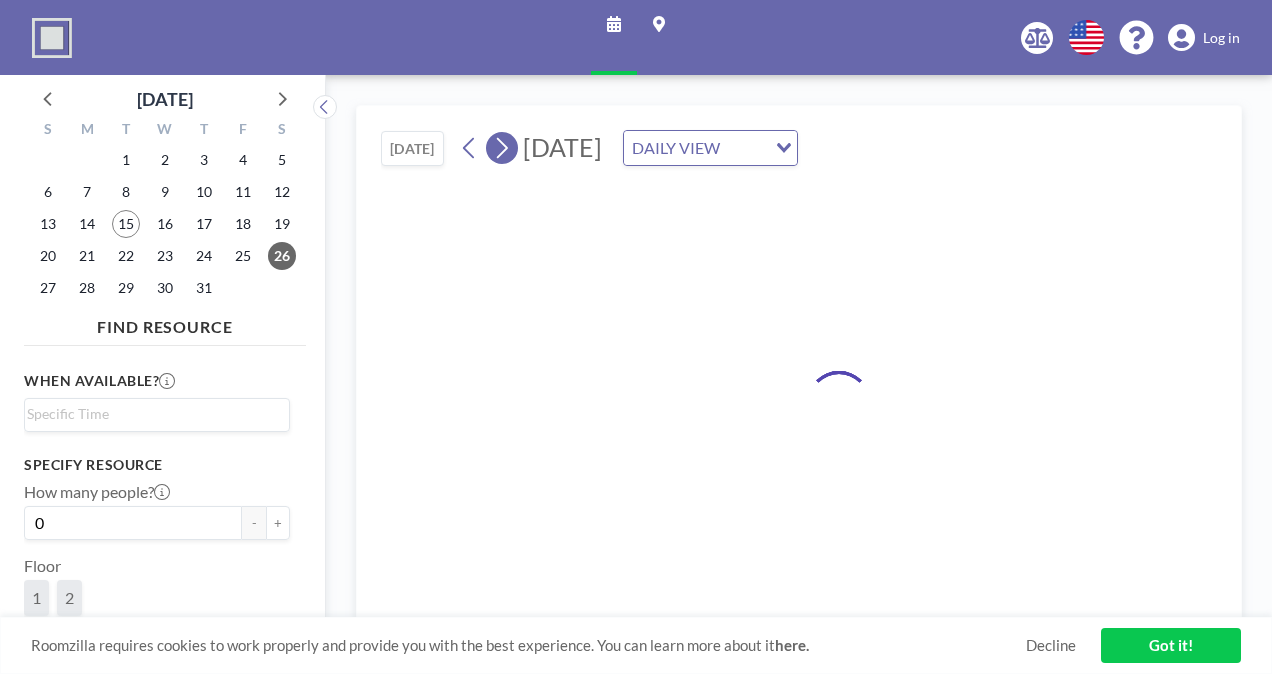 click 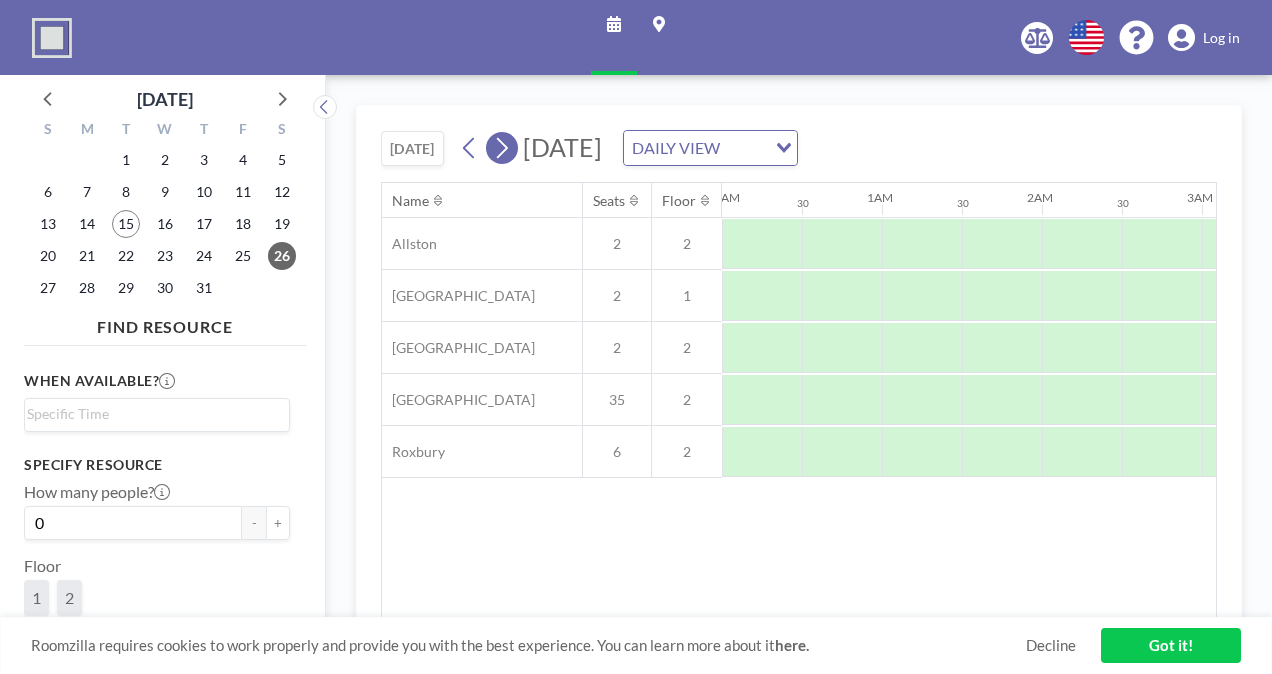 scroll, scrollTop: 0, scrollLeft: 0, axis: both 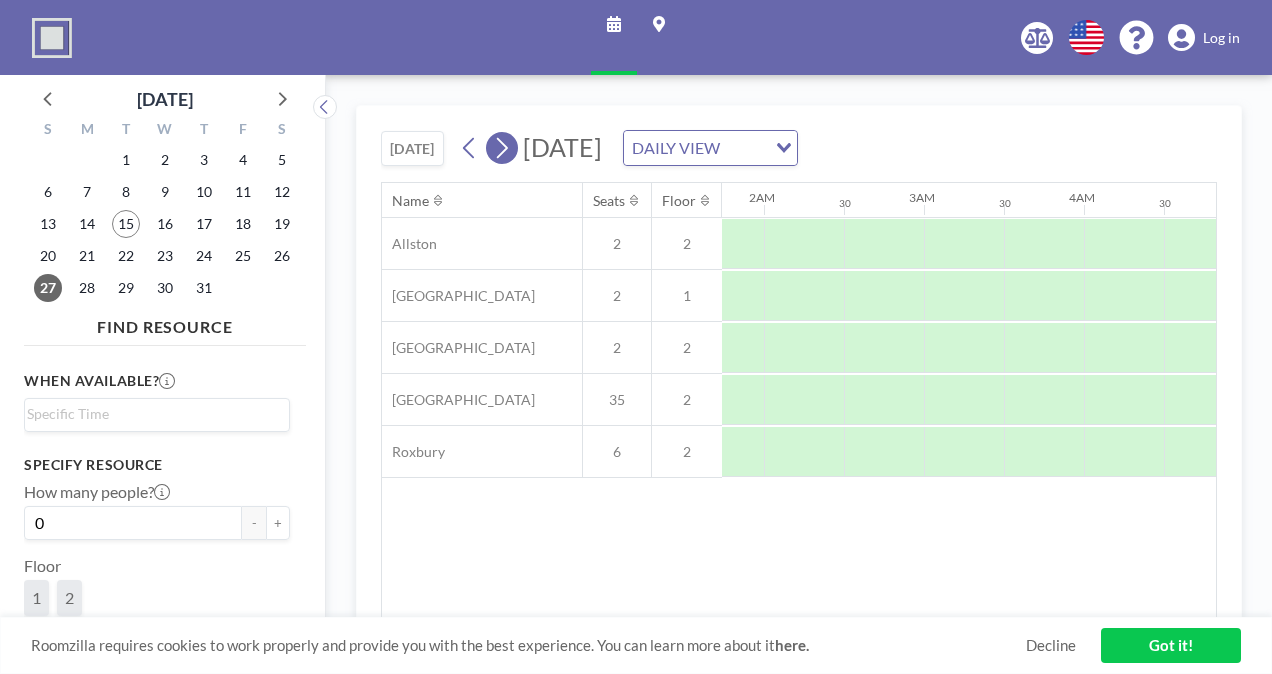 click 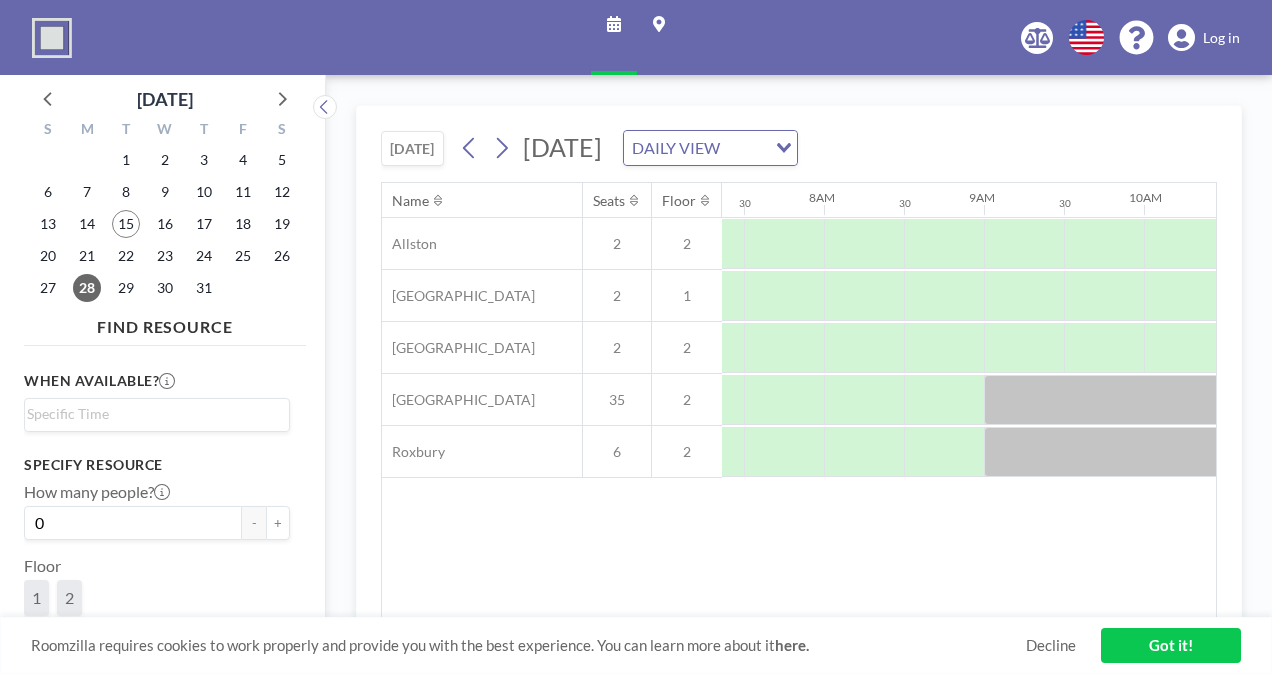 scroll, scrollTop: 0, scrollLeft: 1200, axis: horizontal 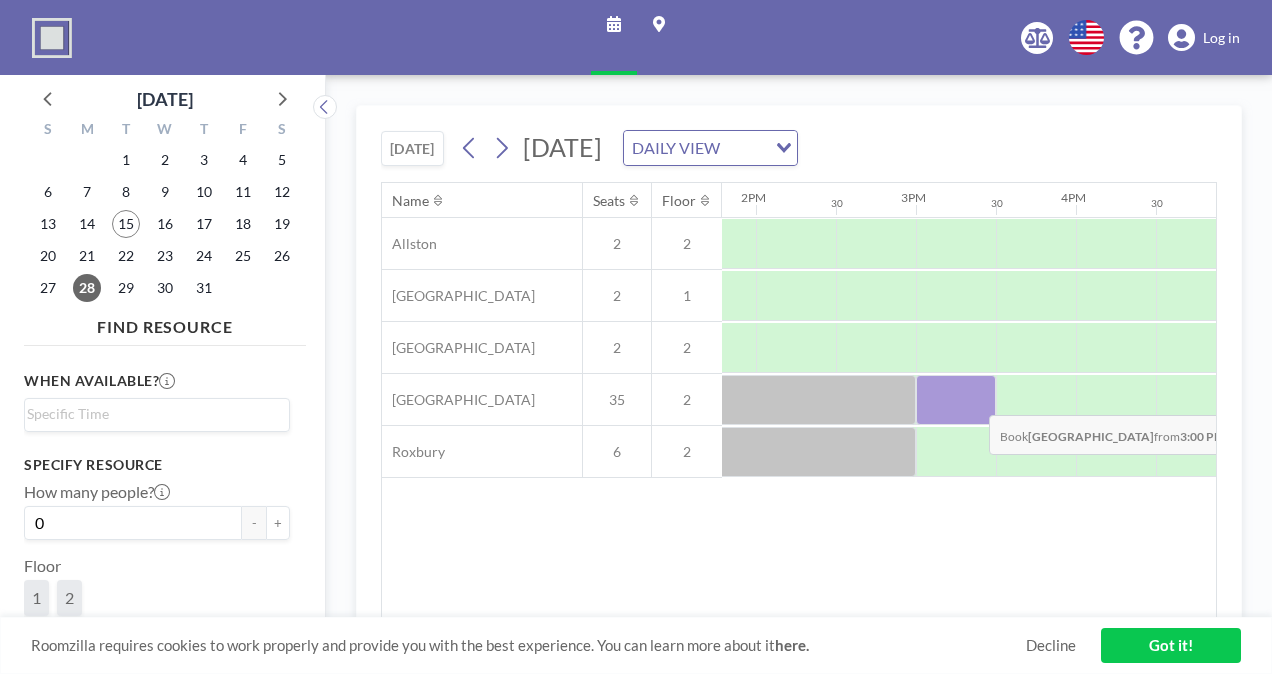 click at bounding box center [956, 400] 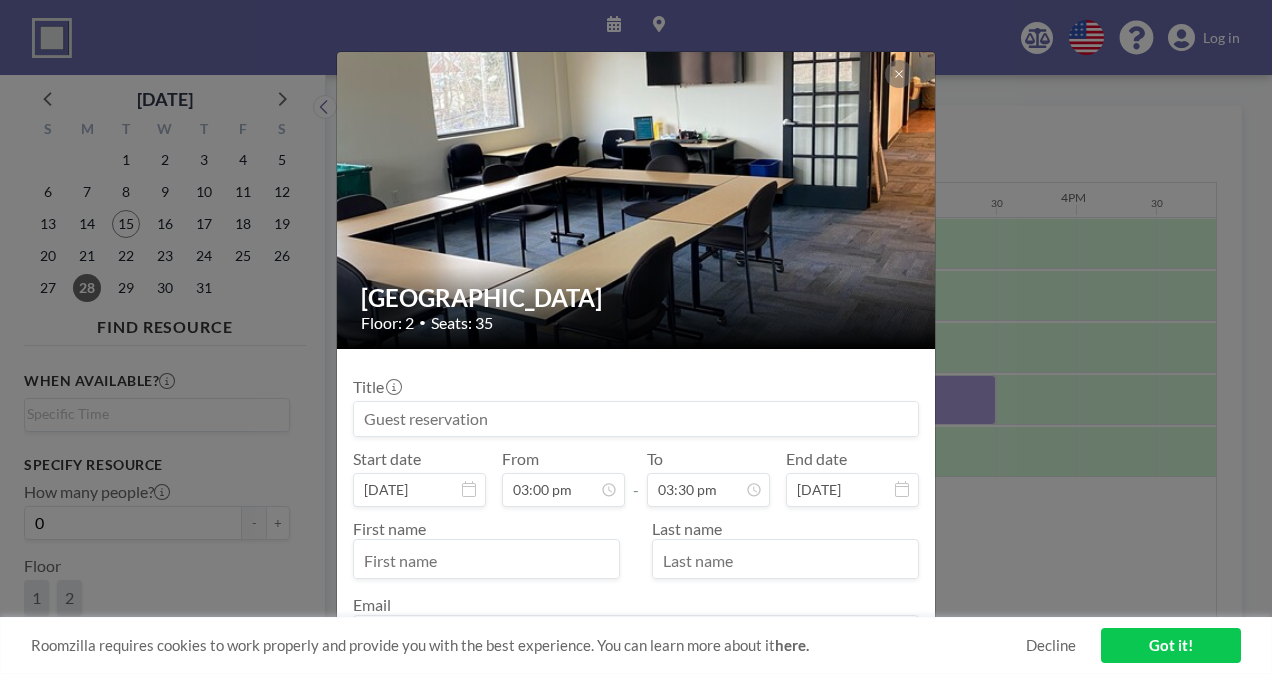 click on "Title" at bounding box center [636, 407] 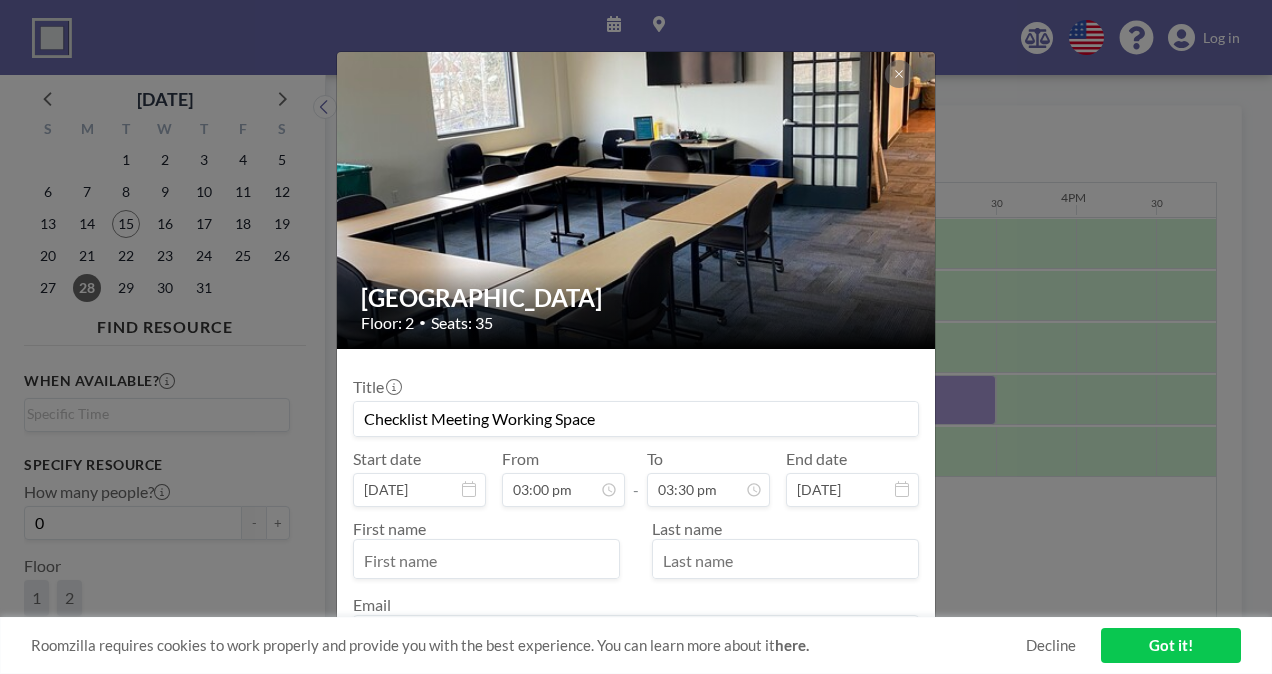 type on "[PERSON_NAME]" 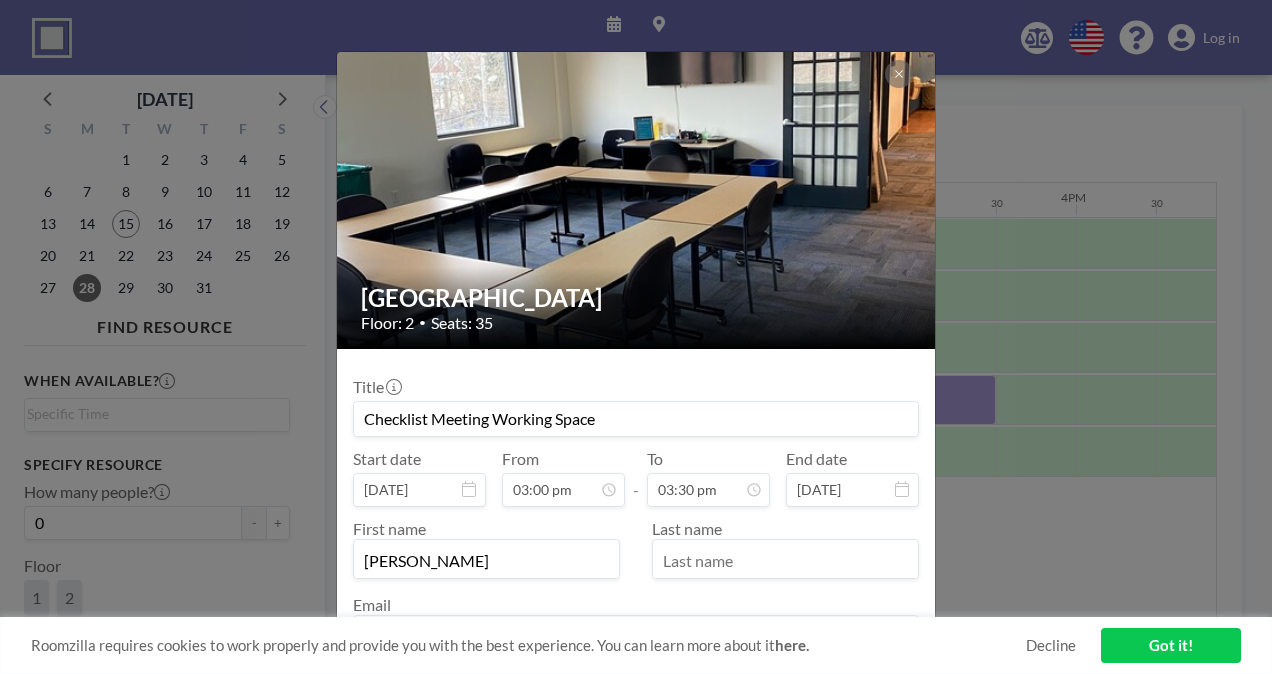 type on "[PERSON_NAME]" 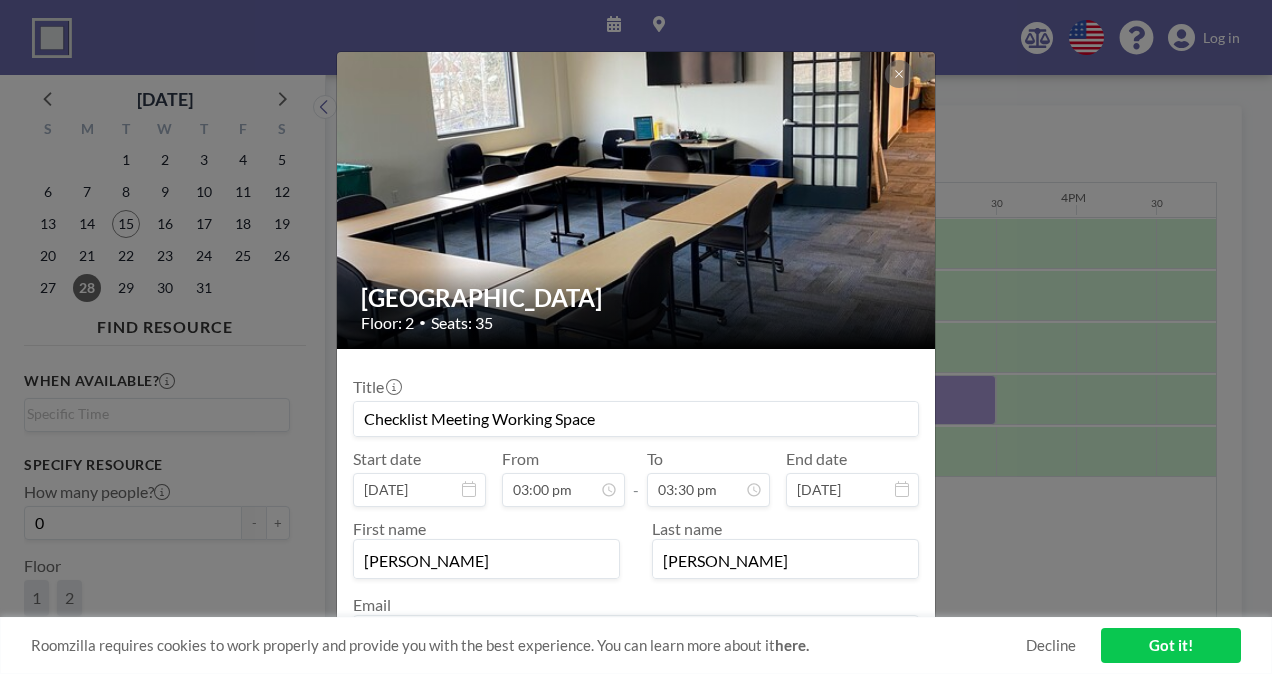 type on "[EMAIL_ADDRESS][DOMAIN_NAME]" 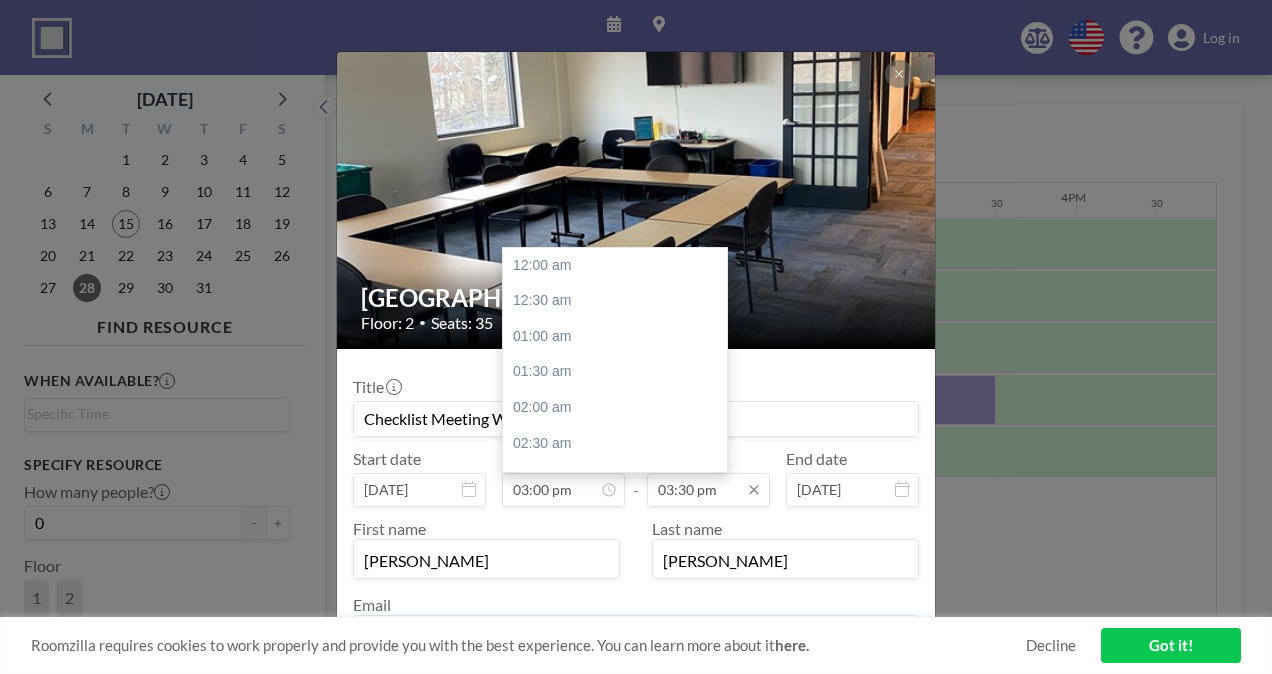 scroll, scrollTop: 1068, scrollLeft: 0, axis: vertical 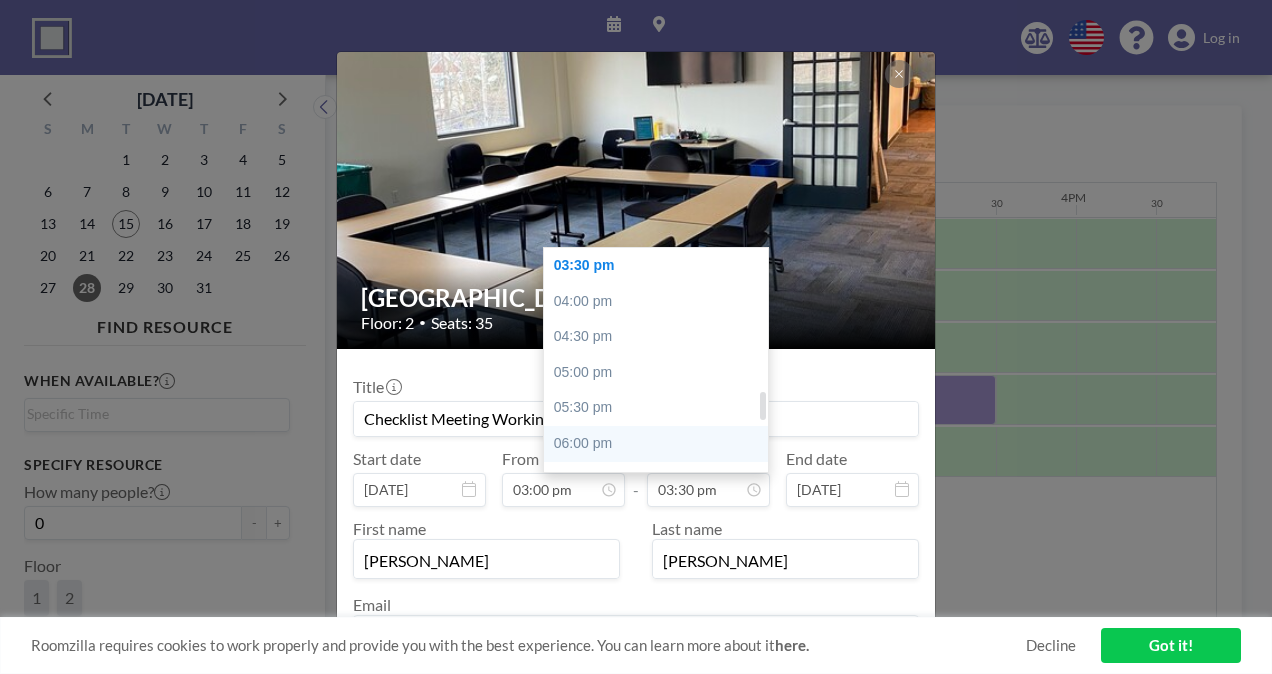 click on "06:00 pm" at bounding box center (661, 444) 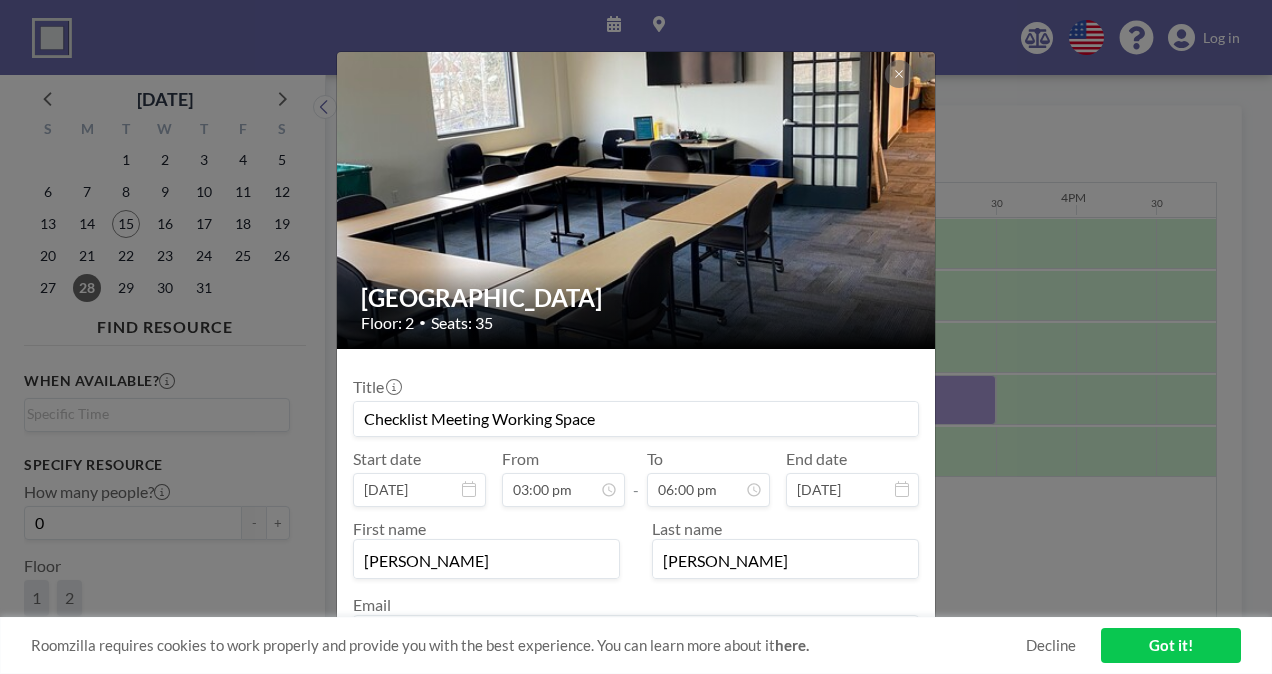 scroll, scrollTop: 1281, scrollLeft: 0, axis: vertical 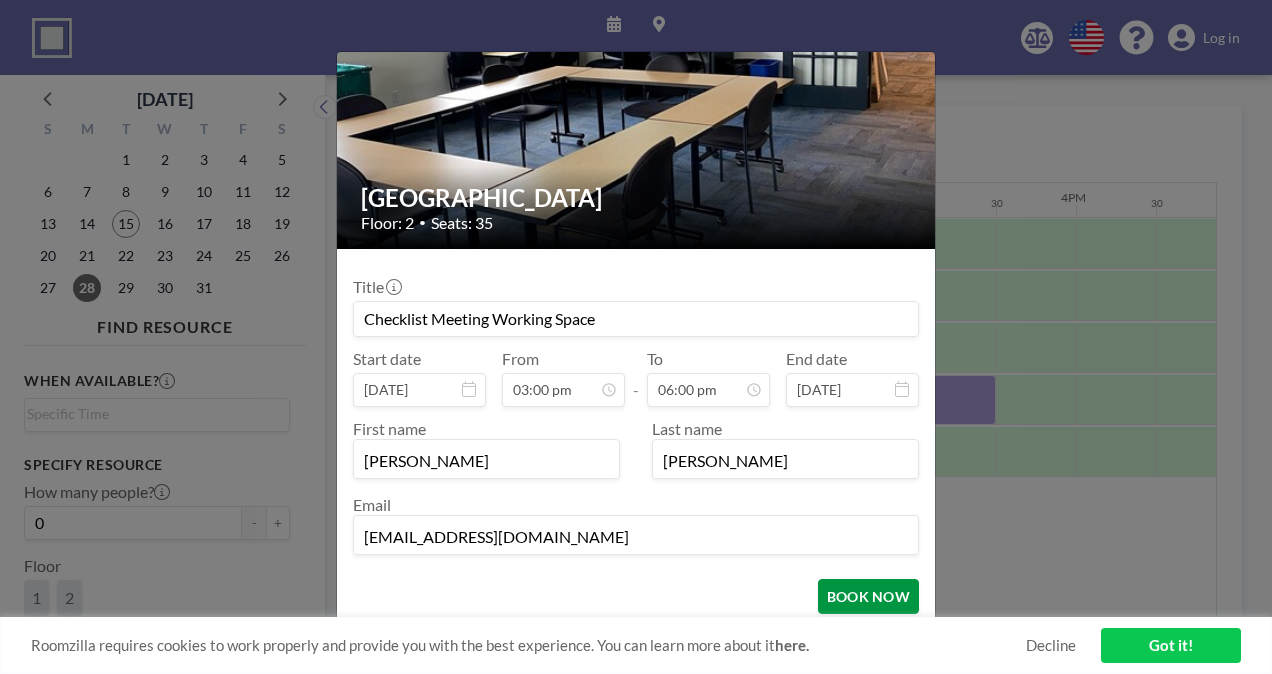 click on "BOOK NOW" at bounding box center (868, 596) 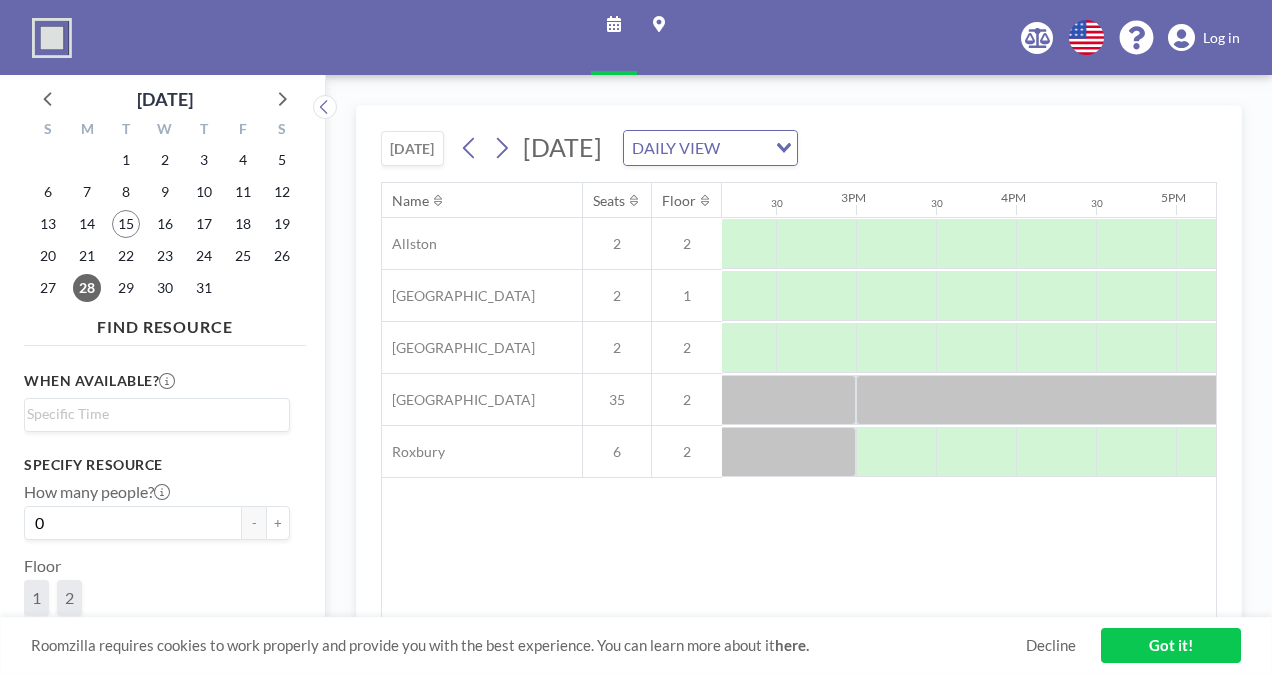 scroll, scrollTop: 0, scrollLeft: 2258, axis: horizontal 